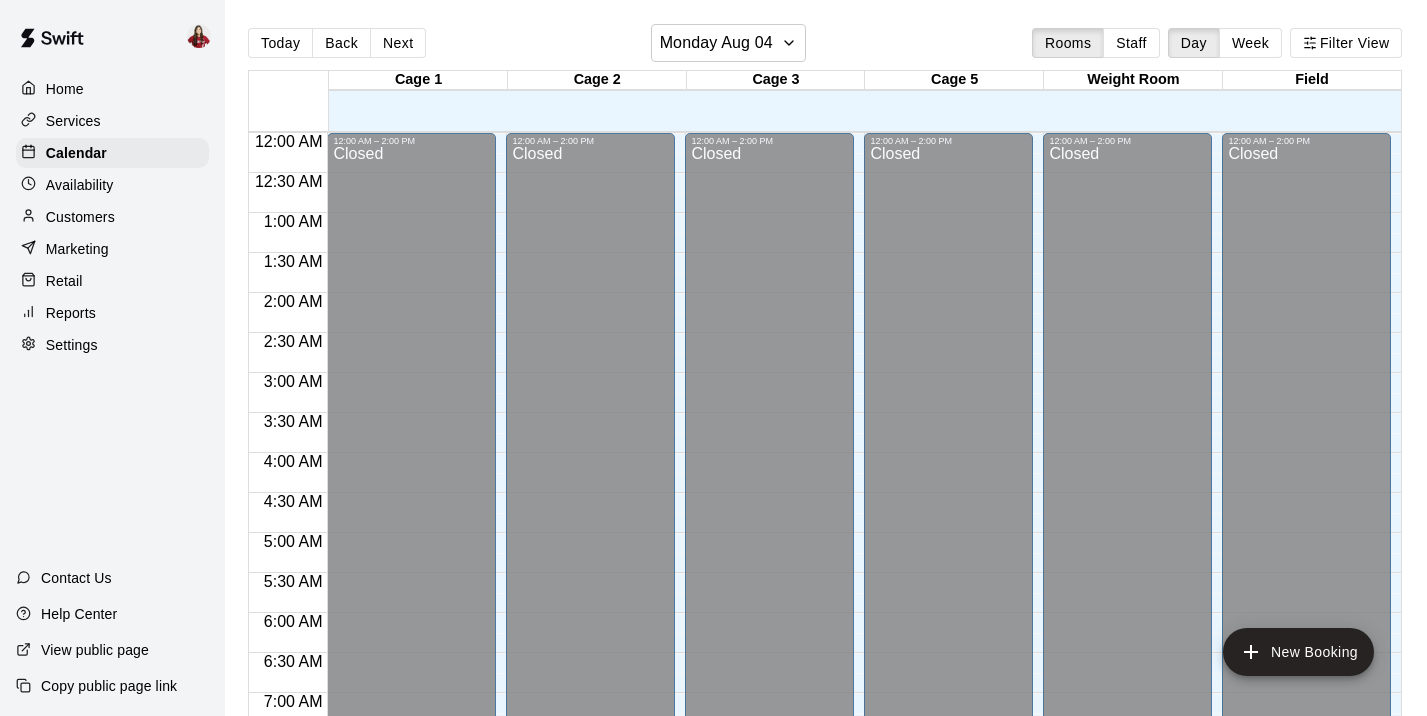 scroll, scrollTop: 0, scrollLeft: 0, axis: both 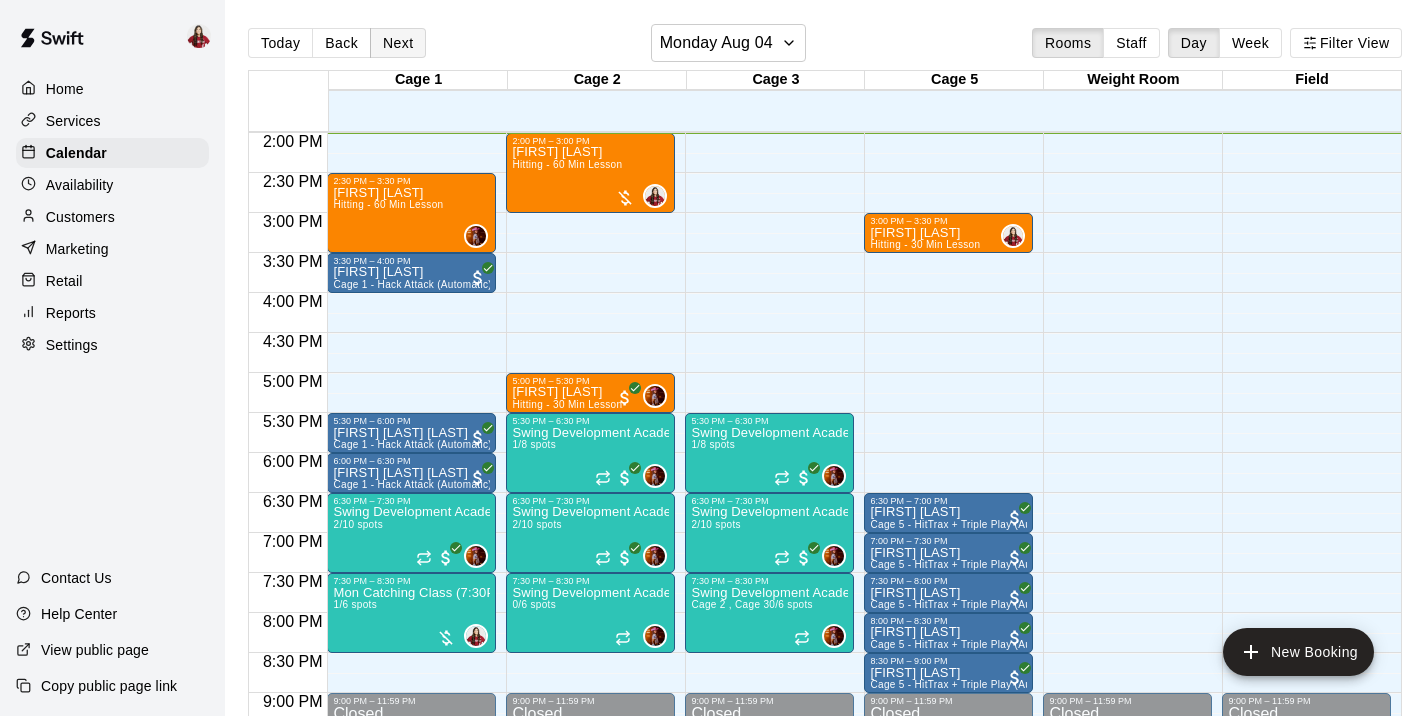click on "Next" at bounding box center (398, 43) 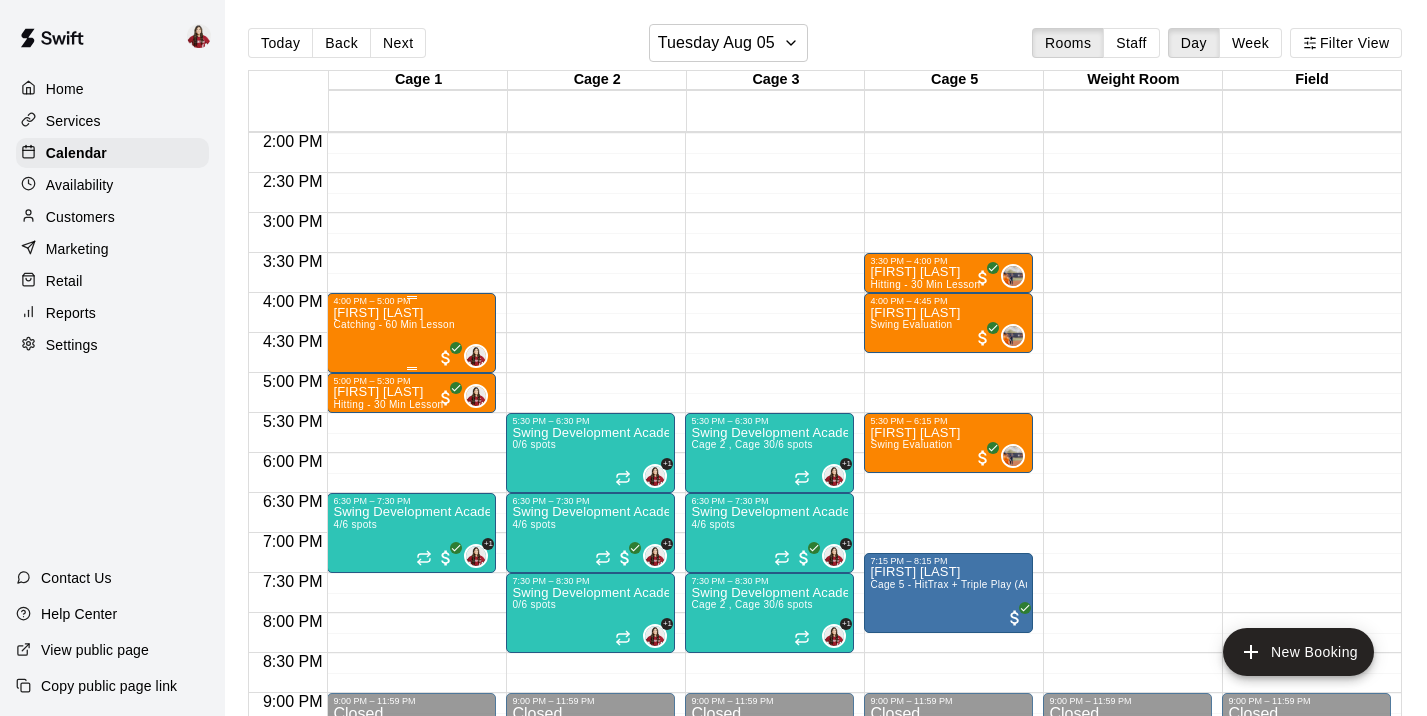 click on "Isabella Montoya Catching - 60 Min Lesson" at bounding box center [393, 664] 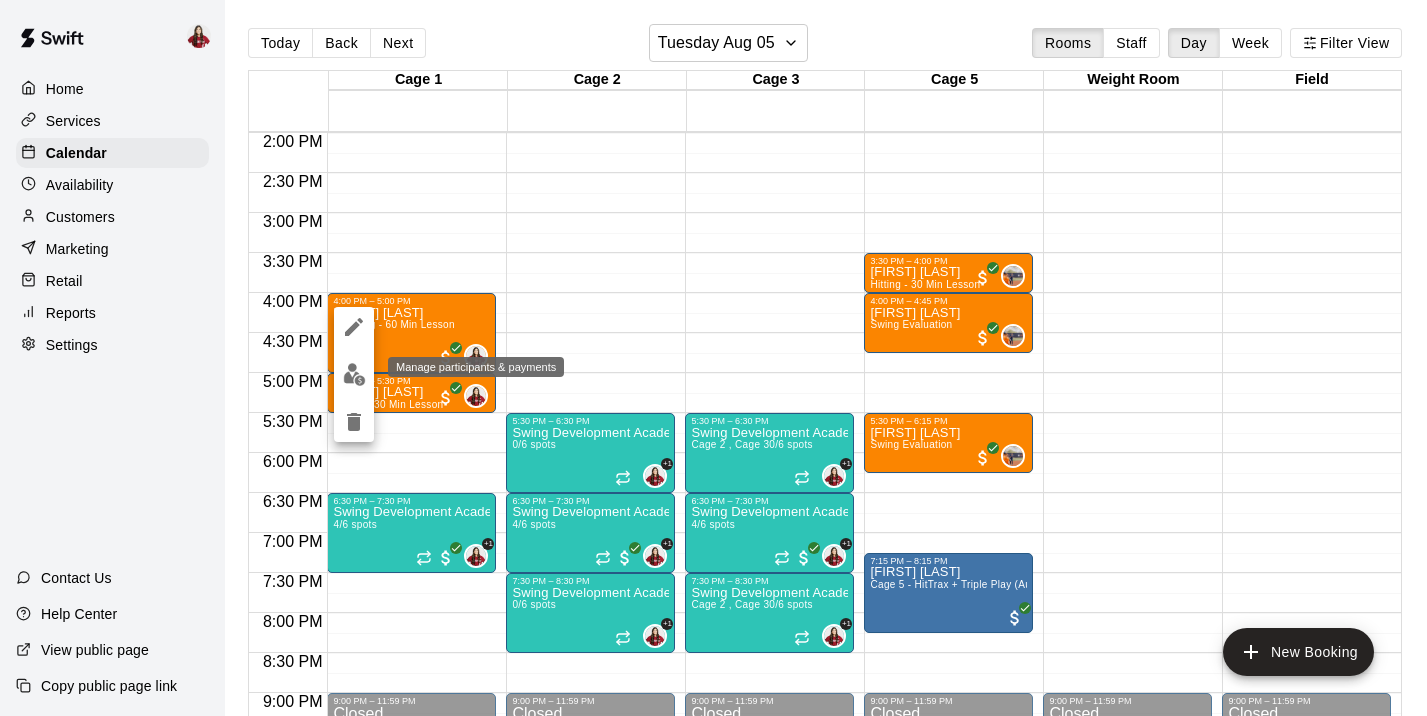click at bounding box center [354, 374] 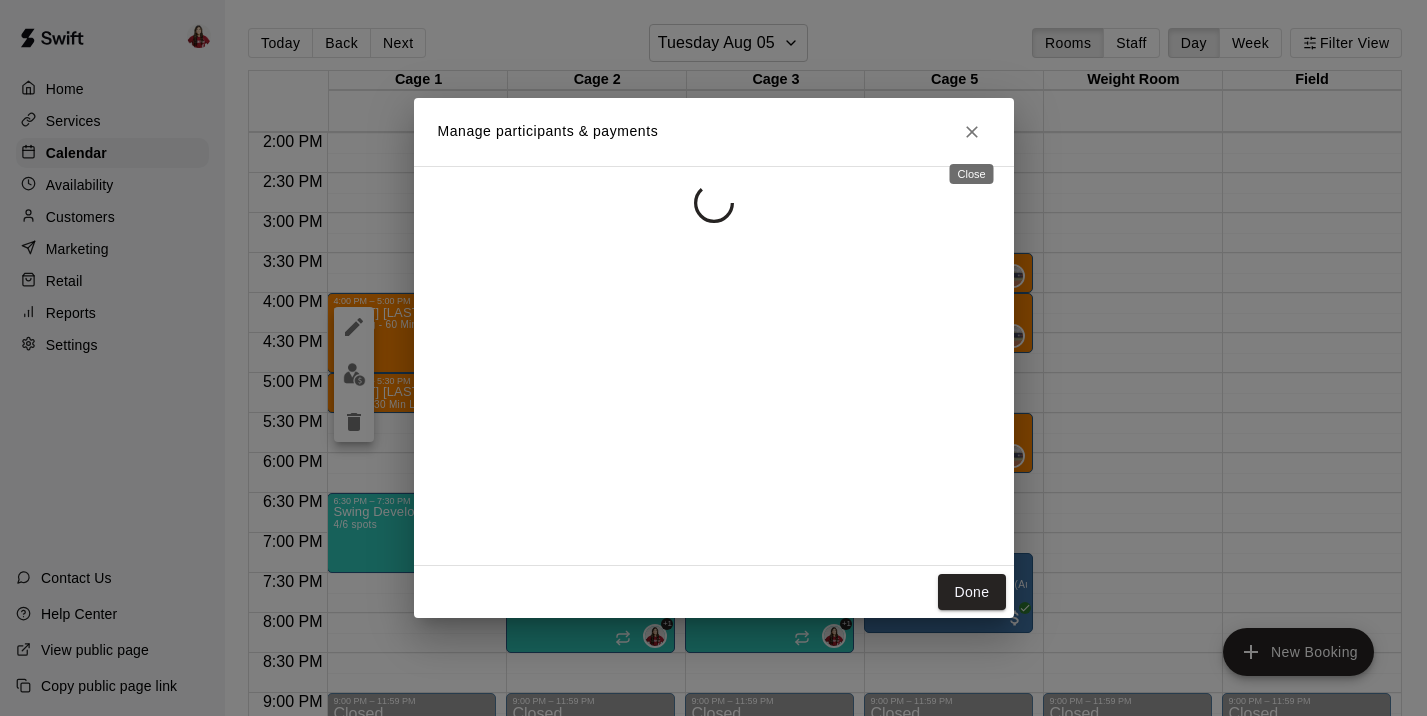 click 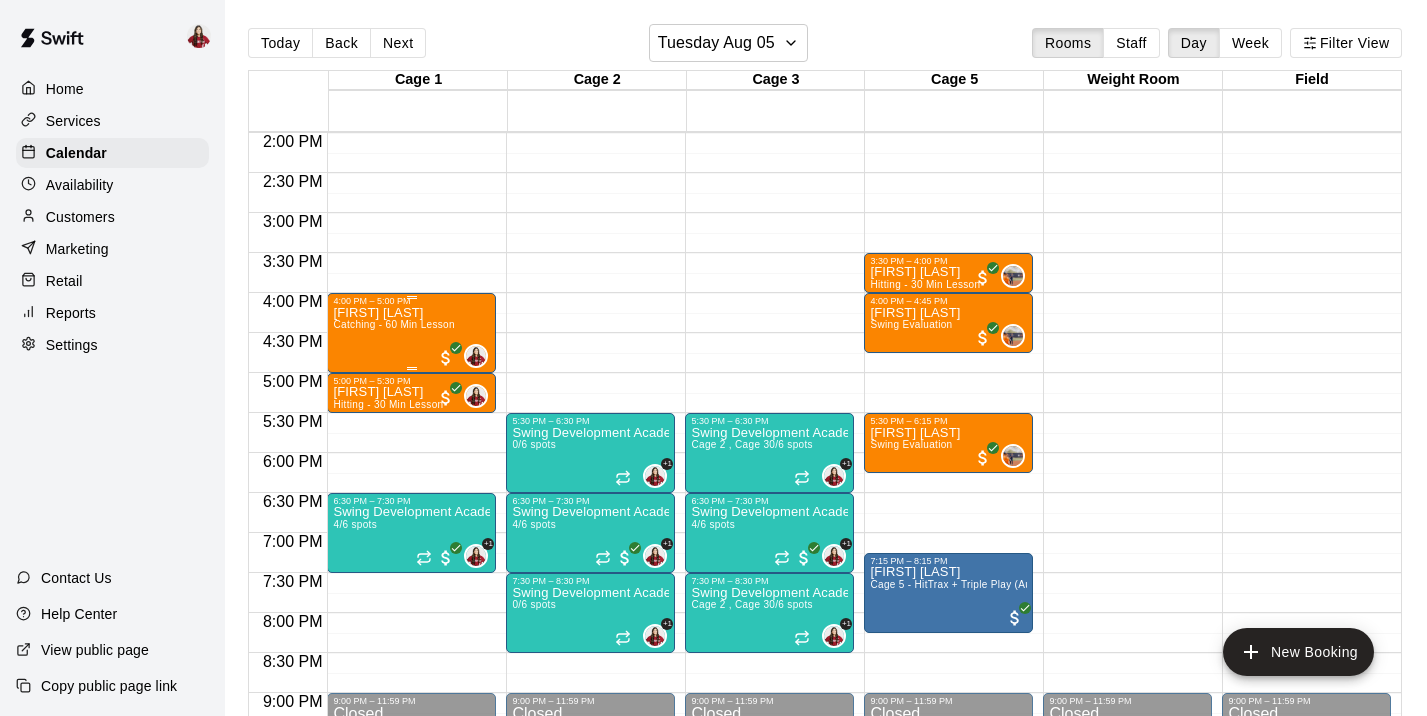 click on "[FIRST] [LAST]" at bounding box center (393, 313) 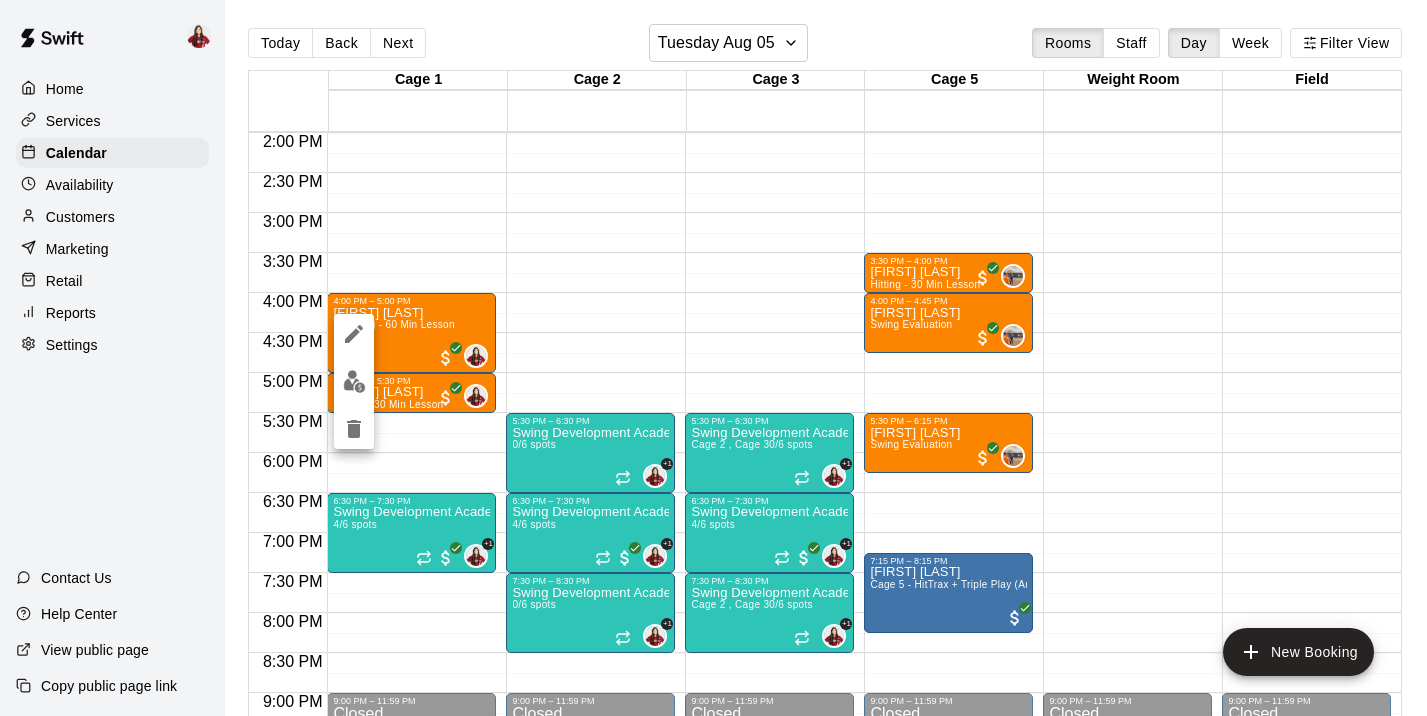 click at bounding box center [354, 381] 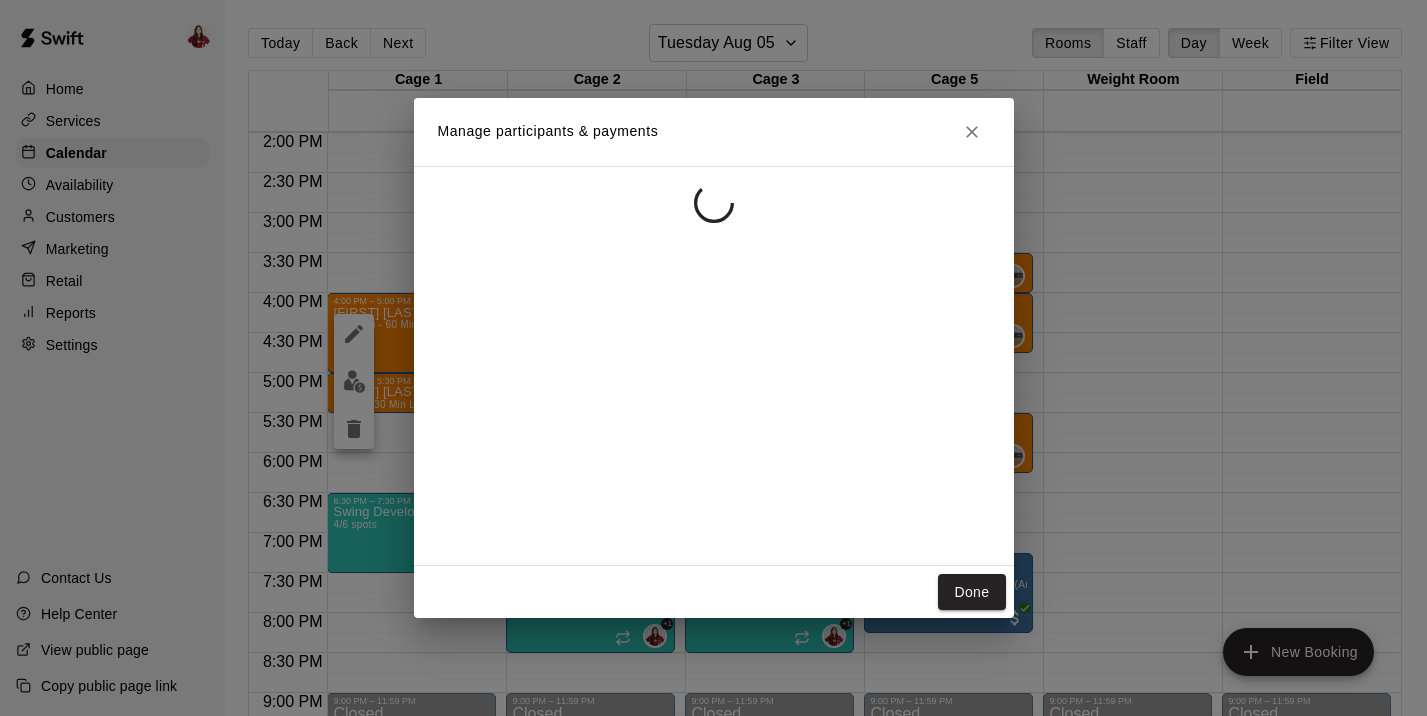 click on "Manage participants & payments" at bounding box center [714, 132] 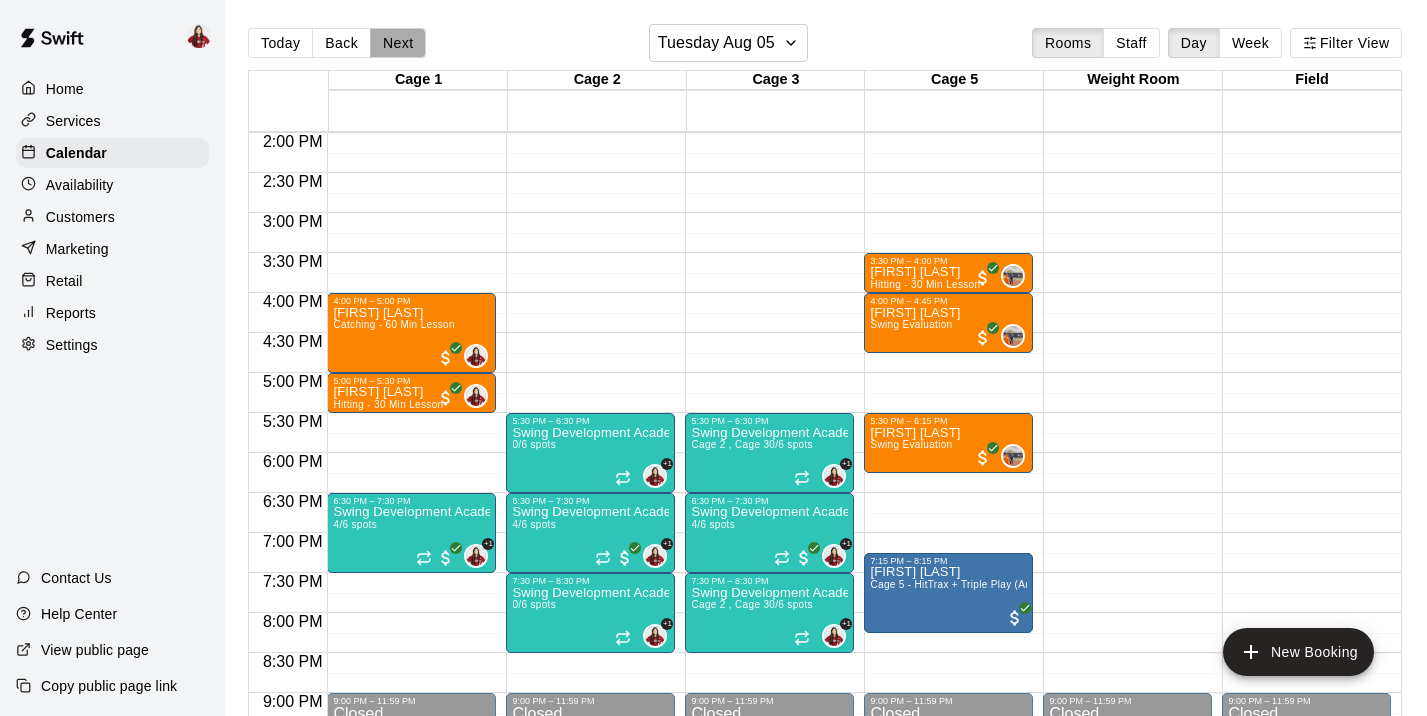 click on "Next" at bounding box center [398, 43] 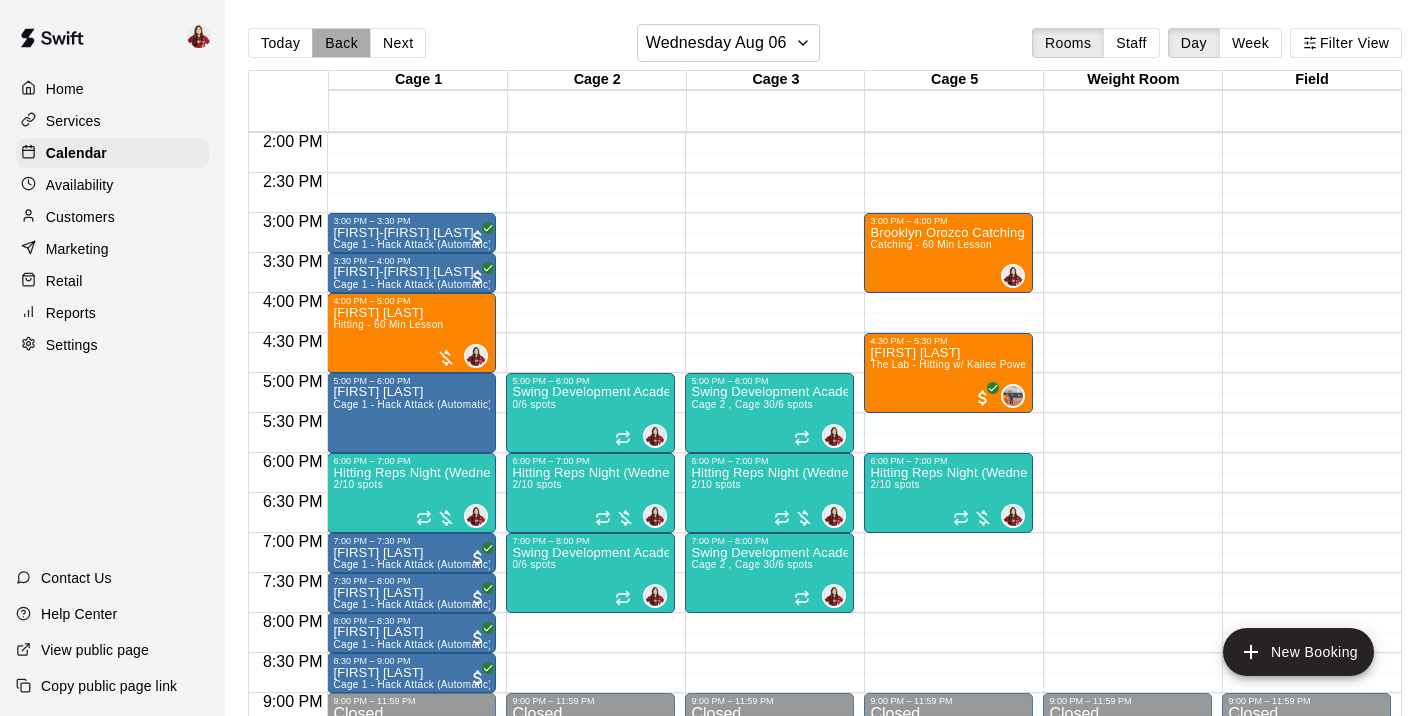 click on "Back" at bounding box center (341, 43) 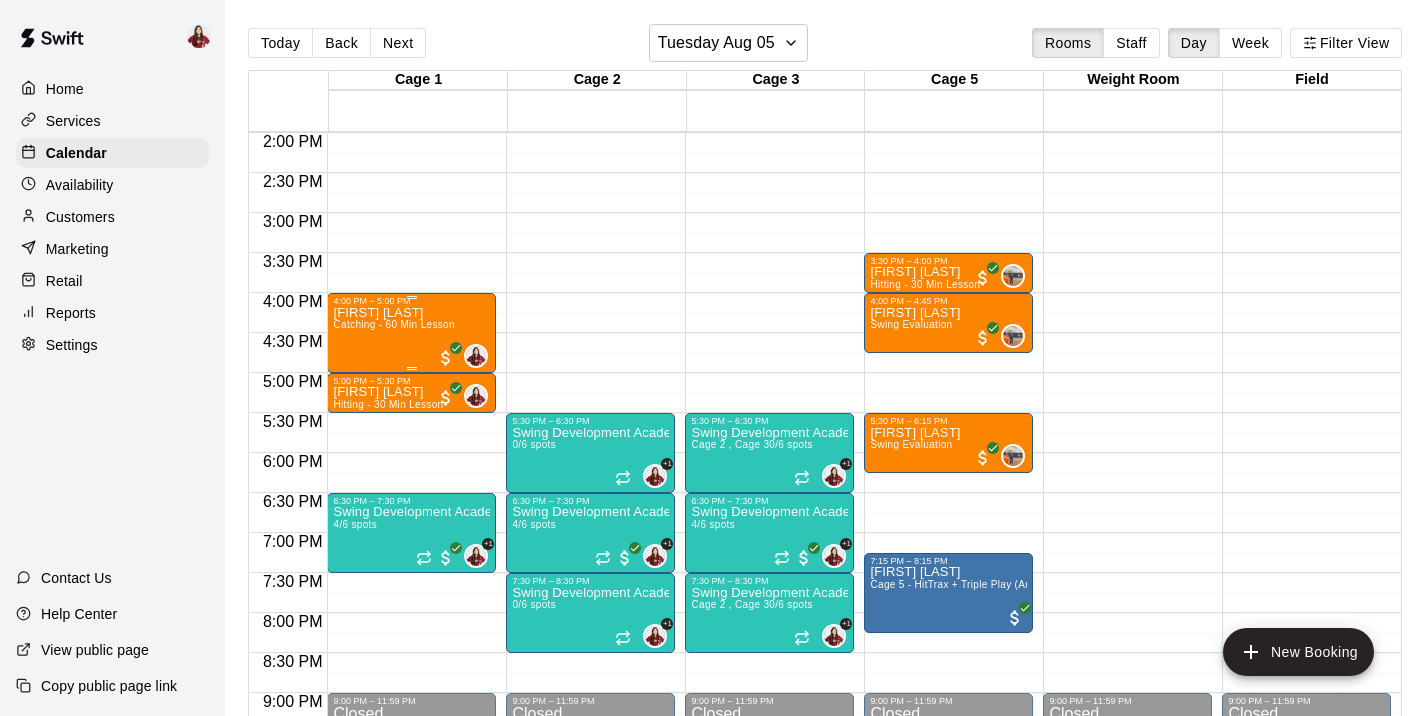 click on "Isabella Montoya Catching - 60 Min Lesson" at bounding box center (393, 664) 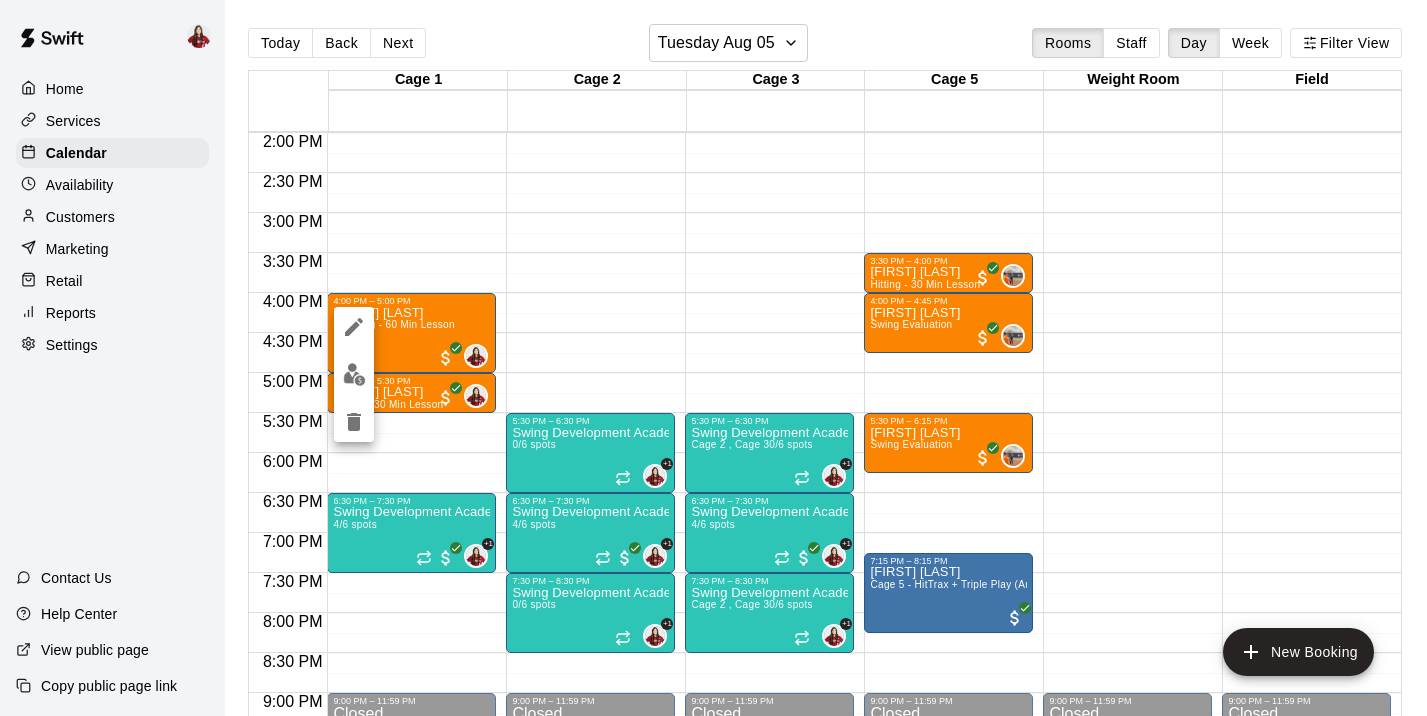 click at bounding box center (713, 358) 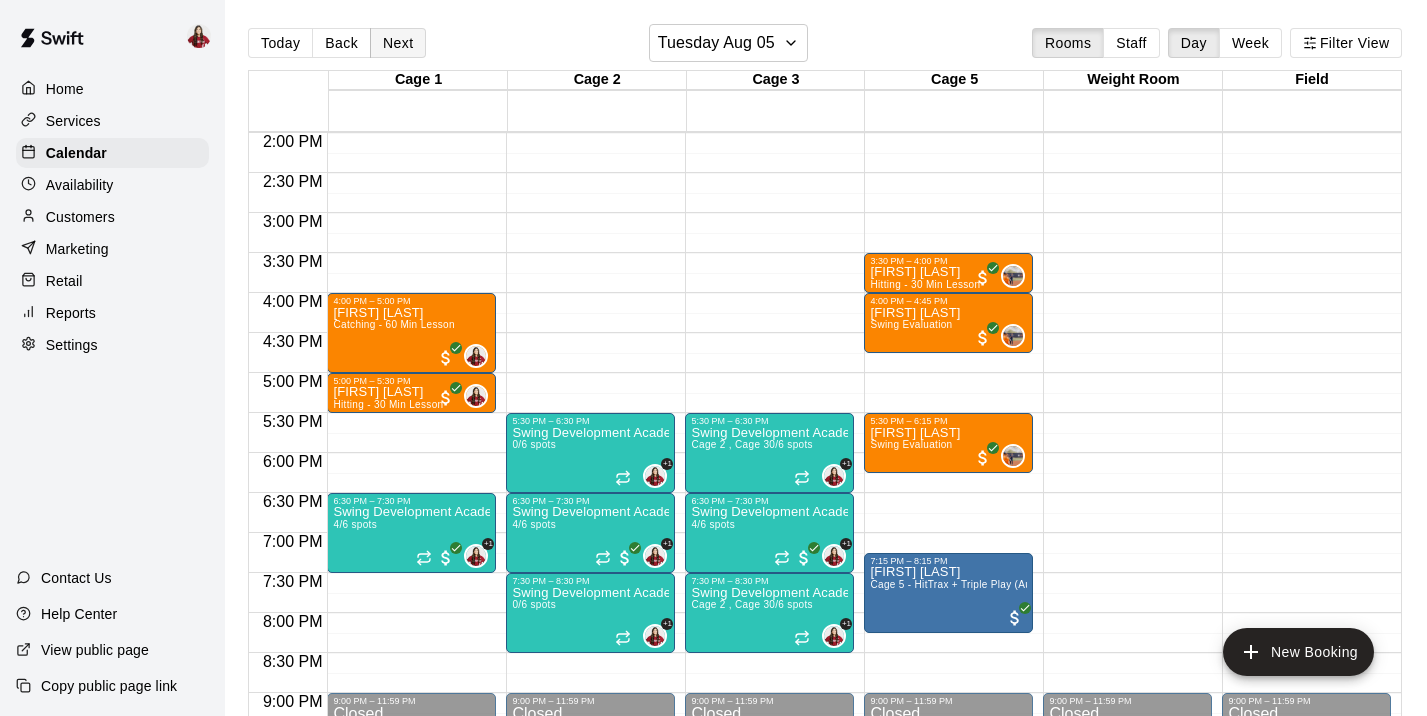 click on "Next" at bounding box center [398, 43] 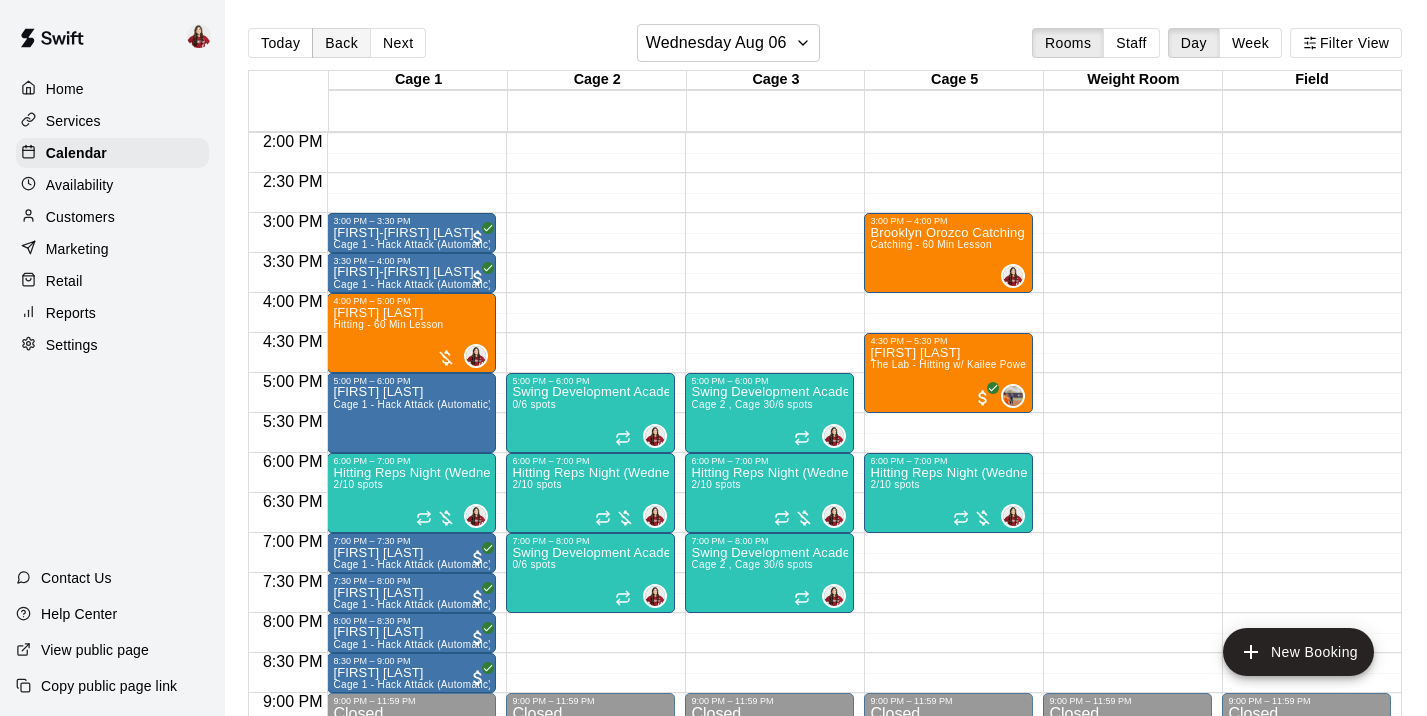 click on "Back" at bounding box center [341, 43] 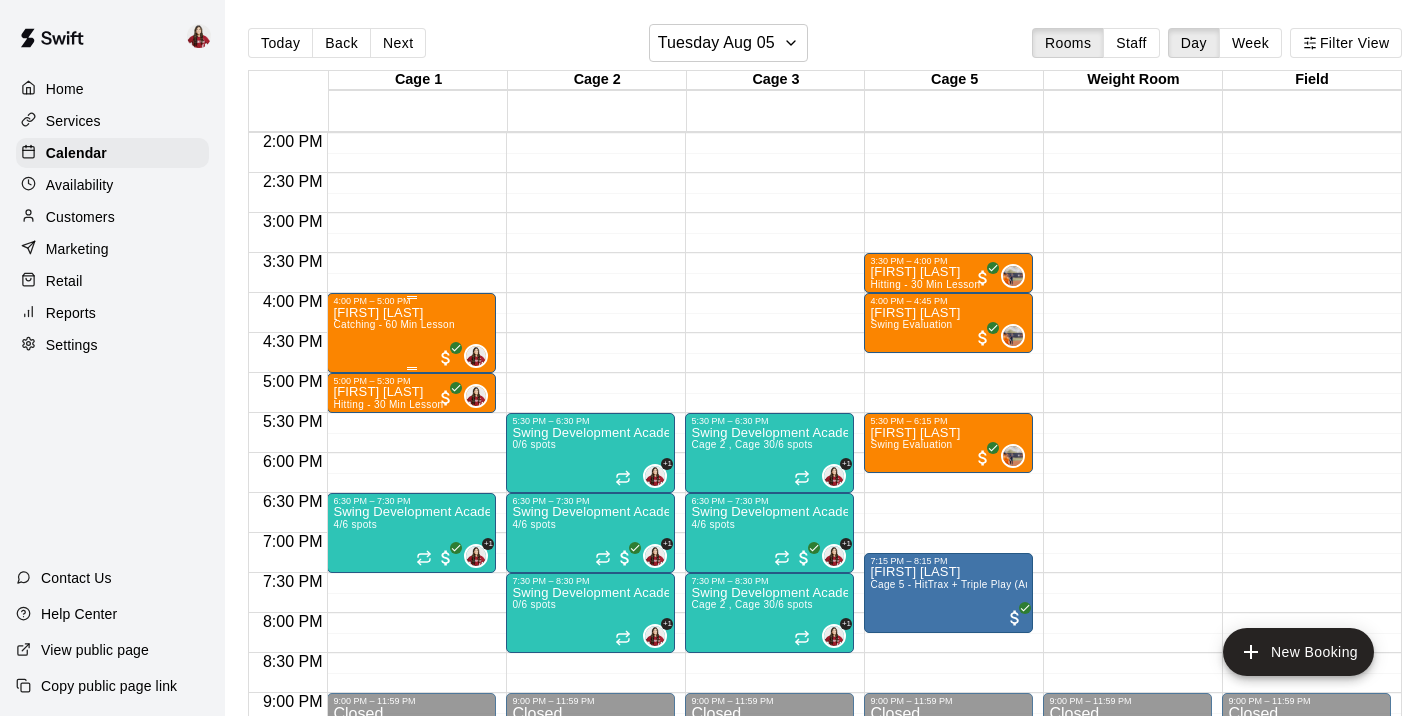 click on "[FIRST] [LAST]" at bounding box center [393, 313] 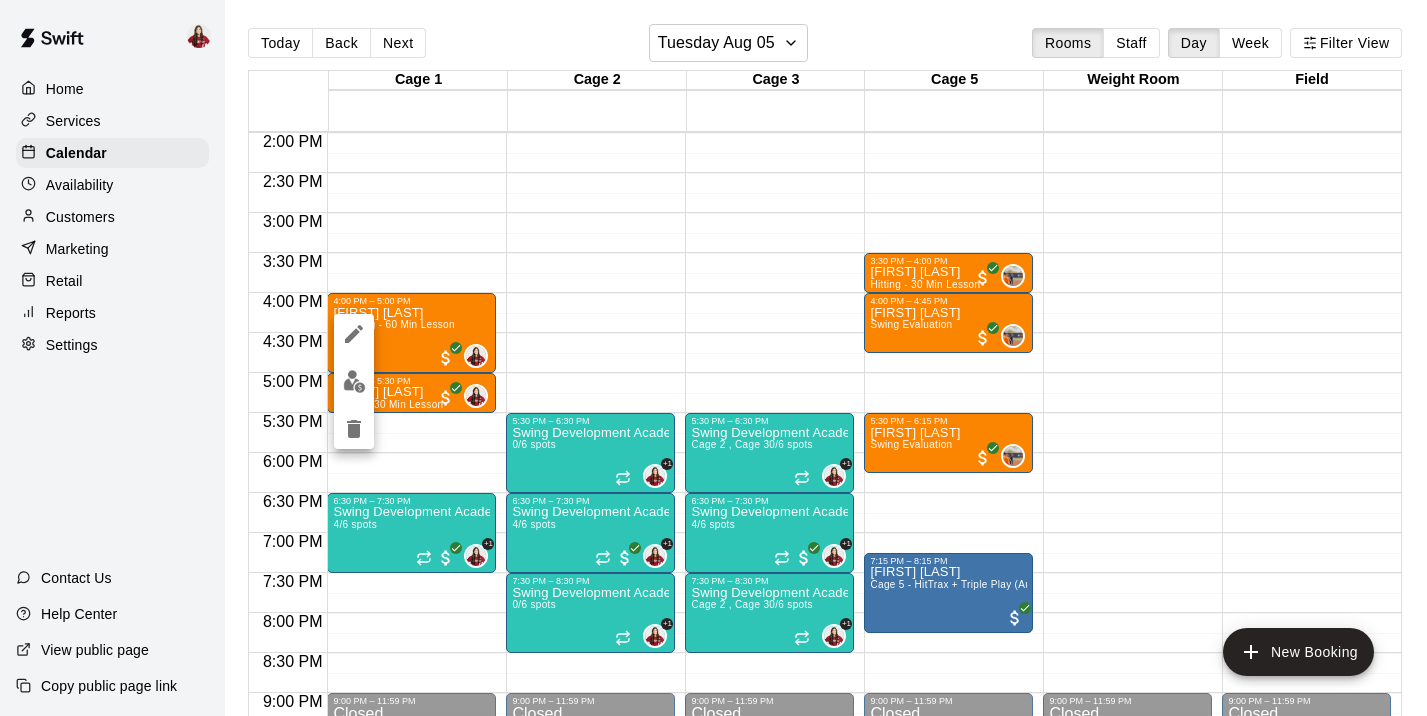 click at bounding box center (354, 381) 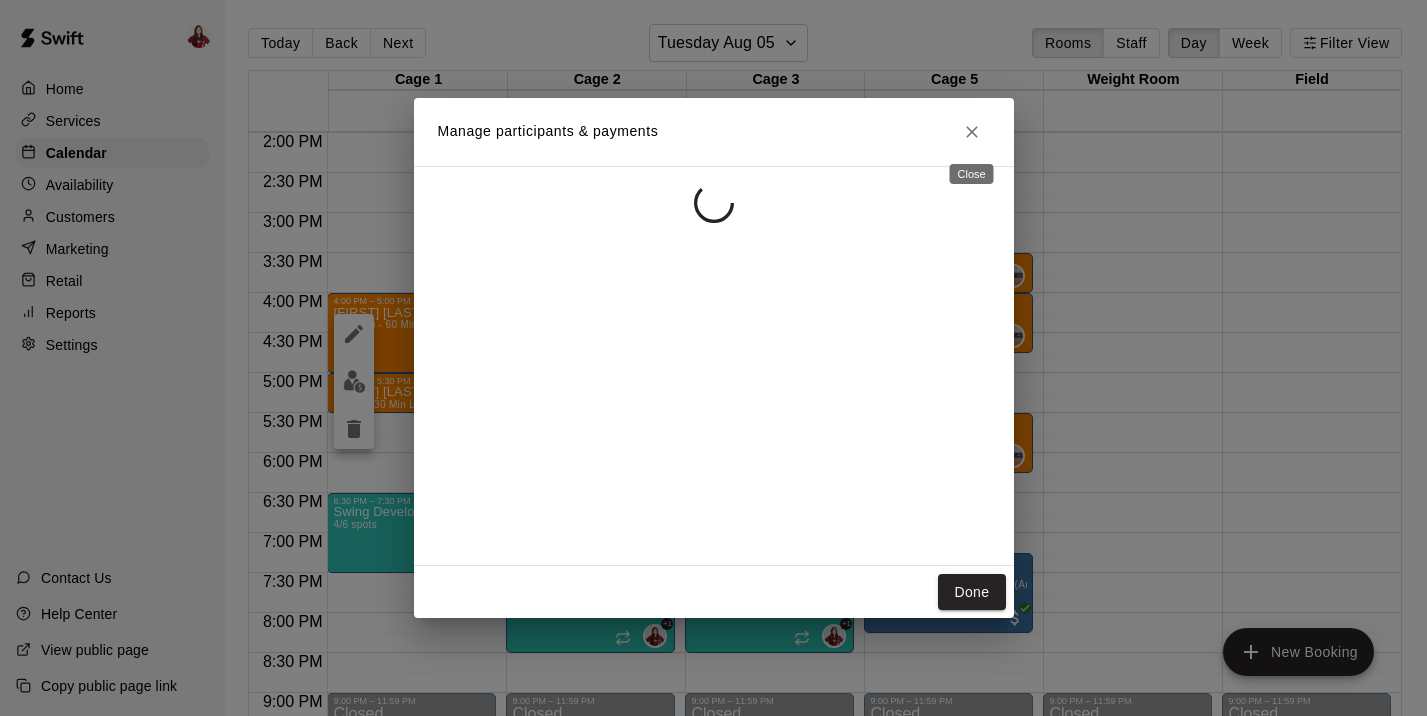 click 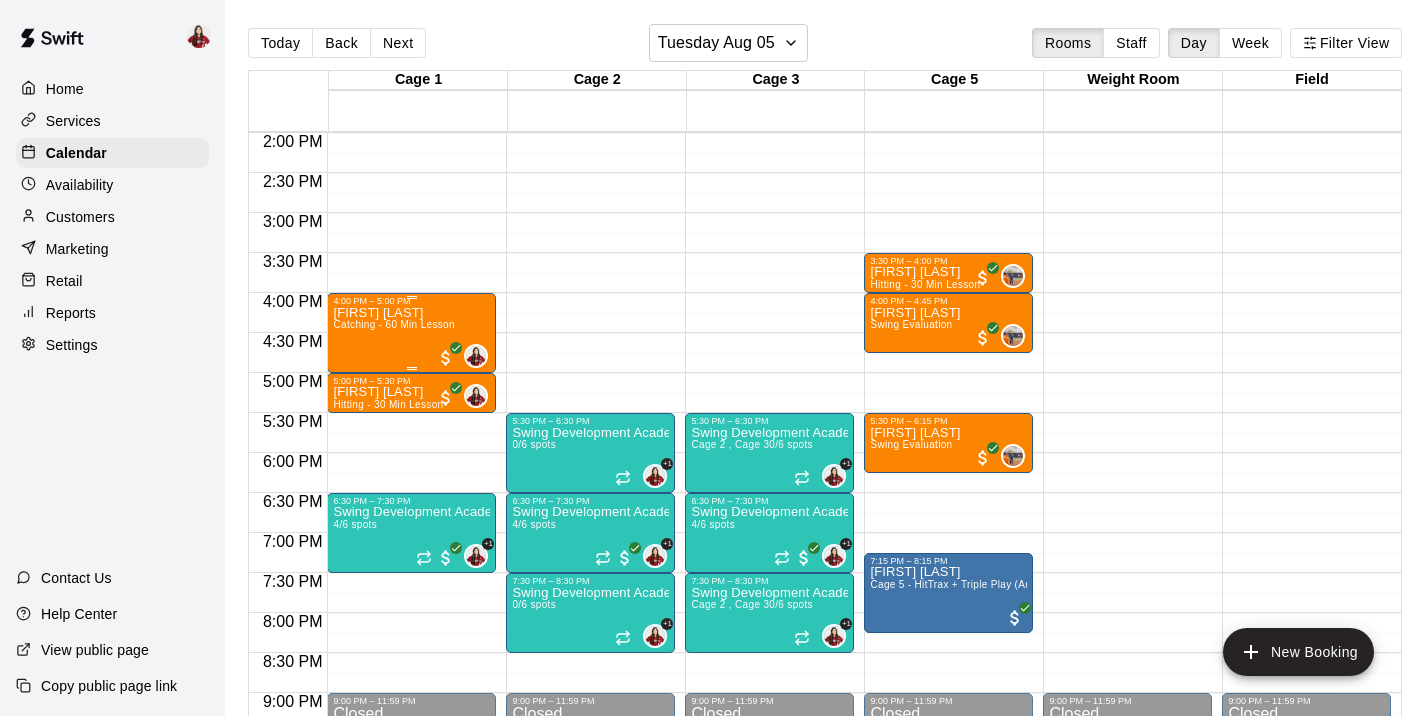 click on "Isabella Montoya Catching - 60 Min Lesson" at bounding box center (393, 664) 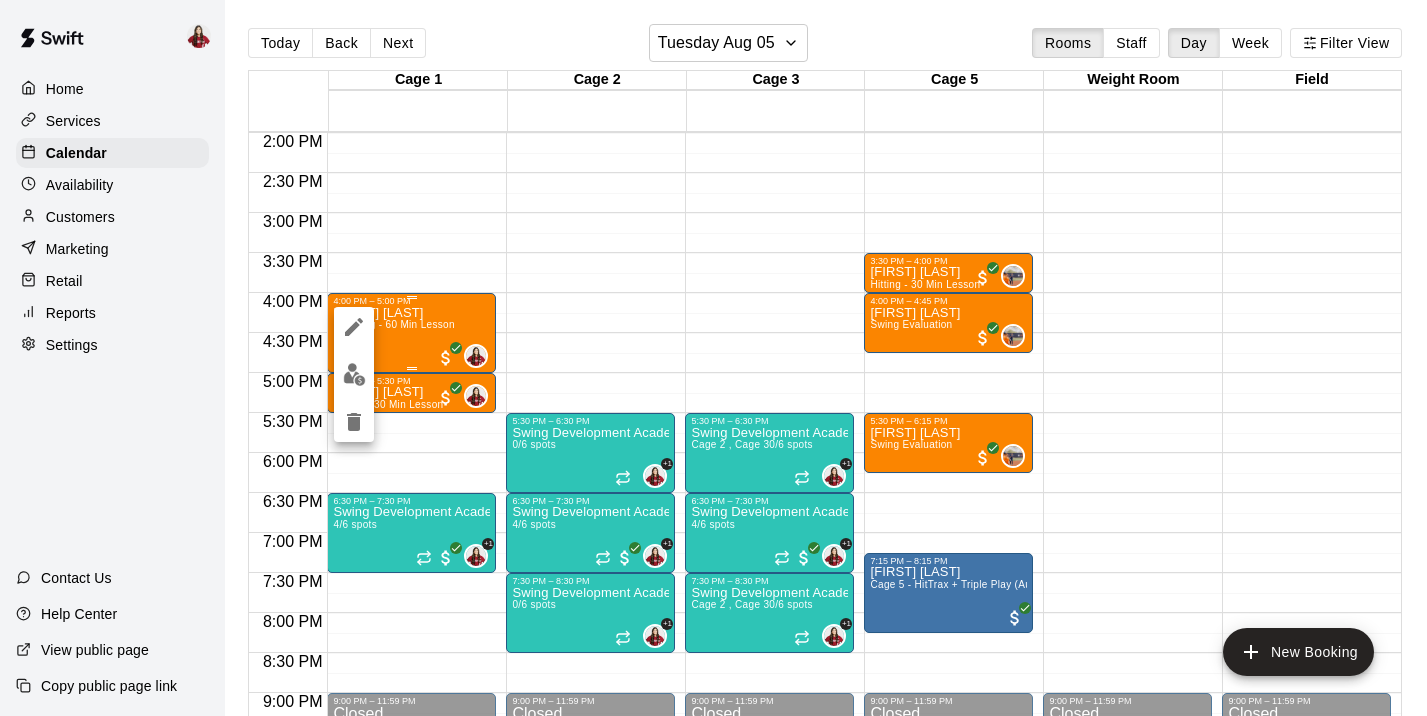 click at bounding box center (713, 358) 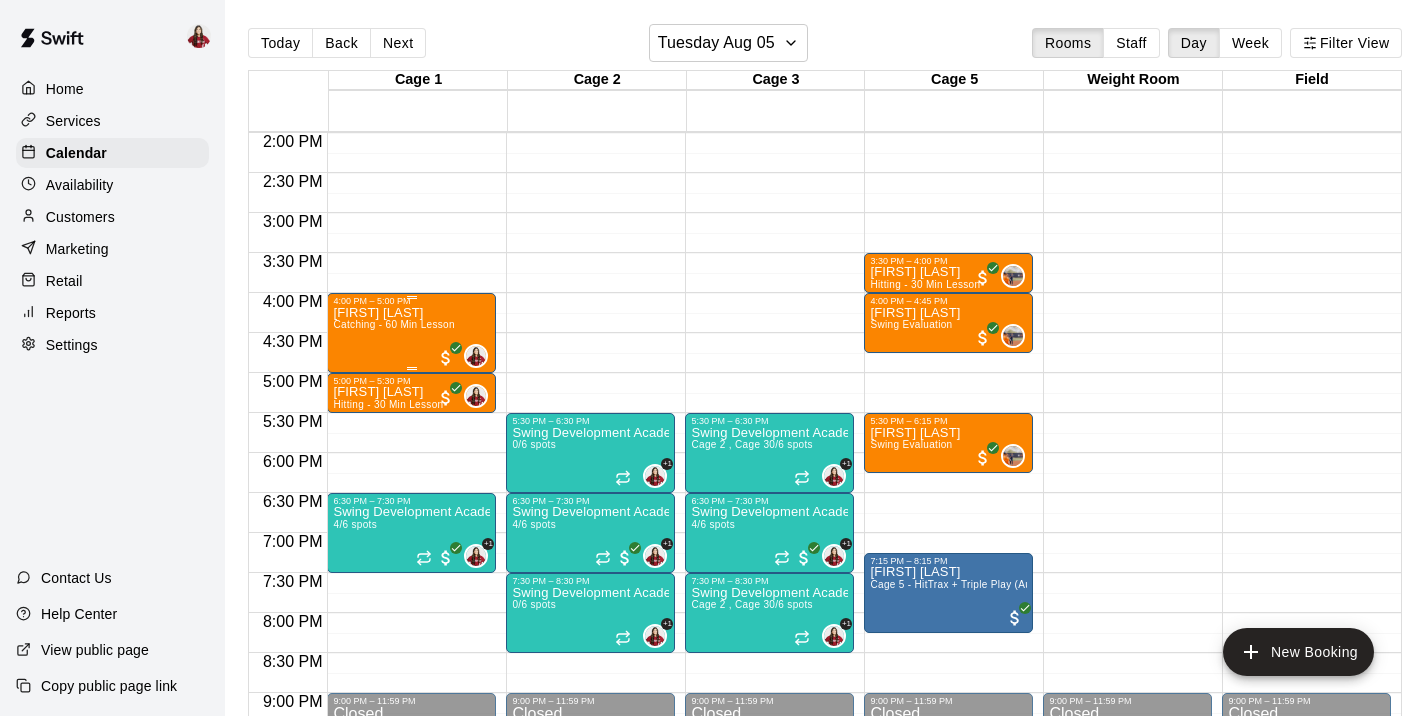click on "Isabella Montoya Catching - 60 Min Lesson" at bounding box center (393, 664) 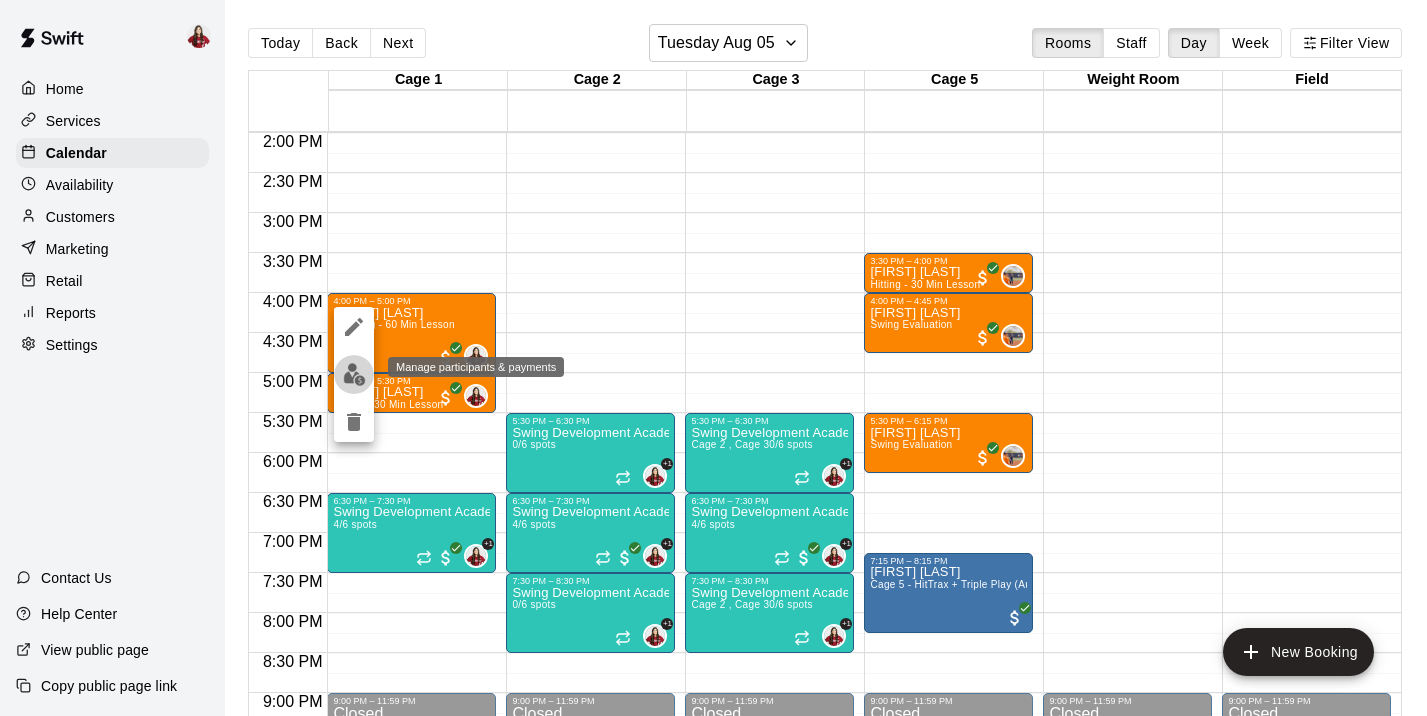 click at bounding box center (354, 374) 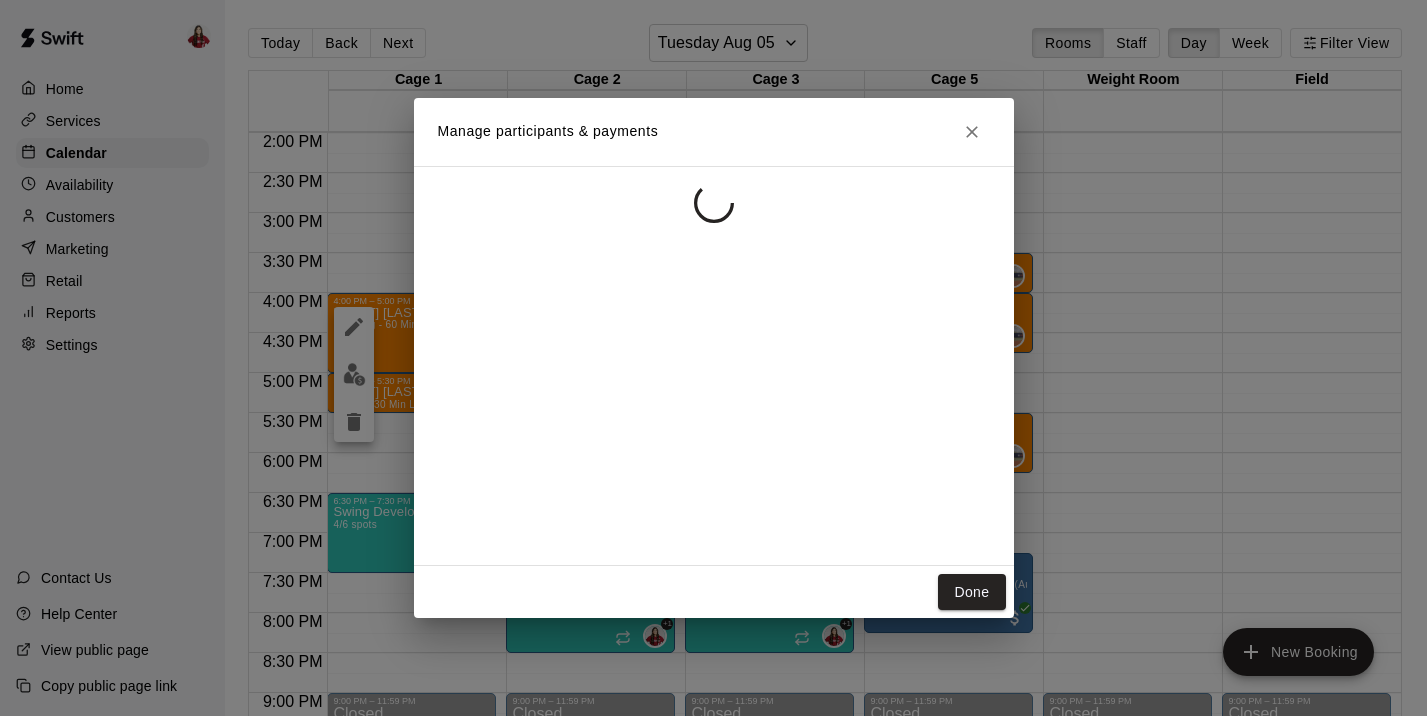 click 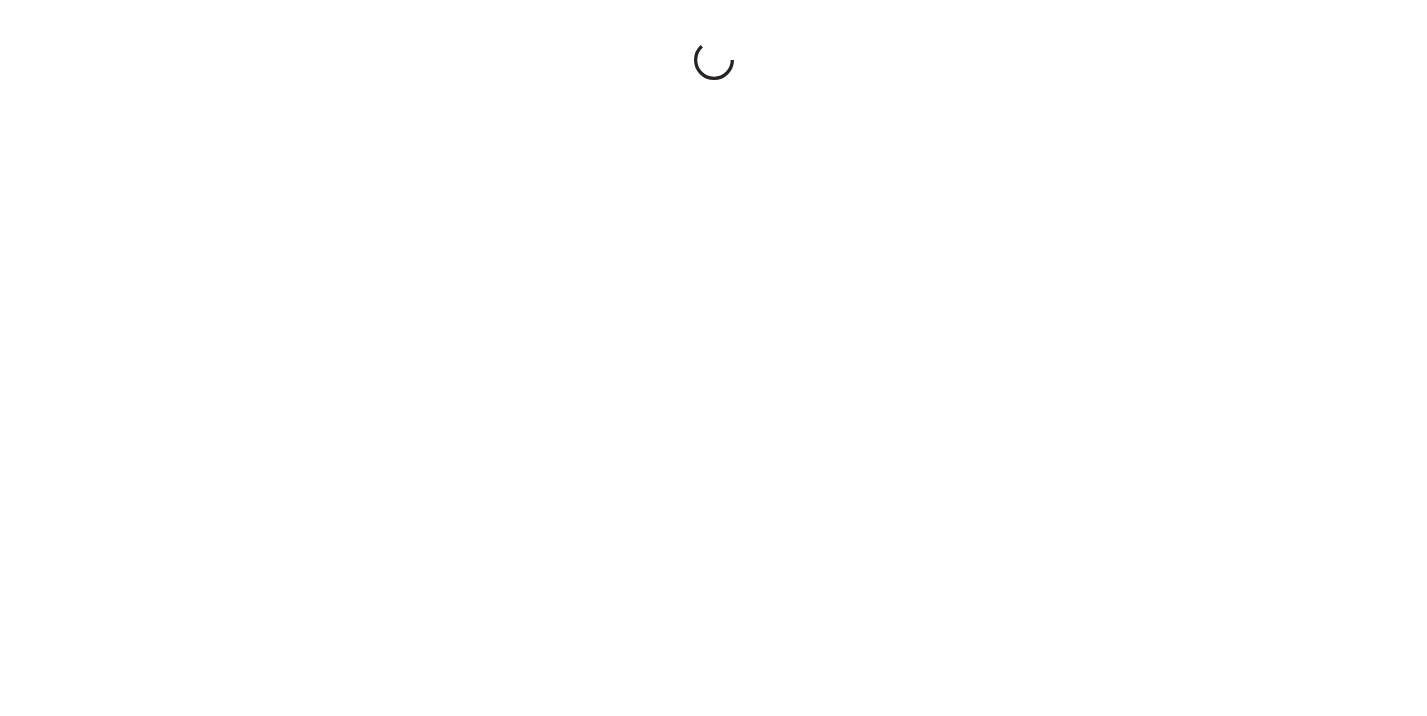 scroll, scrollTop: 0, scrollLeft: 0, axis: both 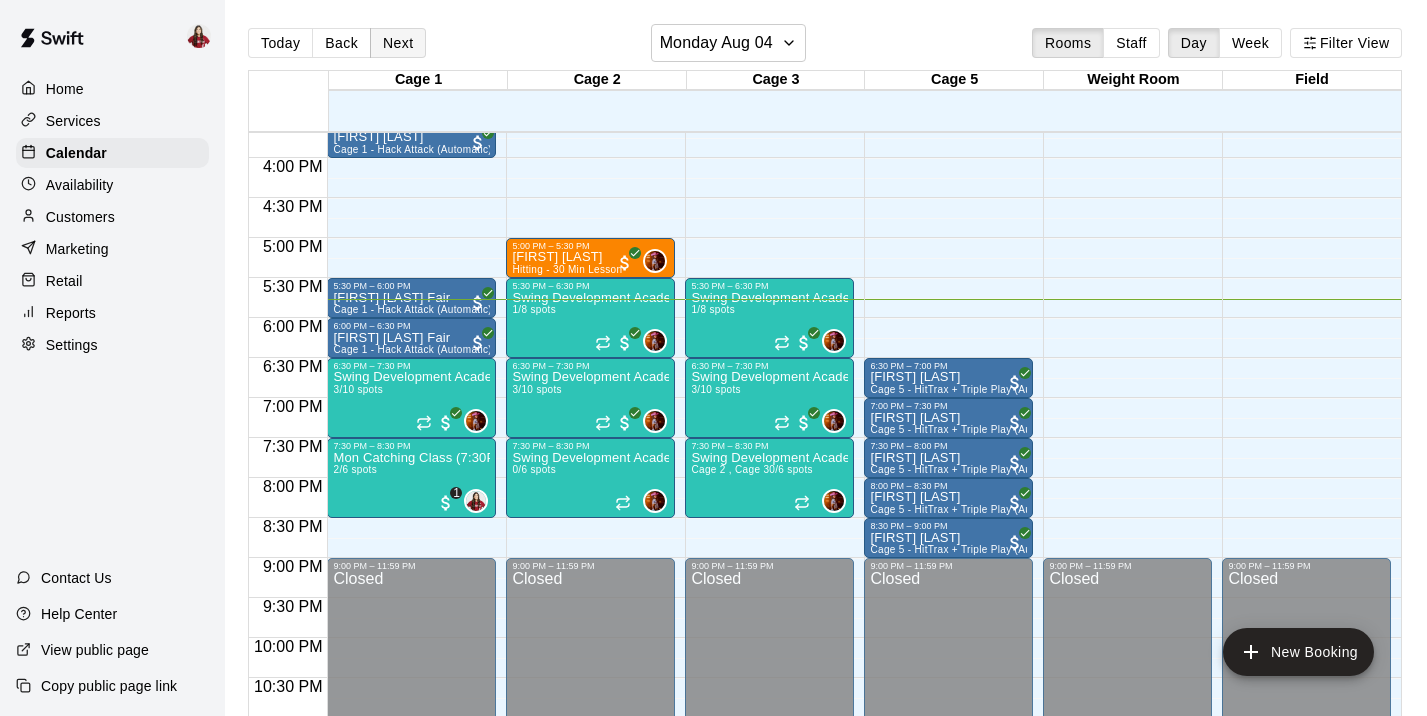 click on "Next" at bounding box center (398, 43) 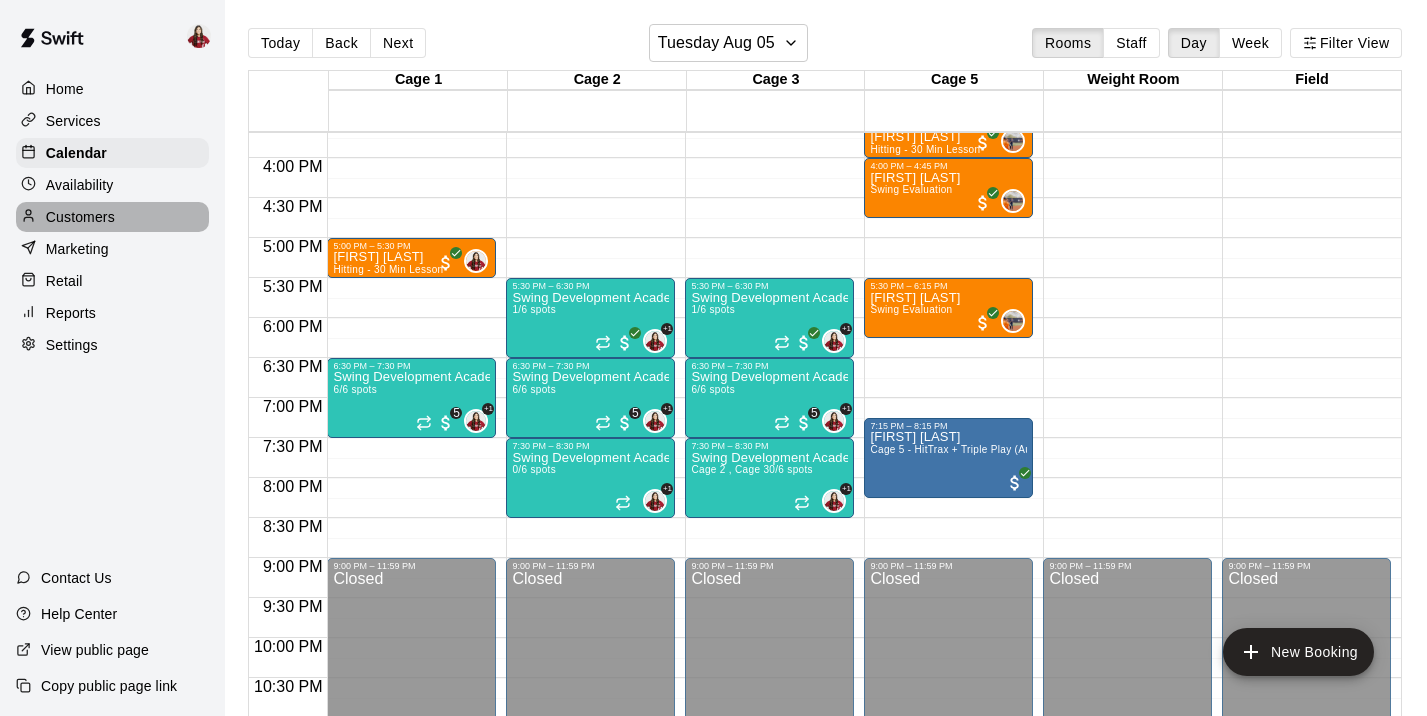 click on "Customers" at bounding box center (80, 217) 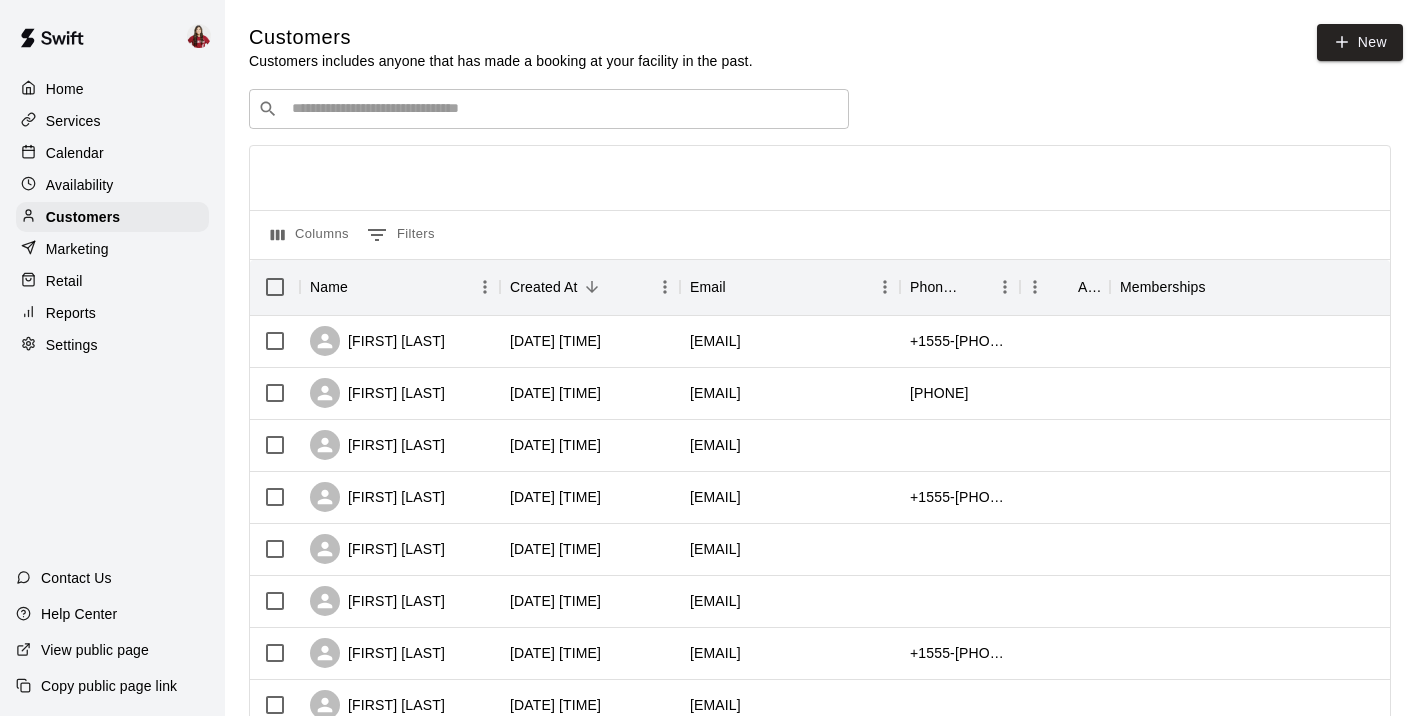 click on "​ ​" at bounding box center (549, 109) 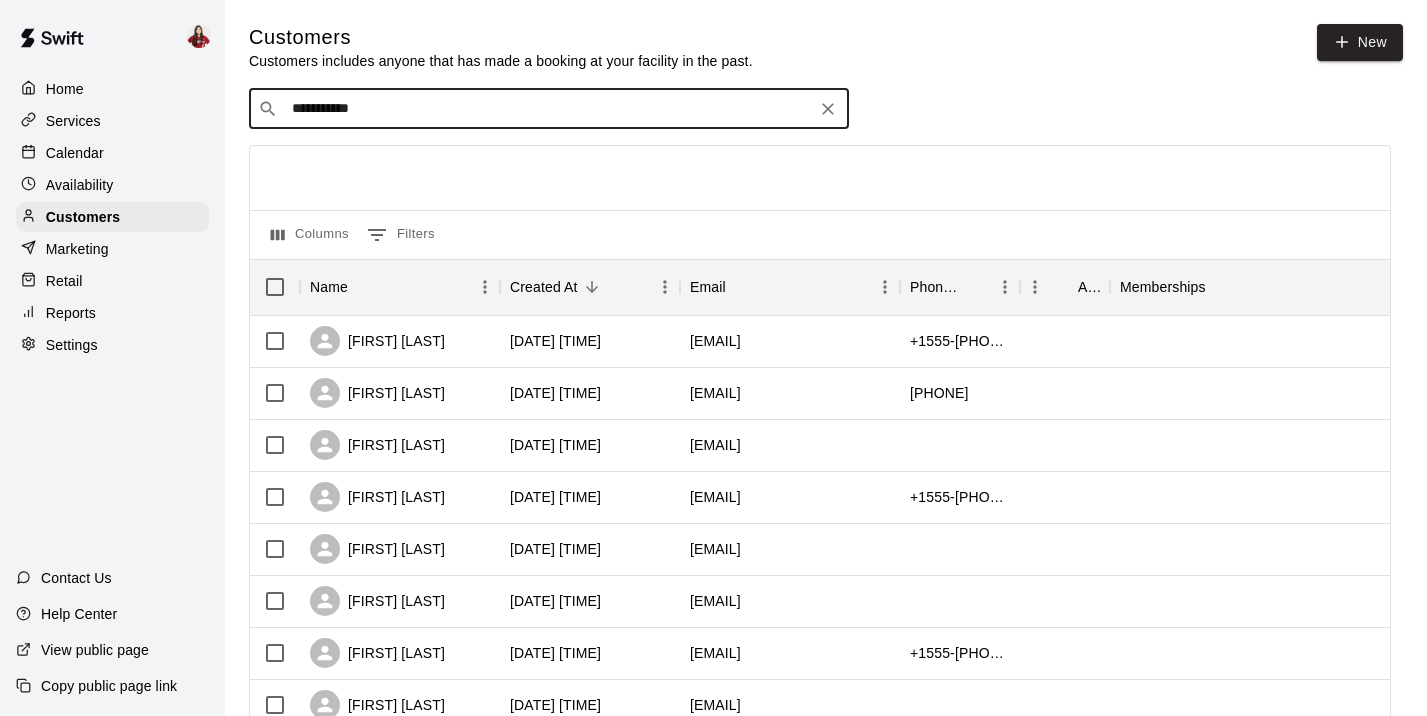 type on "**********" 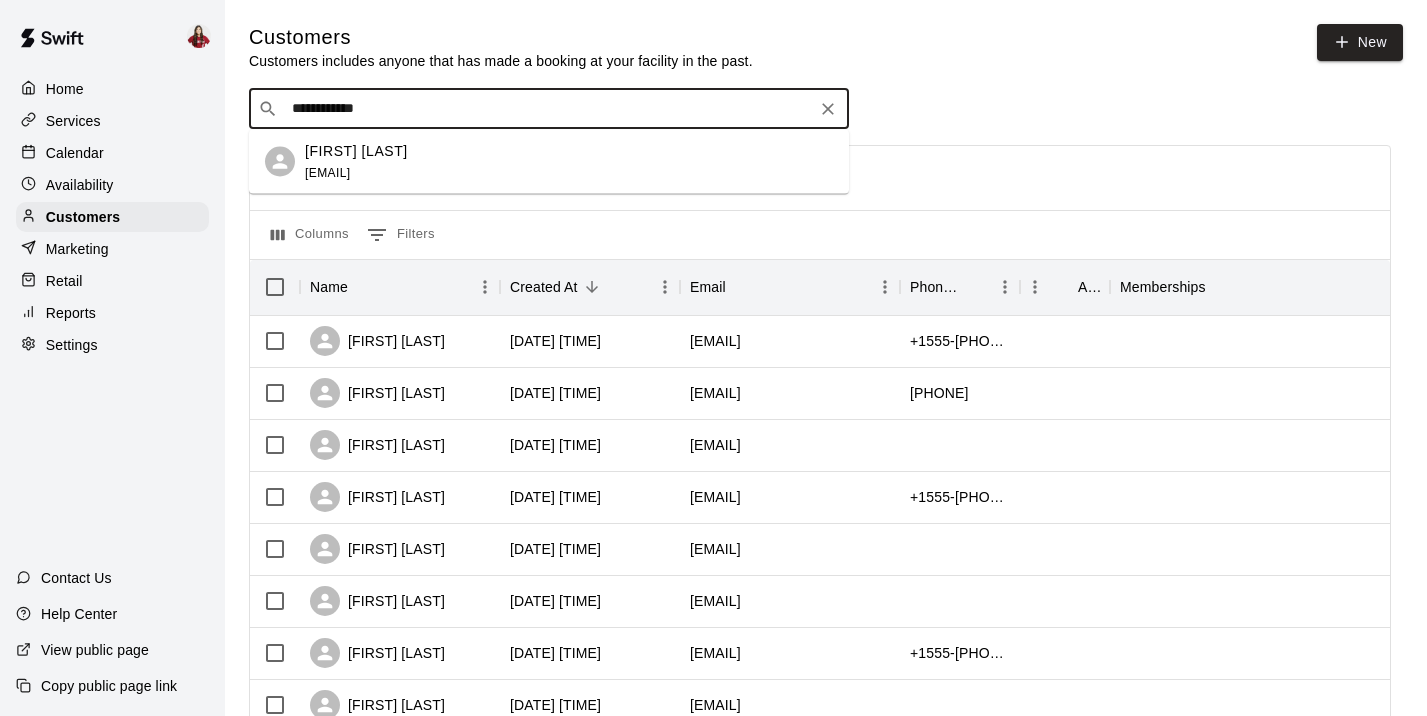 click on "[FIRST] [LAST] [EMAIL]" at bounding box center [569, 161] 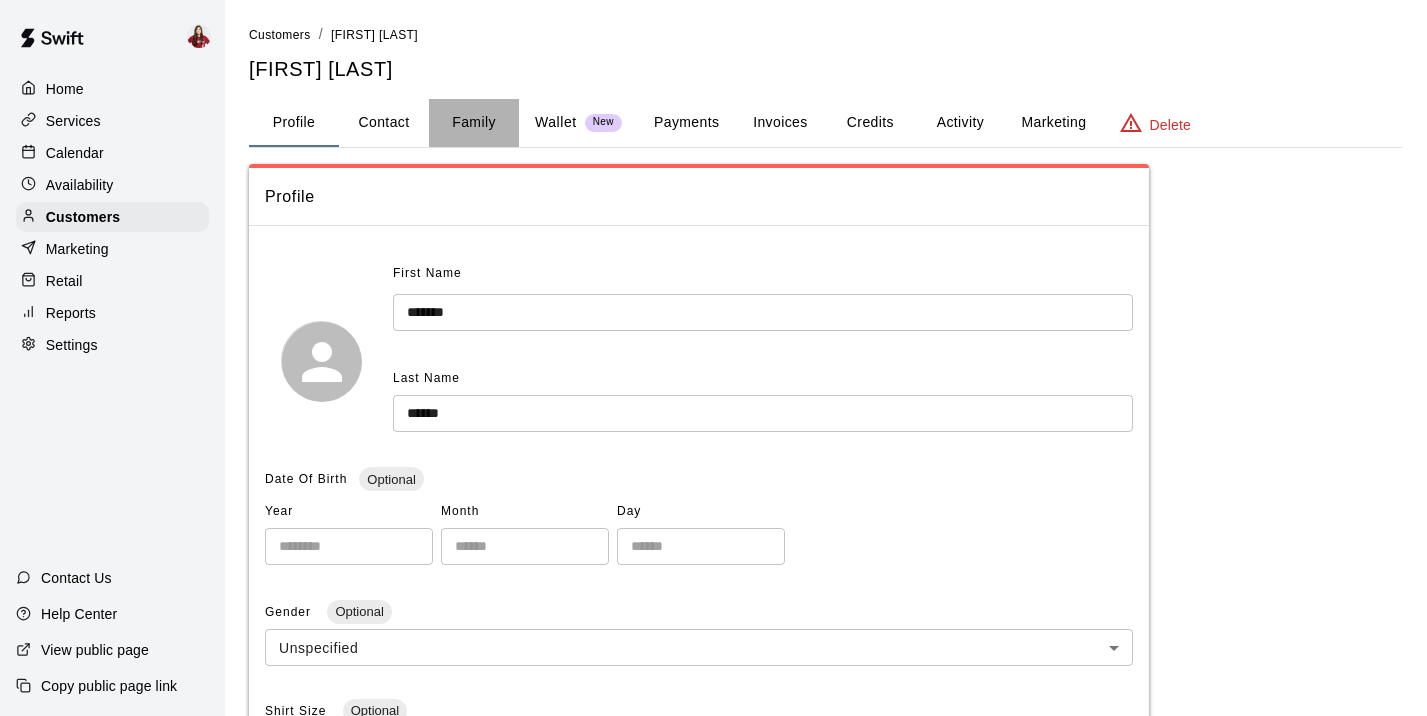 click on "Family" at bounding box center [474, 123] 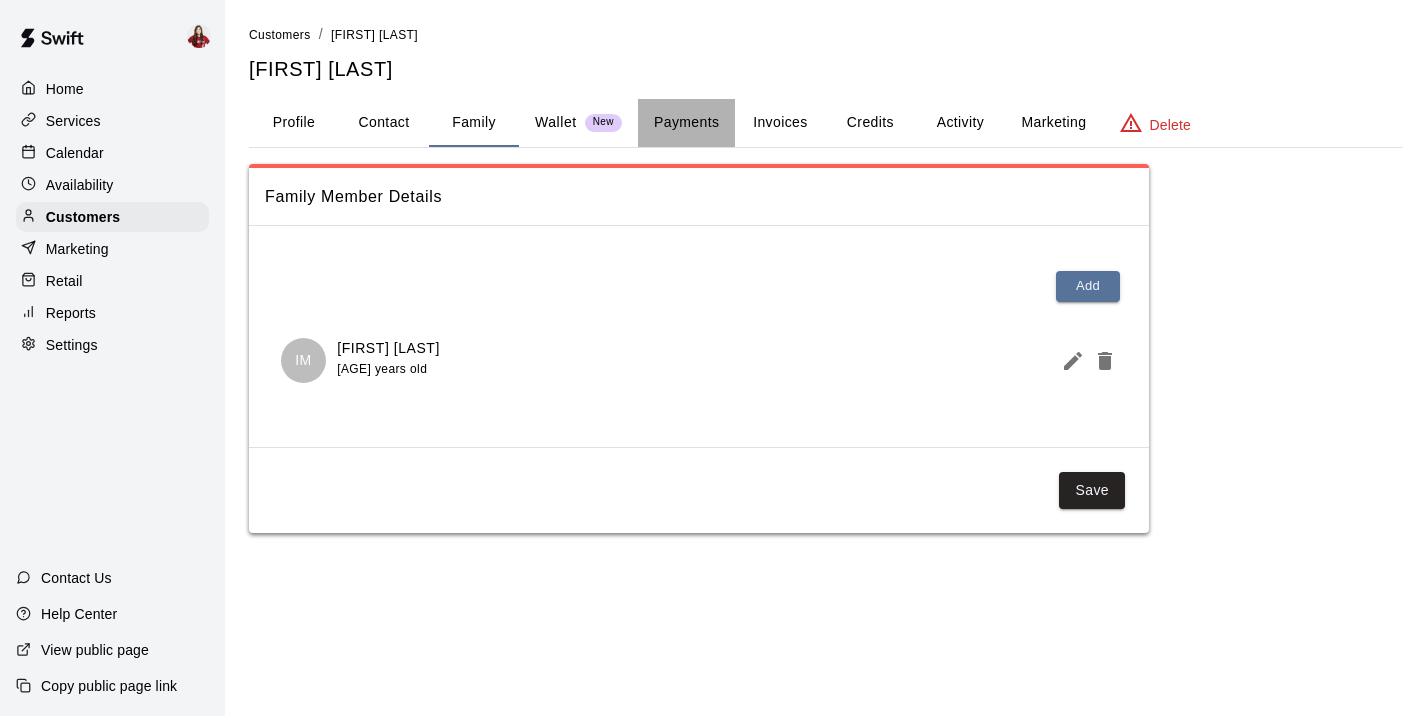 click on "Payments" at bounding box center (686, 123) 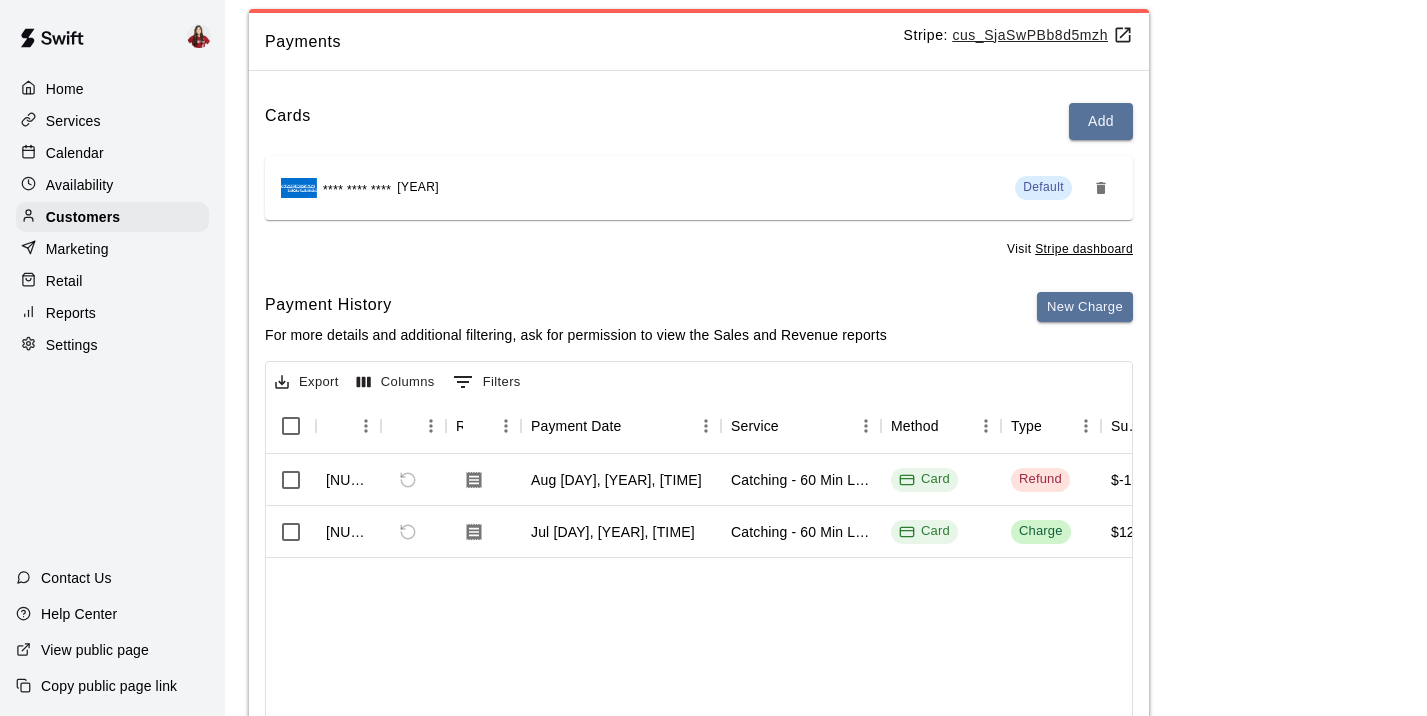scroll, scrollTop: 168, scrollLeft: 0, axis: vertical 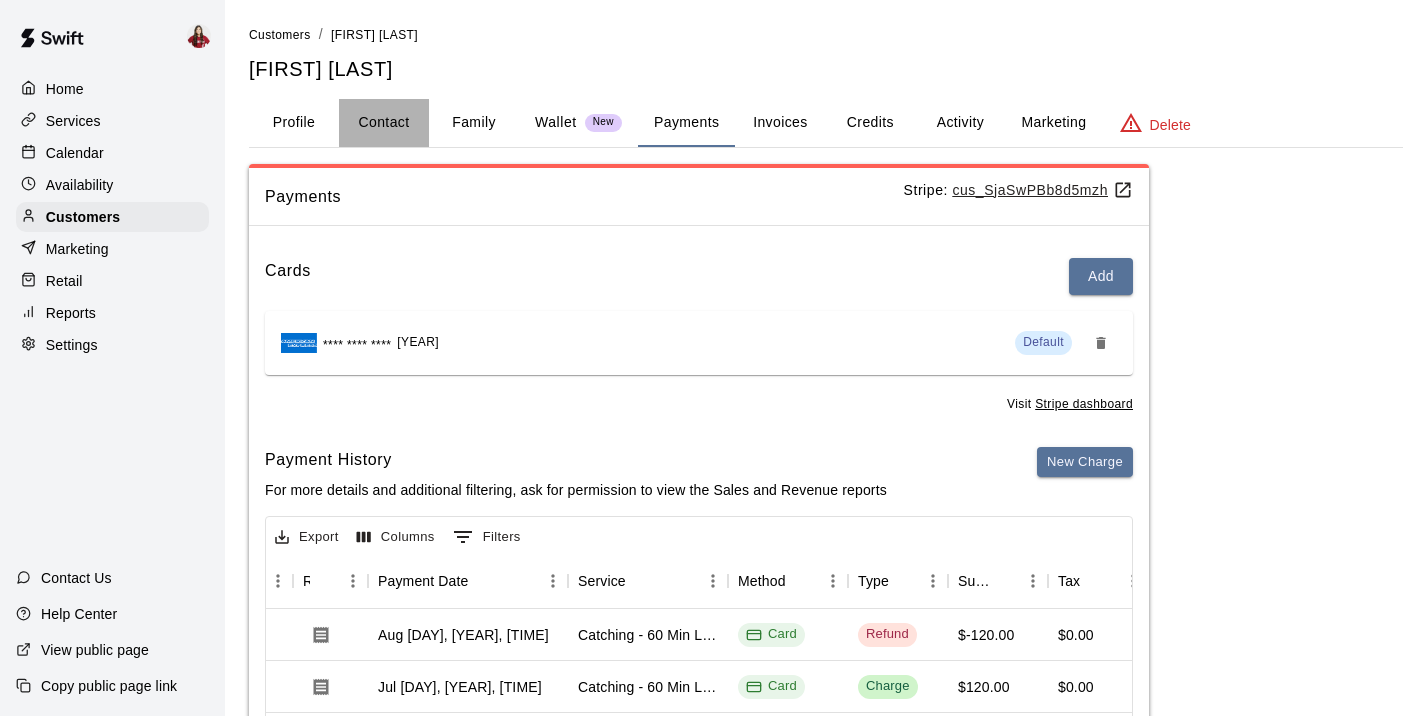 click on "Contact" at bounding box center (384, 123) 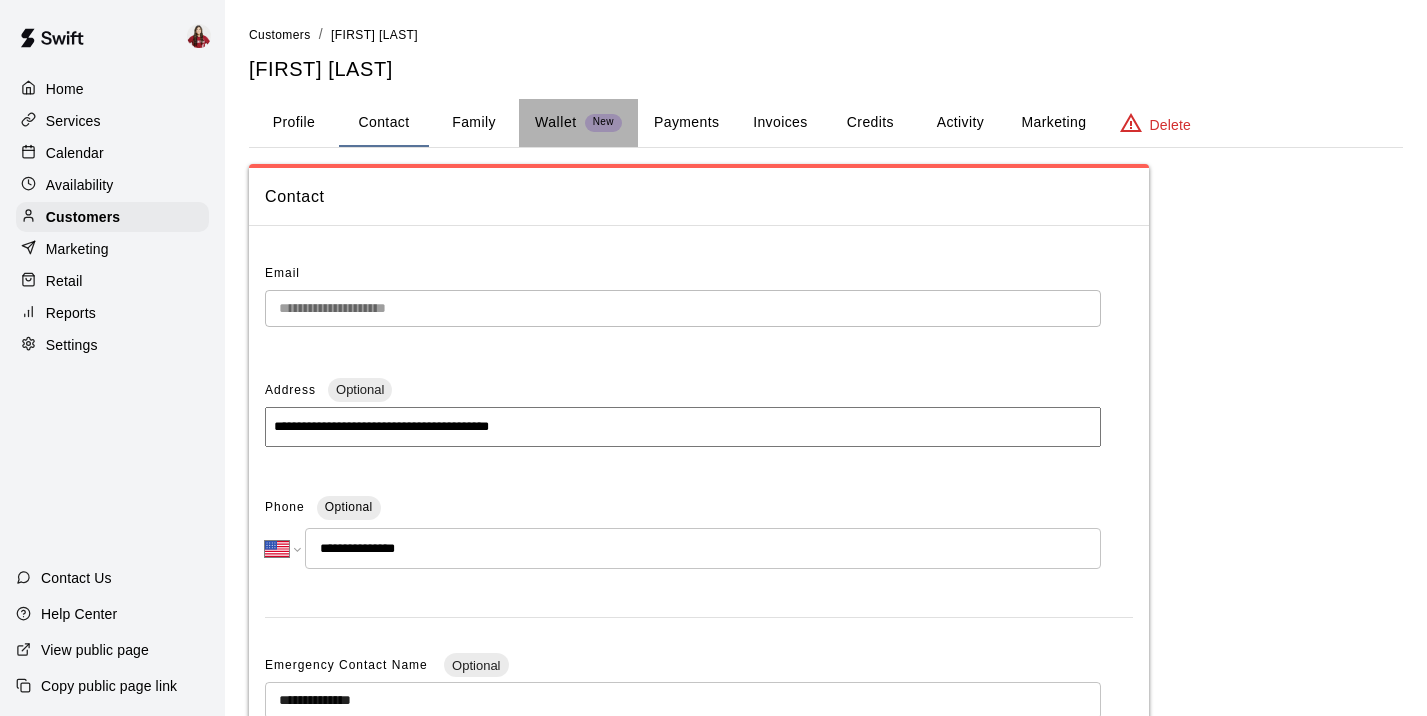 click on "Wallet" at bounding box center (556, 122) 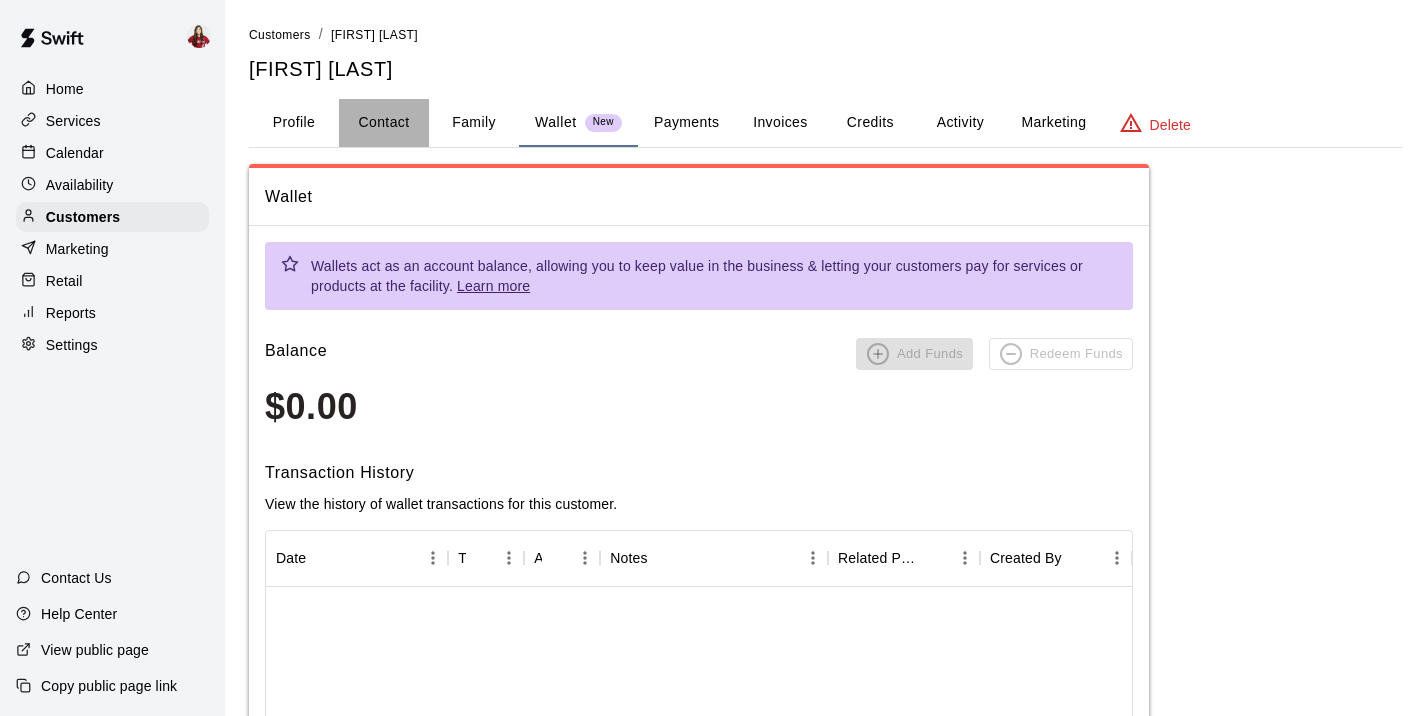 click on "Contact" at bounding box center [384, 123] 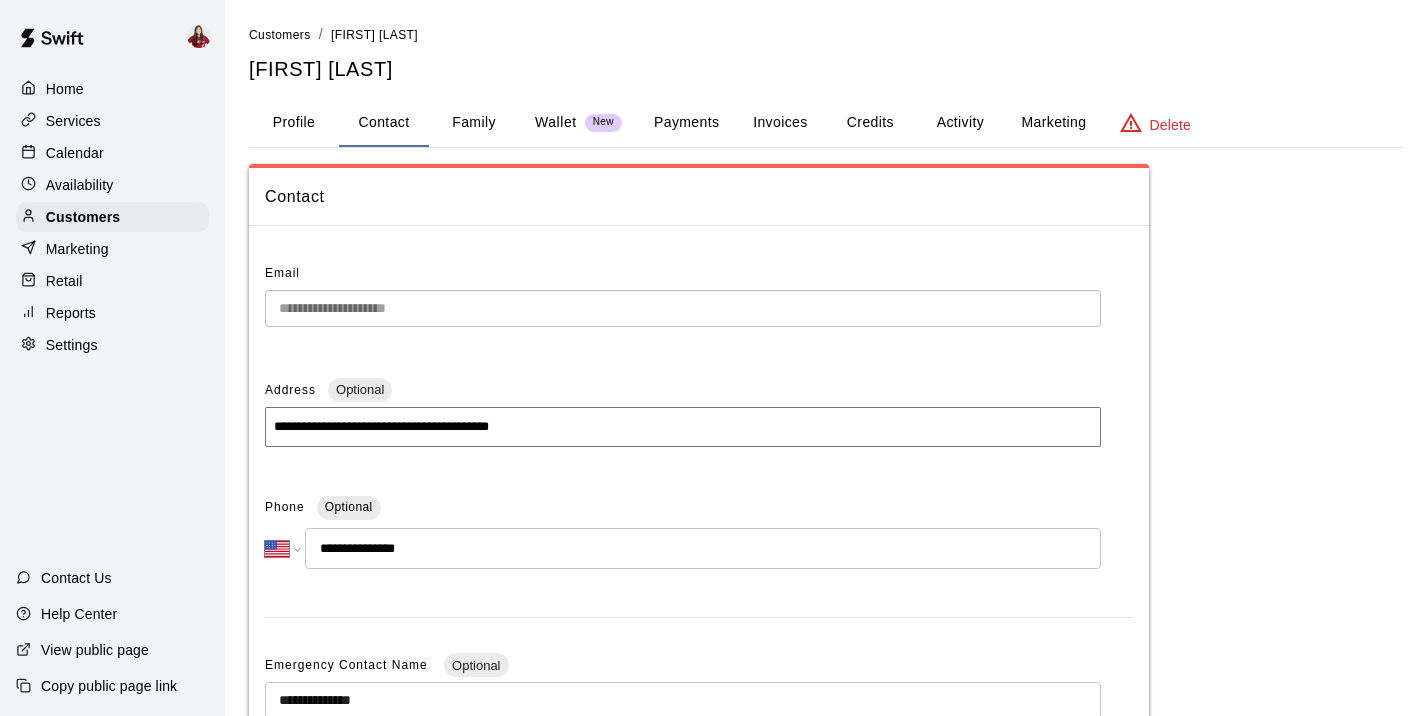 click on "Family" at bounding box center (474, 123) 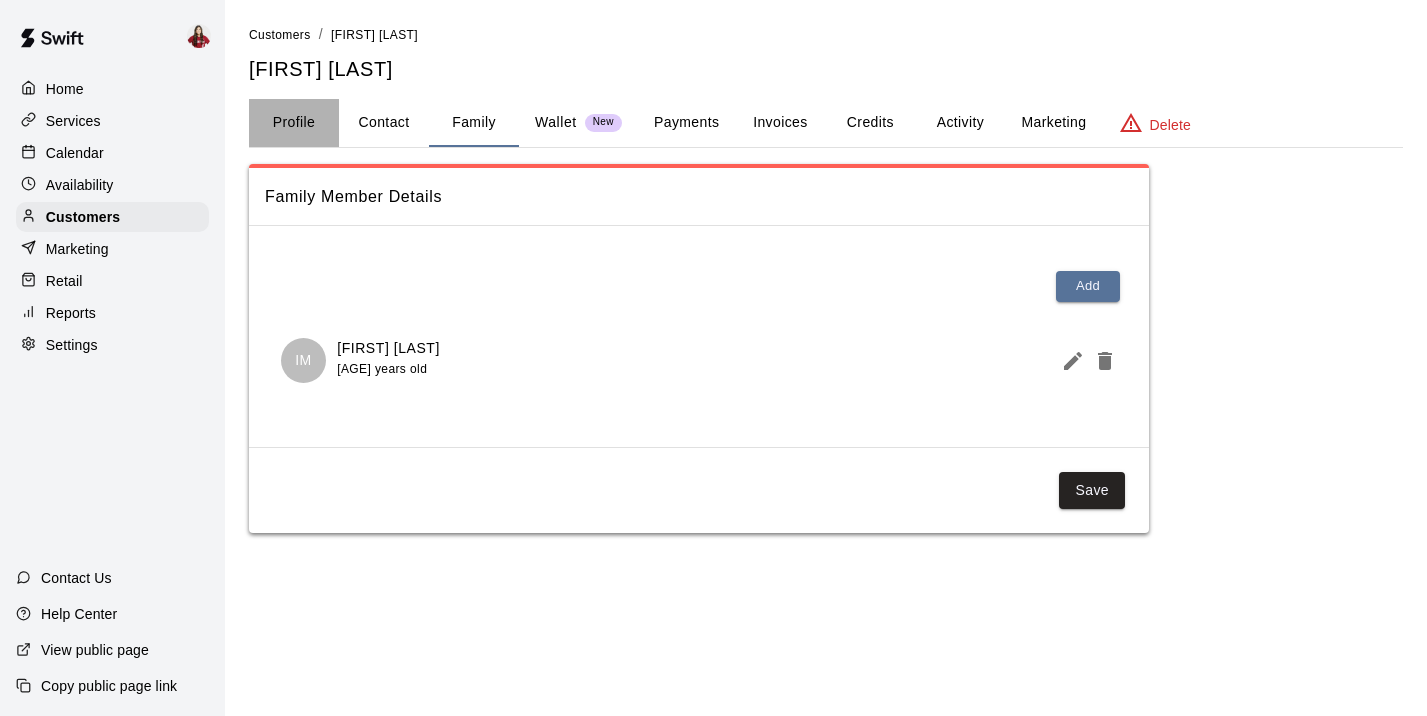 click on "Profile" at bounding box center [294, 123] 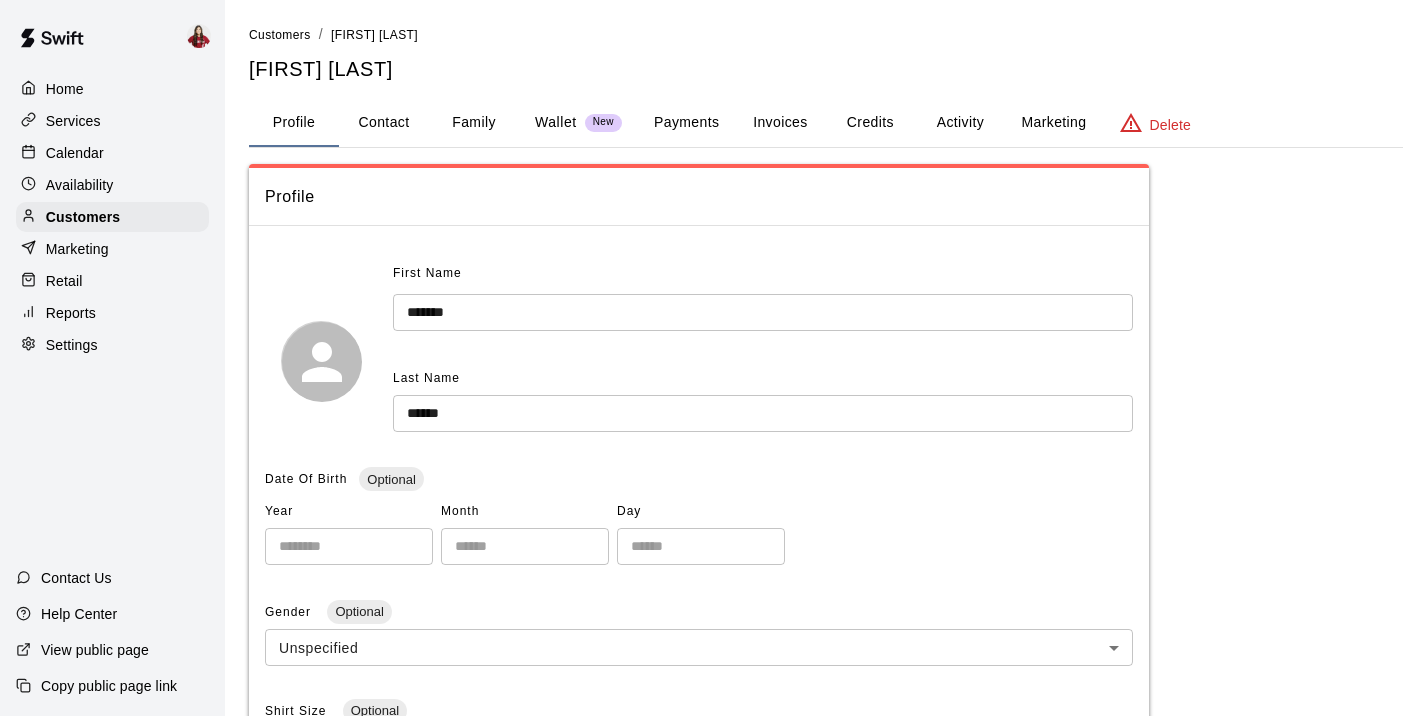 click on "Calendar" at bounding box center (112, 153) 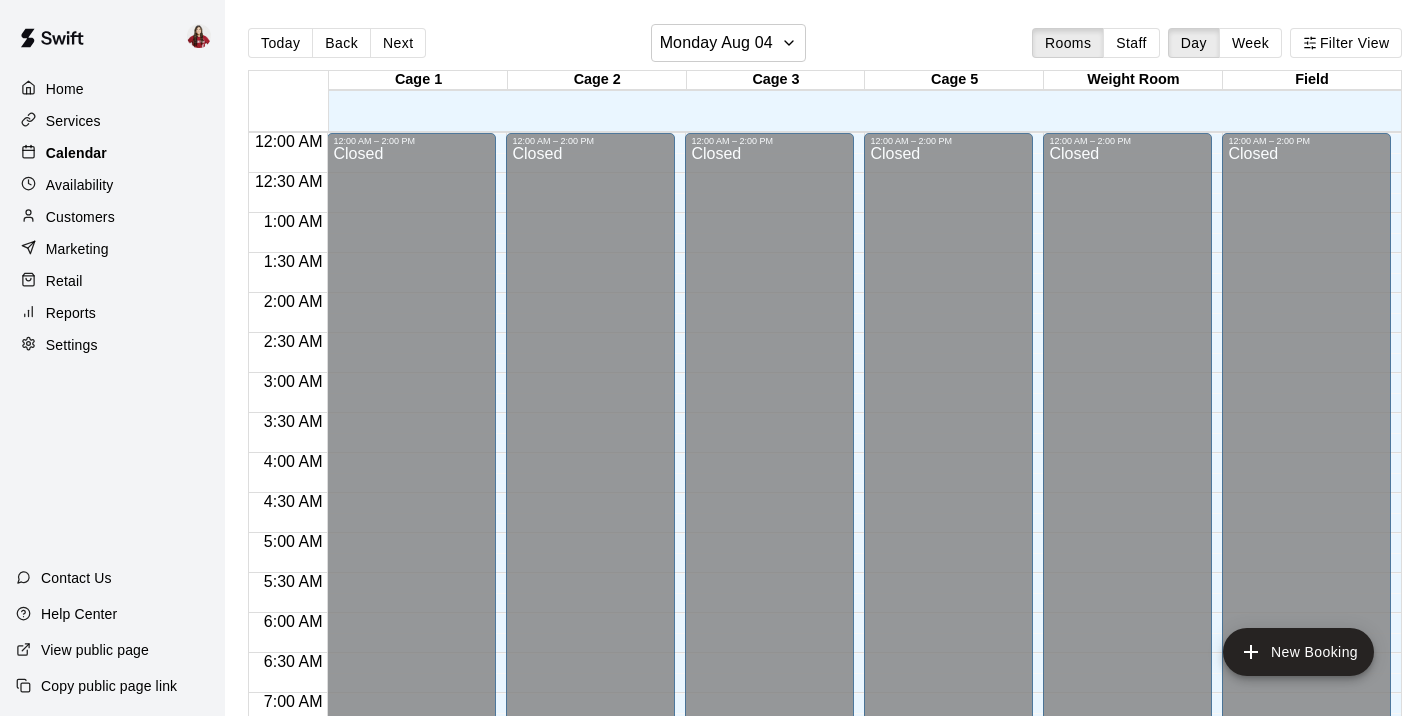 scroll, scrollTop: 1255, scrollLeft: 0, axis: vertical 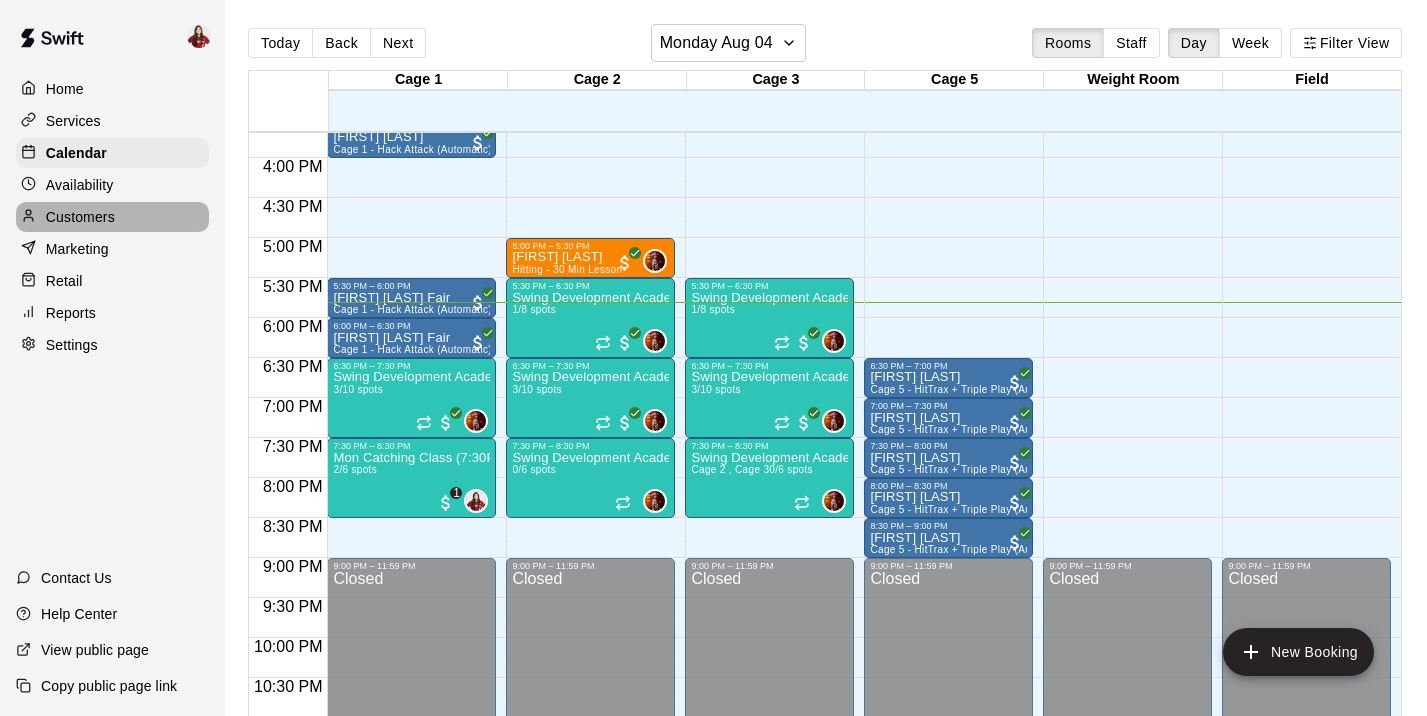 click on "Customers" at bounding box center [112, 217] 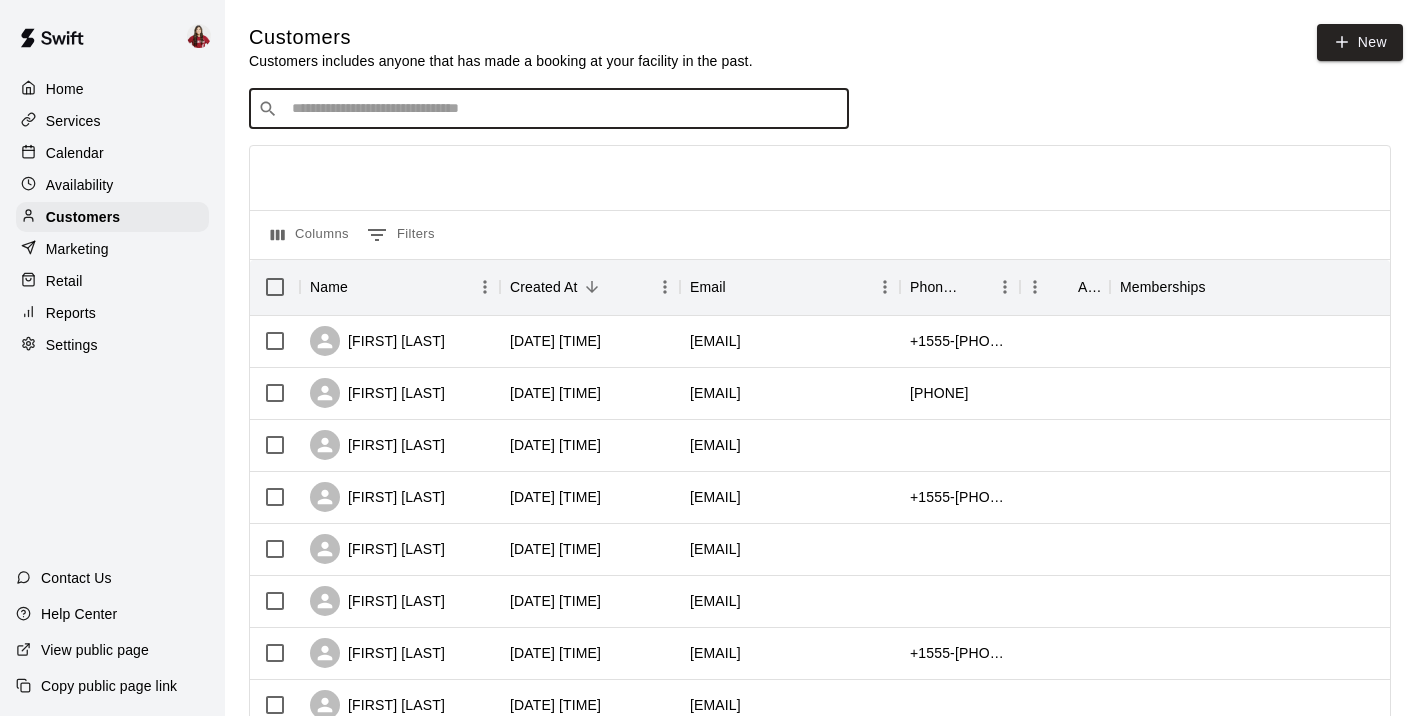 click at bounding box center [563, 109] 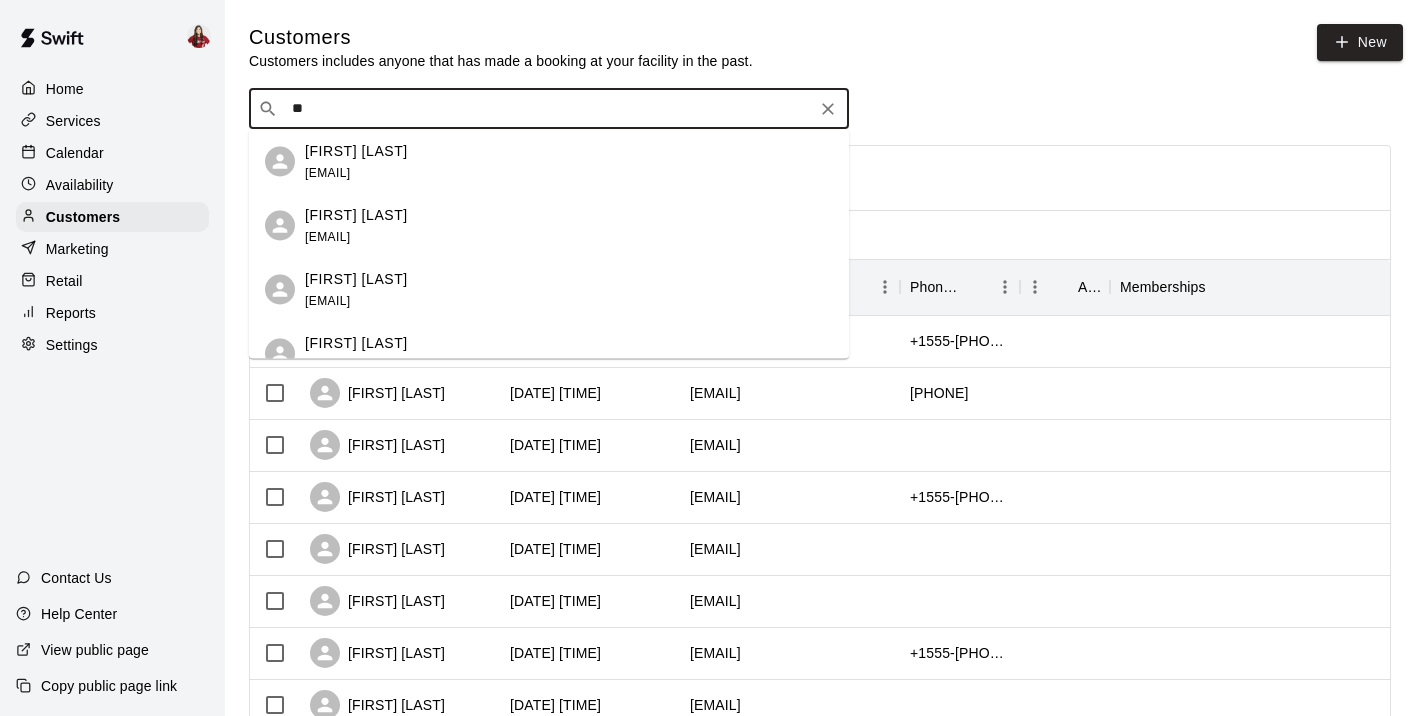 type on "*" 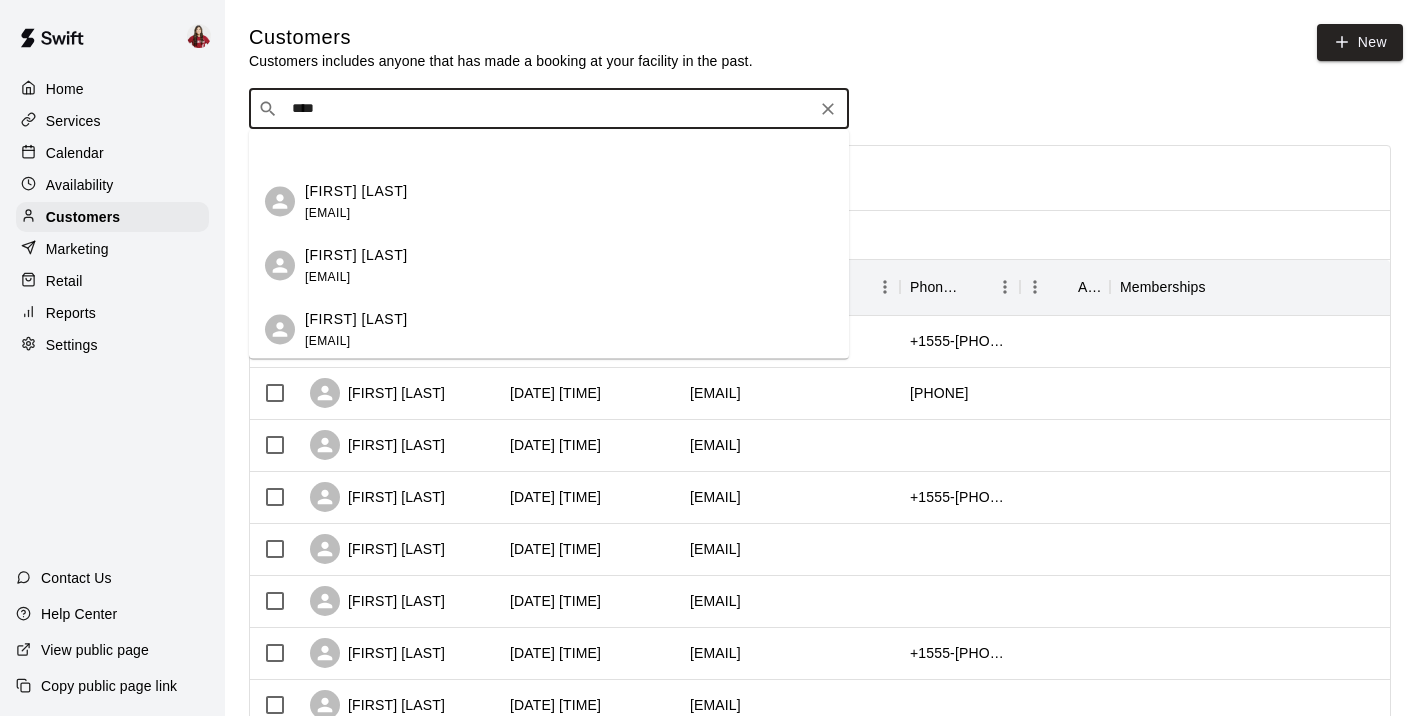 scroll, scrollTop: 603, scrollLeft: 0, axis: vertical 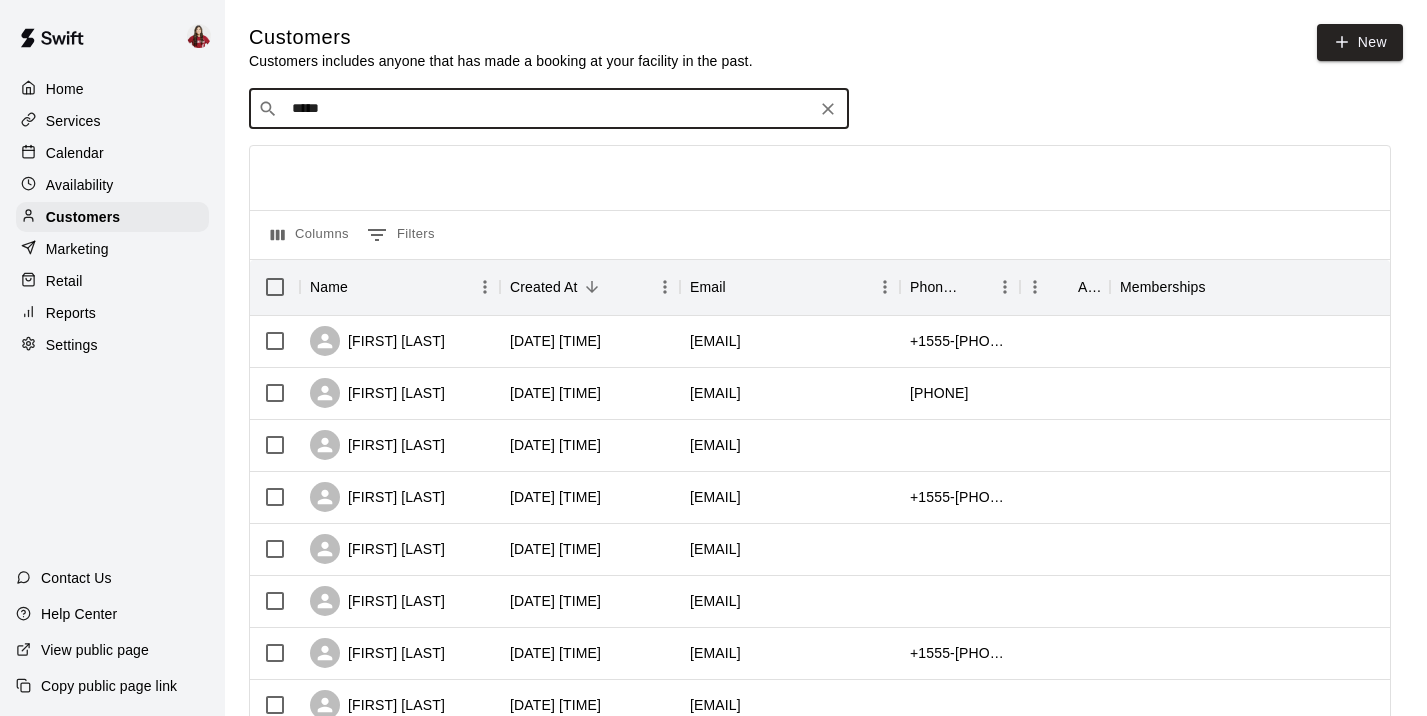 type on "******" 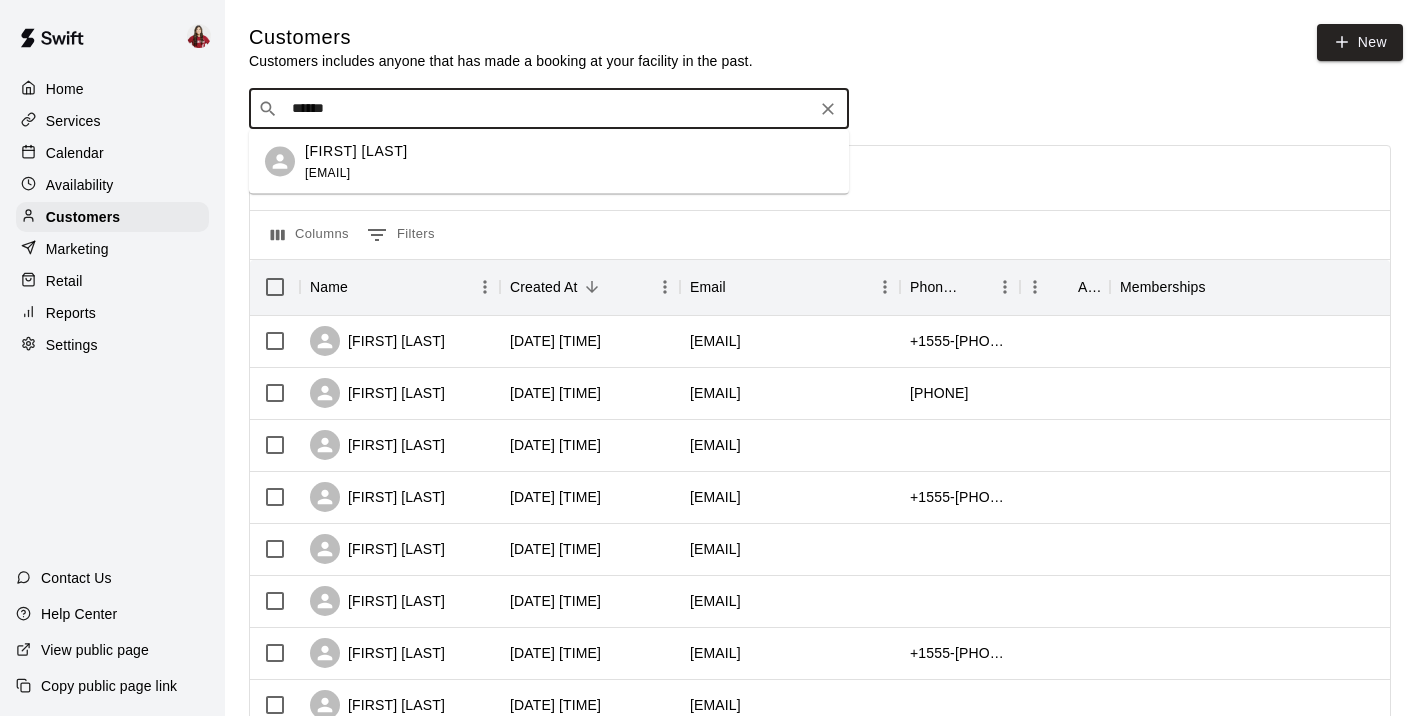 click on "[FIRST] [LAST]" at bounding box center [356, 150] 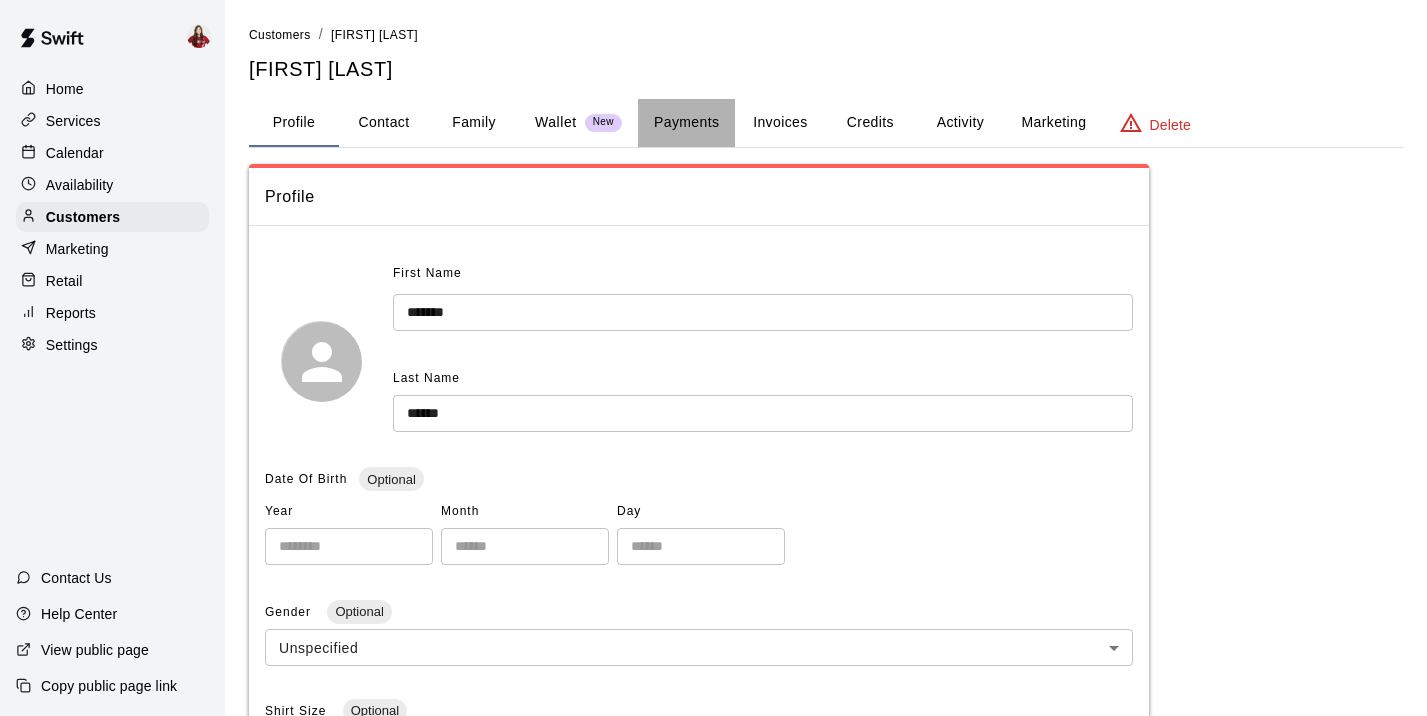 click on "Payments" at bounding box center [686, 123] 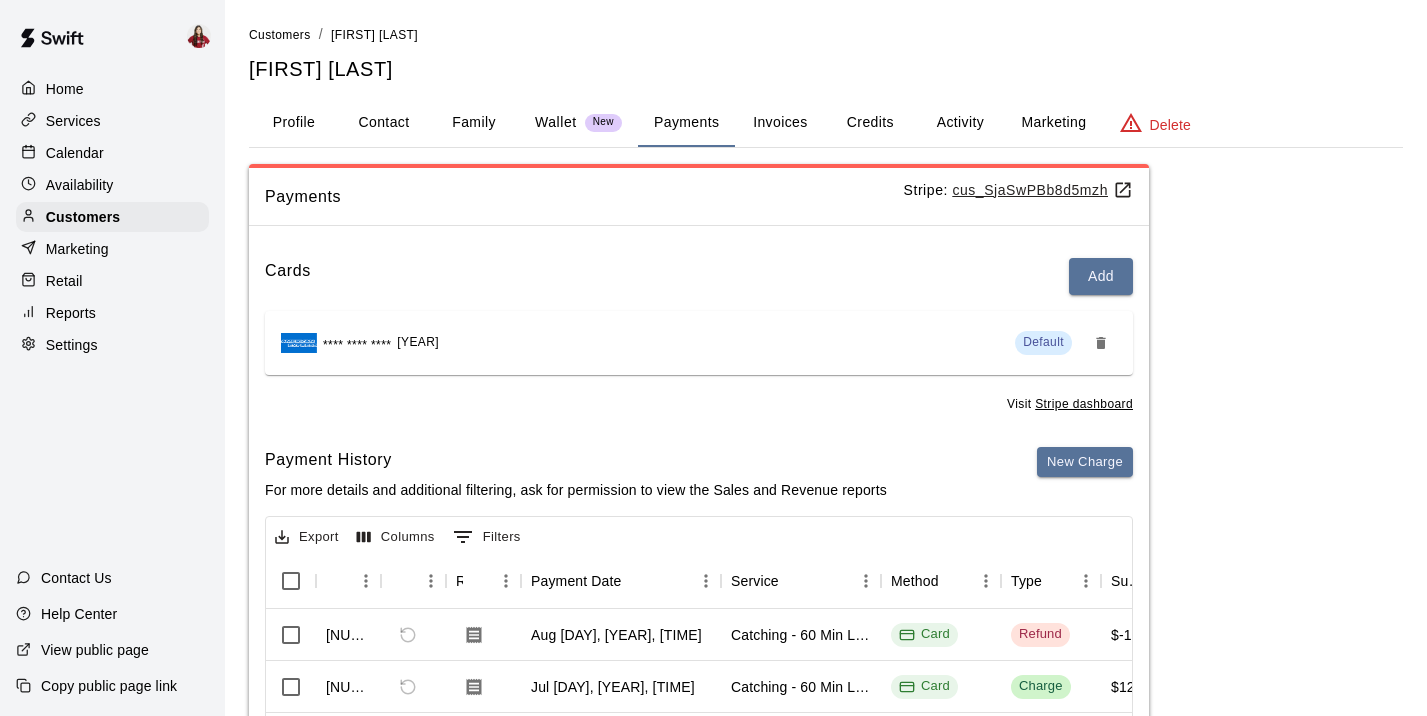 scroll, scrollTop: 0, scrollLeft: 4, axis: horizontal 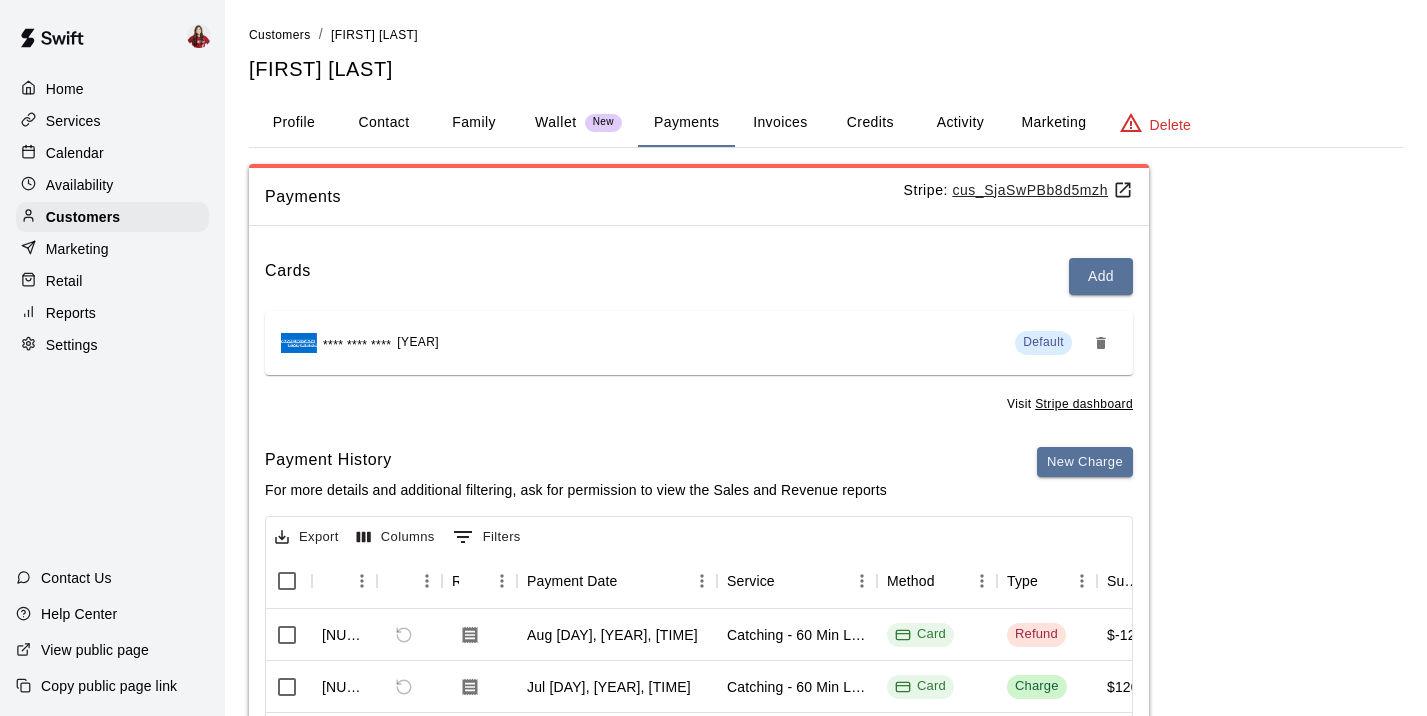 click on "Home Services Calendar Availability Customers Marketing Retail Reports Settings" at bounding box center [112, 217] 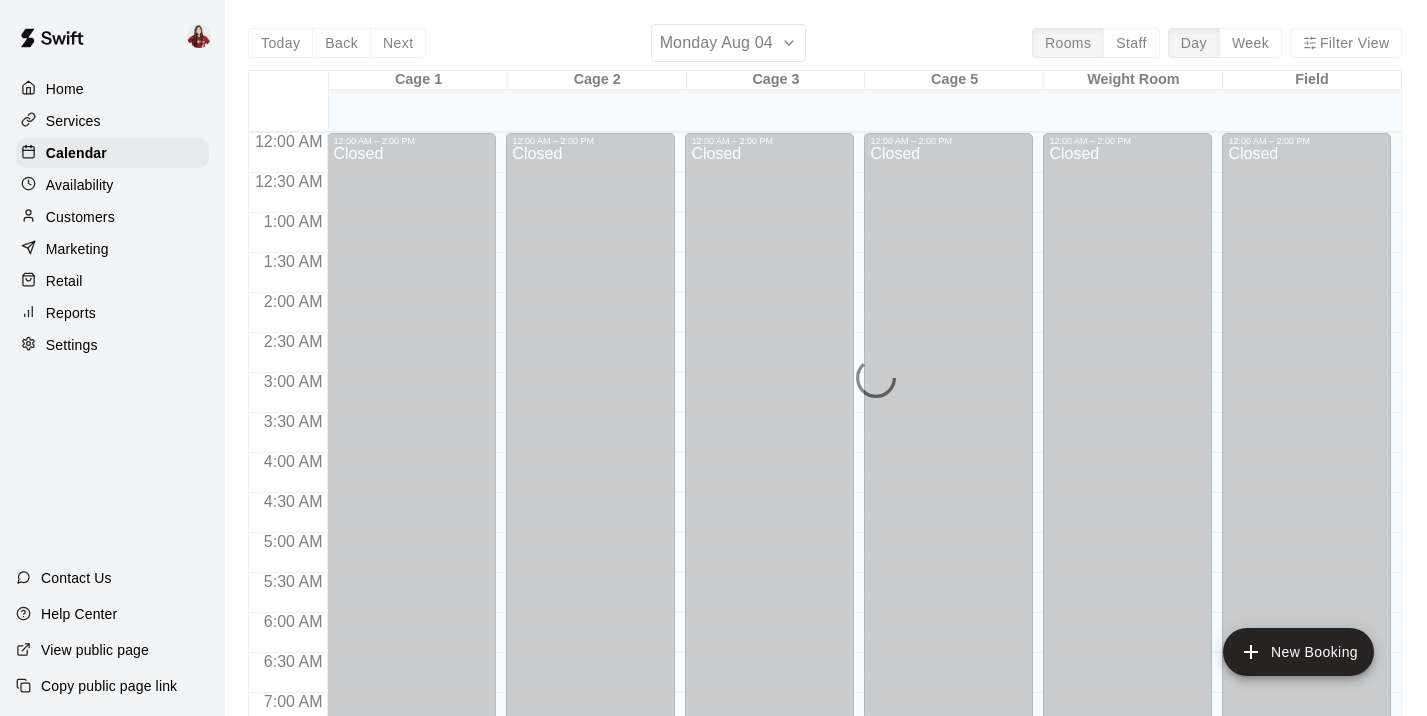 click on "Today Back Next Monday Aug 04 Rooms Staff Day Week Filter View Cage 1 04 Mon Cage 2  04 Mon Cage 3  04 Mon Cage 5  04 Mon Weight Room 04 Mon Field 04 Mon 12:00 AM 12:30 AM 1:00 AM 1:30 AM 2:00 AM 2:30 AM 3:00 AM 3:30 AM 4:00 AM 4:30 AM 5:00 AM 5:30 AM 6:00 AM 6:30 AM 7:00 AM 7:30 AM 8:00 AM 8:30 AM 9:00 AM 9:30 AM 10:00 AM 10:30 AM 11:00 AM 11:30 AM 12:00 PM 12:30 PM 1:00 PM 1:30 PM 2:00 PM 2:30 PM 3:00 PM 3:30 PM 4:00 PM 4:30 PM 5:00 PM 5:30 PM 6:00 PM 6:30 PM 7:00 PM 7:30 PM 8:00 PM 8:30 PM 9:00 PM 9:30 PM 10:00 PM 10:30 PM 11:00 PM 11:30 PM 12:00 AM – 2:00 PM Closed 2:30 PM – 3:30 PM [FIRST] [LAST] Hitting - 60 Min Lesson 0 3:30 PM – 4:00 PM [FIRST] [LAST] Cage 1 - Hack Attack (Automatic) 5:30 PM – 6:00 PM [FIRST] [LAST] Fair Cage 1 - Hack Attack (Automatic) 6:00 PM – 6:30 PM [FIRST] [LAST] Fair Cage 1 - Hack Attack (Automatic) 6:30 PM – 7:30 PM Swing Development Academy High School 3/10 spots 0 7:30 PM – 8:30 PM Mon Catching Class (7:30PM-8:30PM) 2/6 spots 0 1 9:00 PM – 11:59 PM Closed Closed 0 0 0" at bounding box center [825, 382] 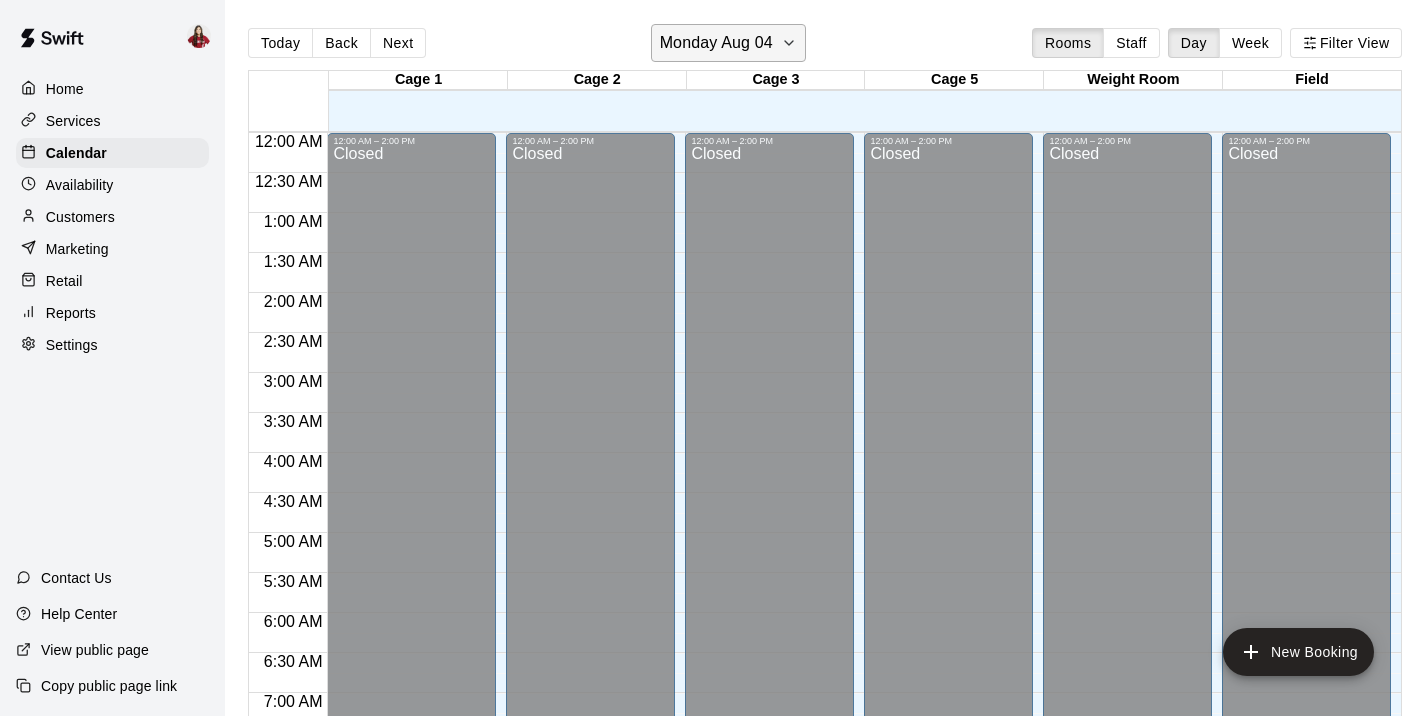 scroll, scrollTop: 1255, scrollLeft: 0, axis: vertical 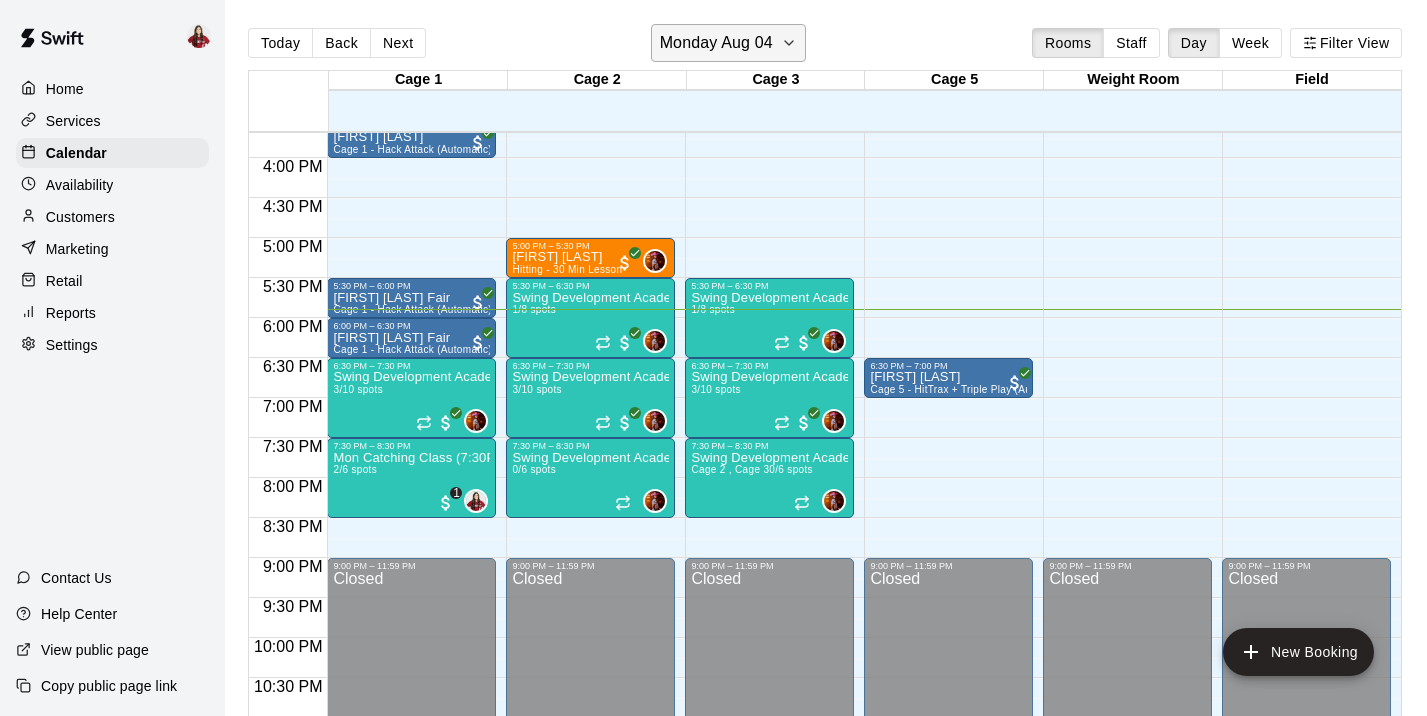 click 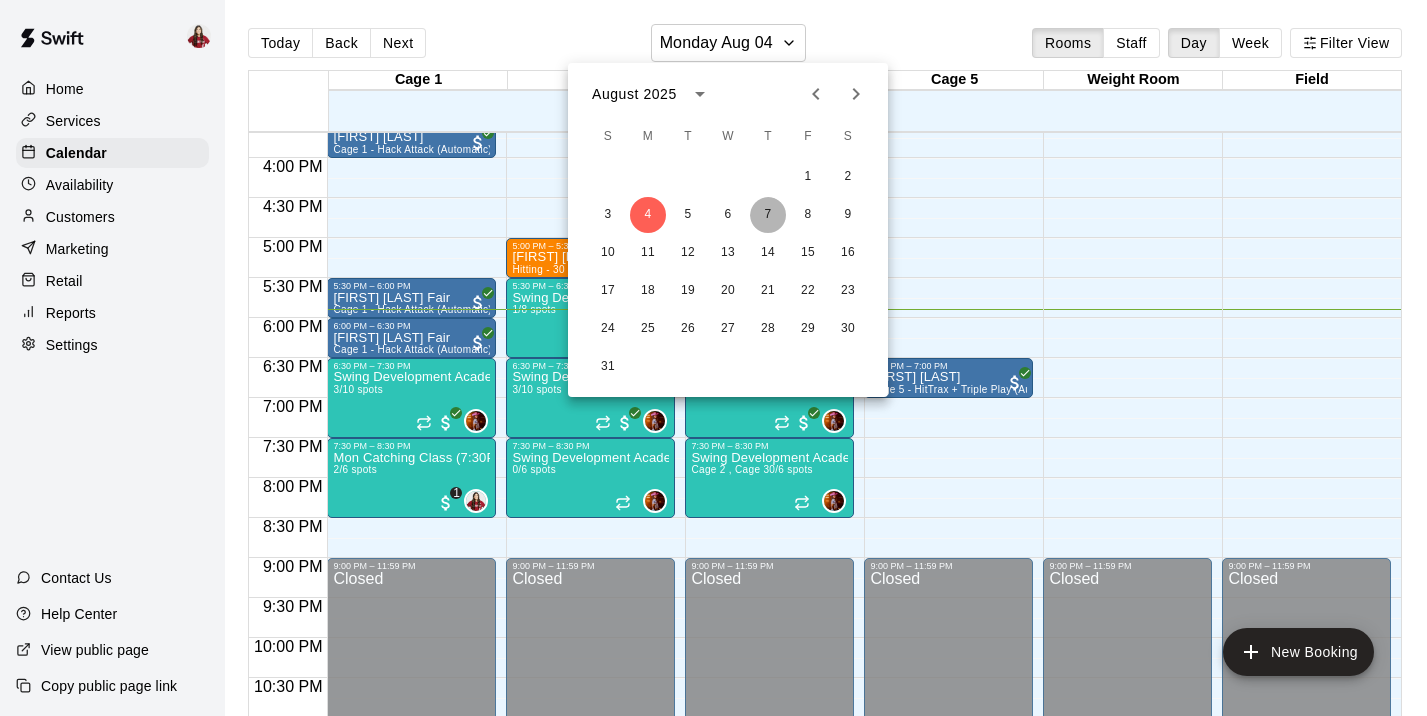 click on "7" at bounding box center [768, 215] 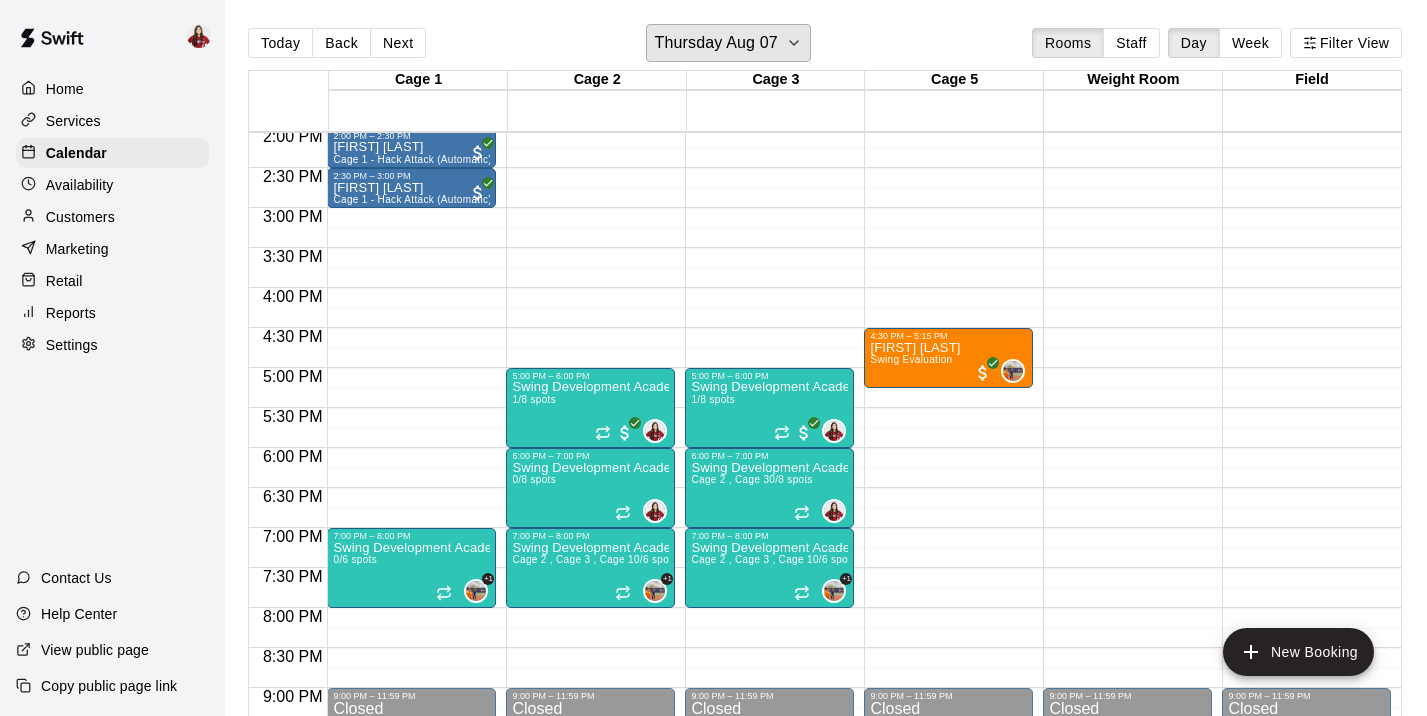 scroll, scrollTop: 1100, scrollLeft: 0, axis: vertical 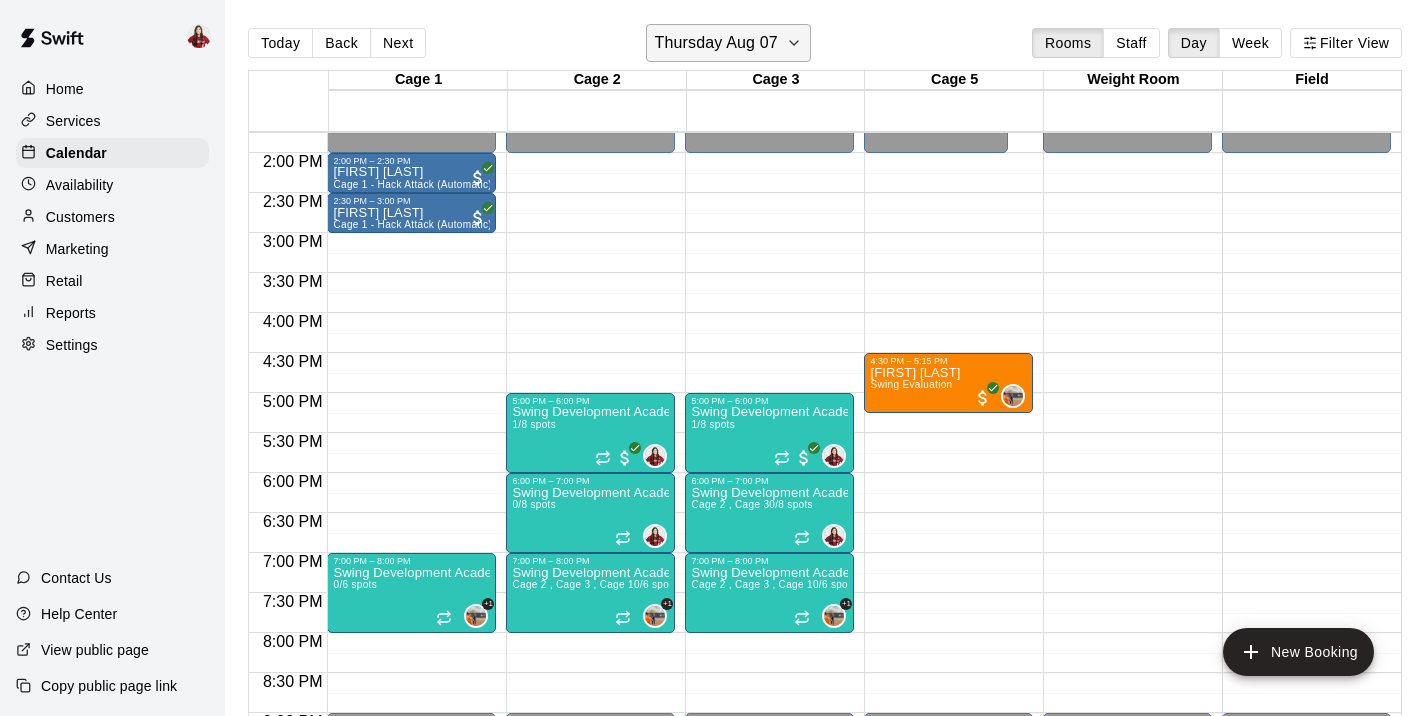 click on "Thursday Aug 07" at bounding box center (728, 43) 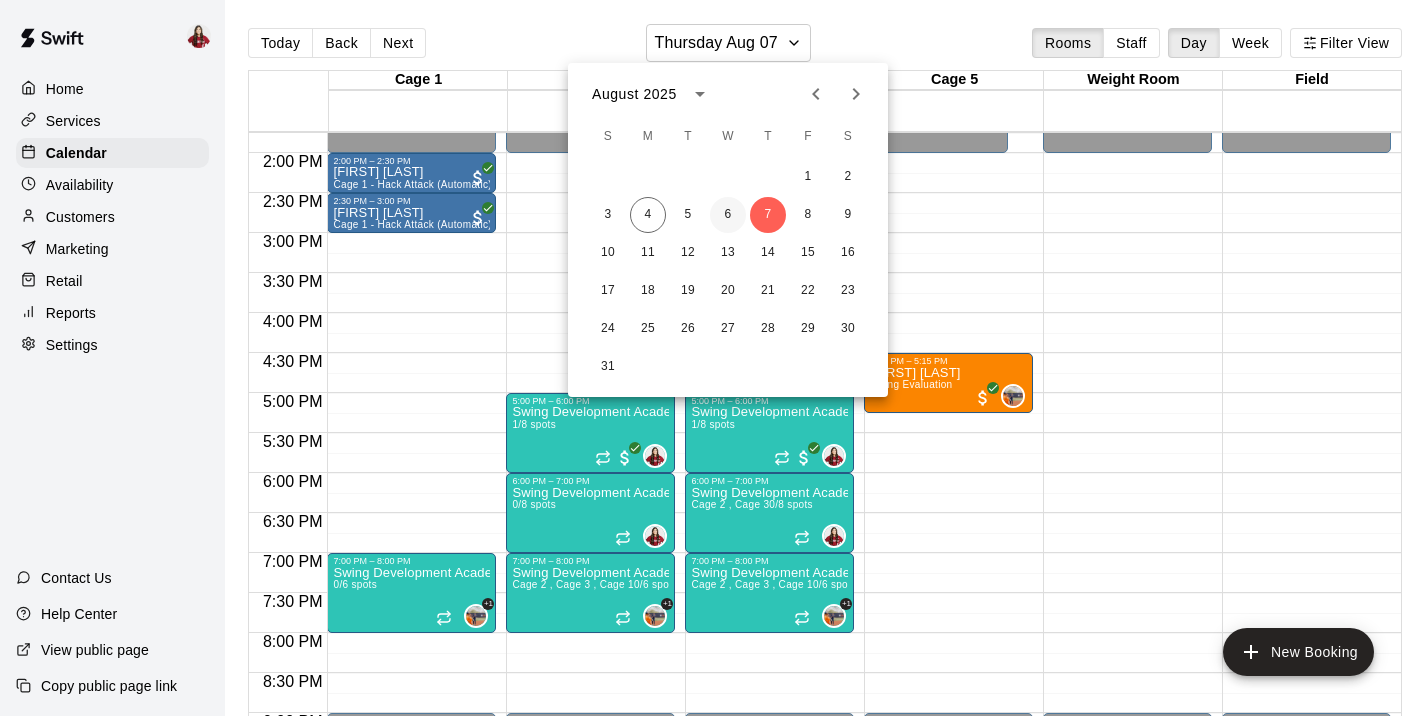 click on "6" at bounding box center (728, 215) 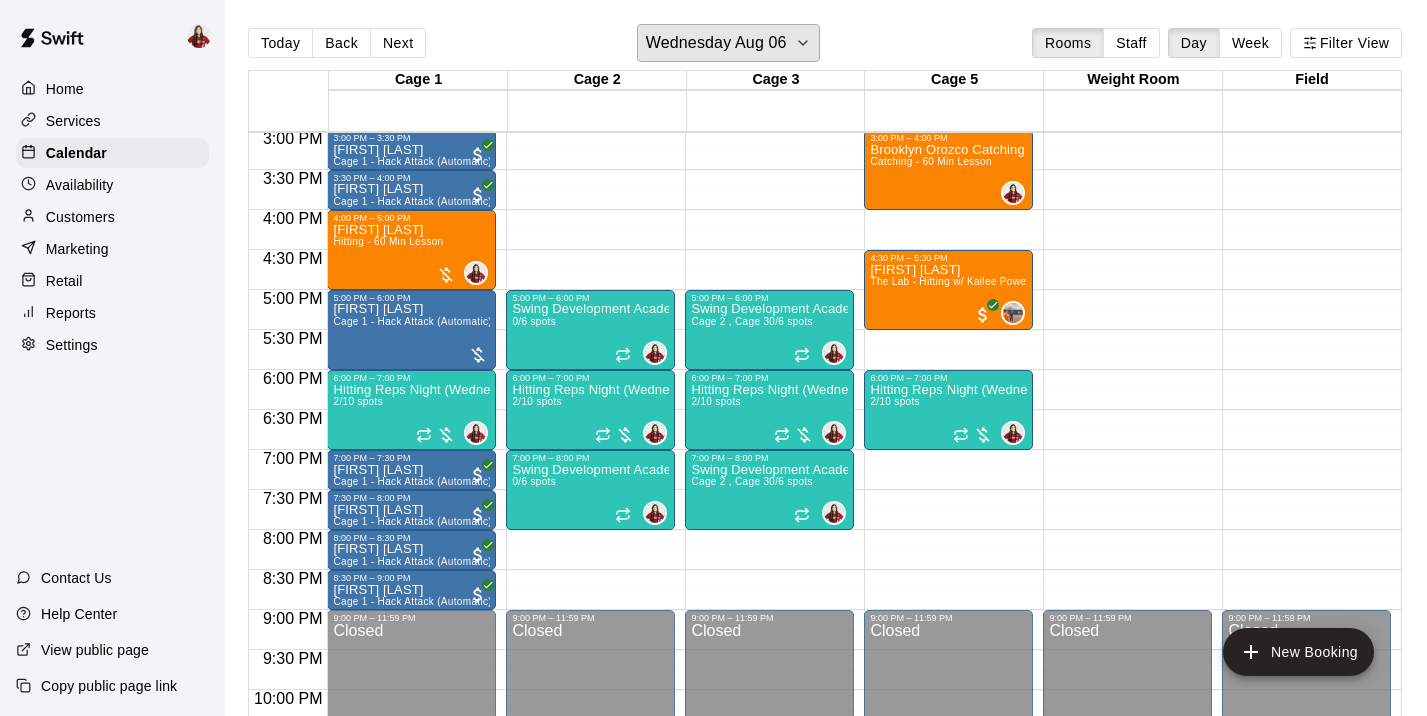 scroll, scrollTop: 1192, scrollLeft: 0, axis: vertical 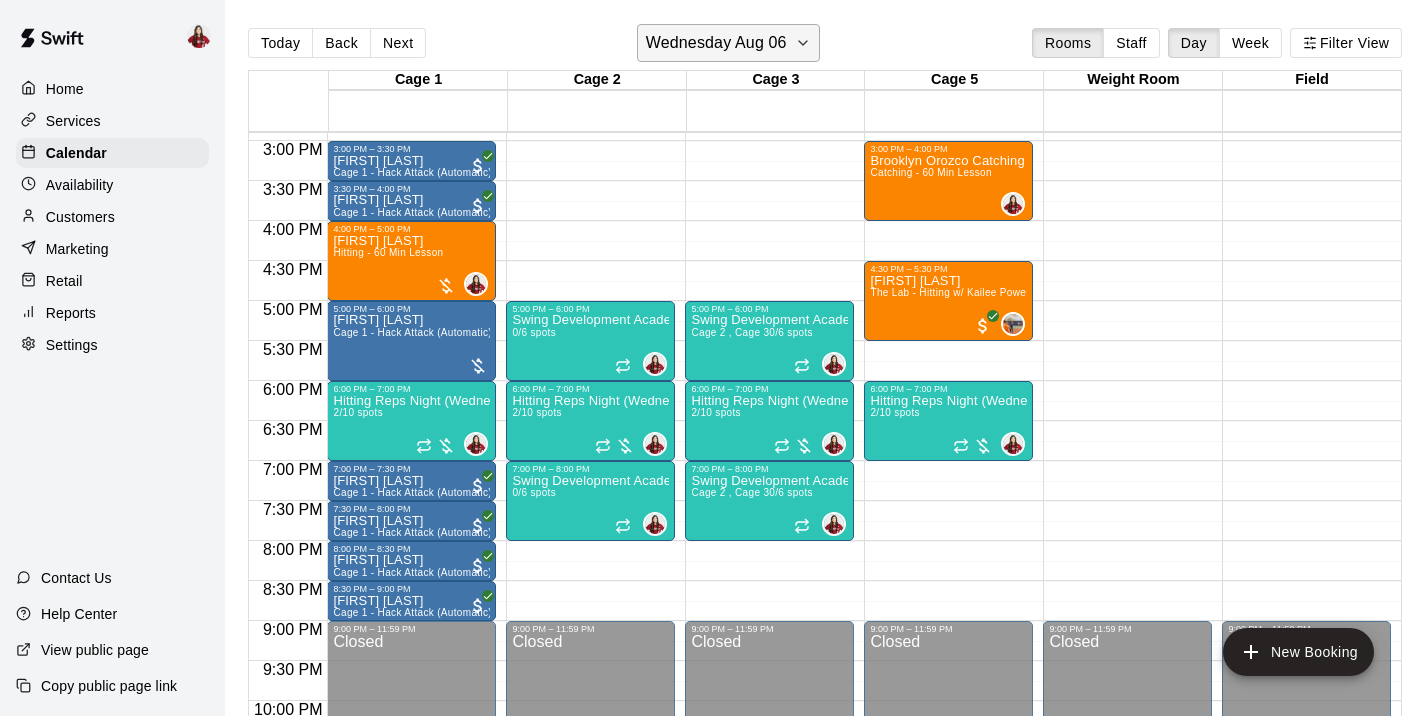 click on "Wednesday Aug 06" at bounding box center (728, 43) 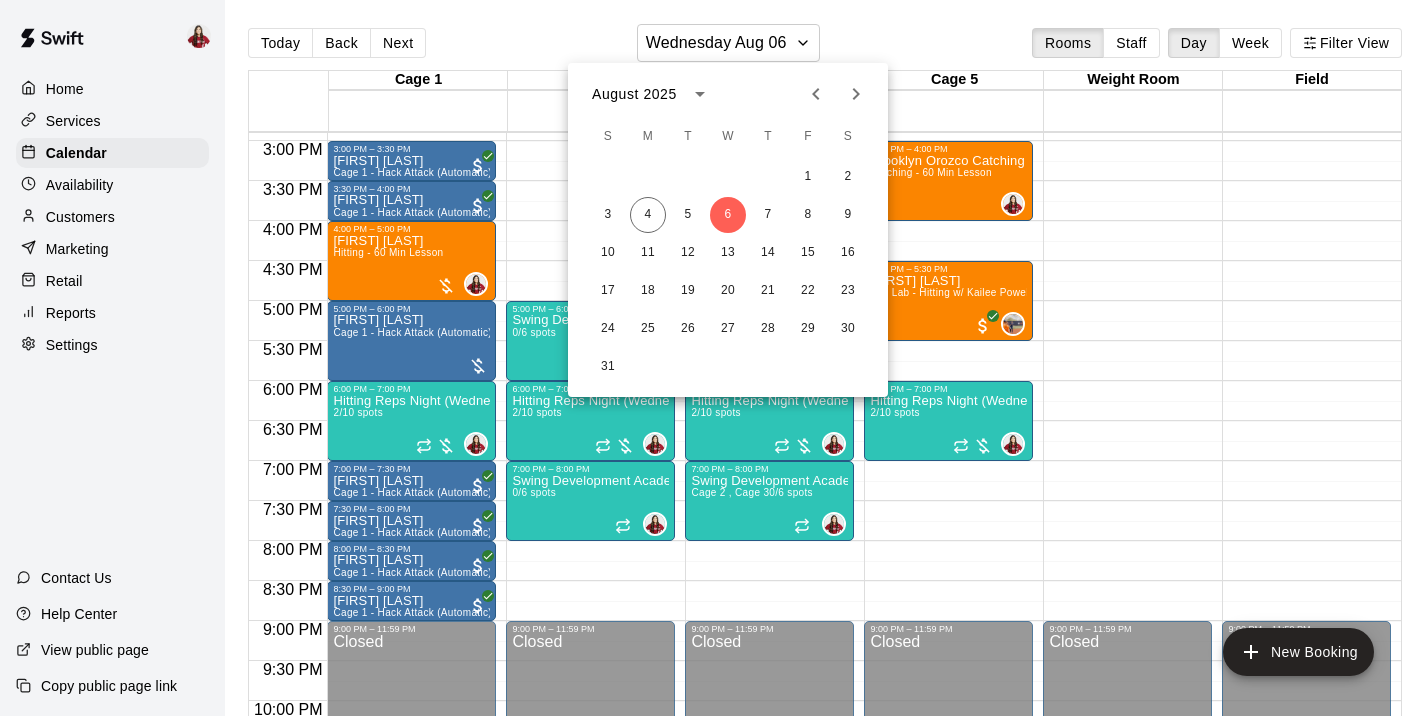 click on "3 4 5 6 7 8 9" at bounding box center (728, 215) 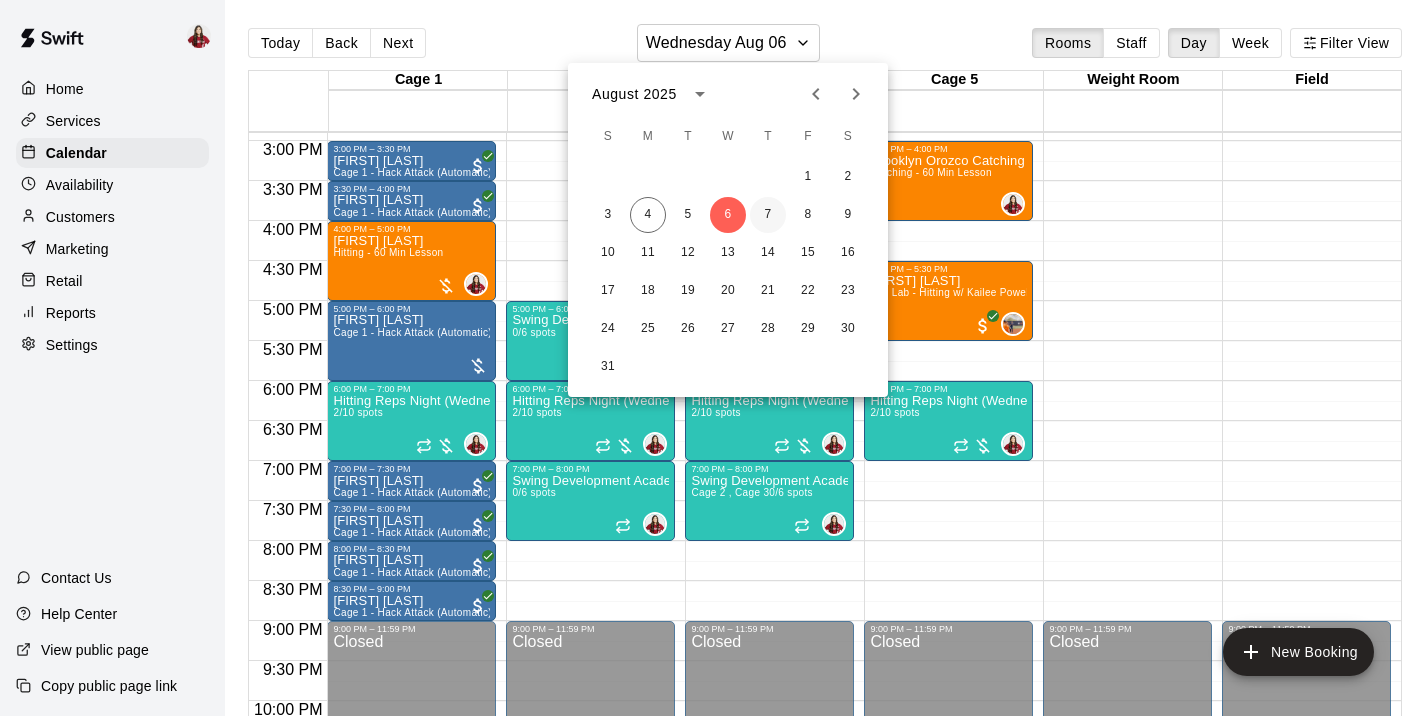 click on "7" at bounding box center (768, 215) 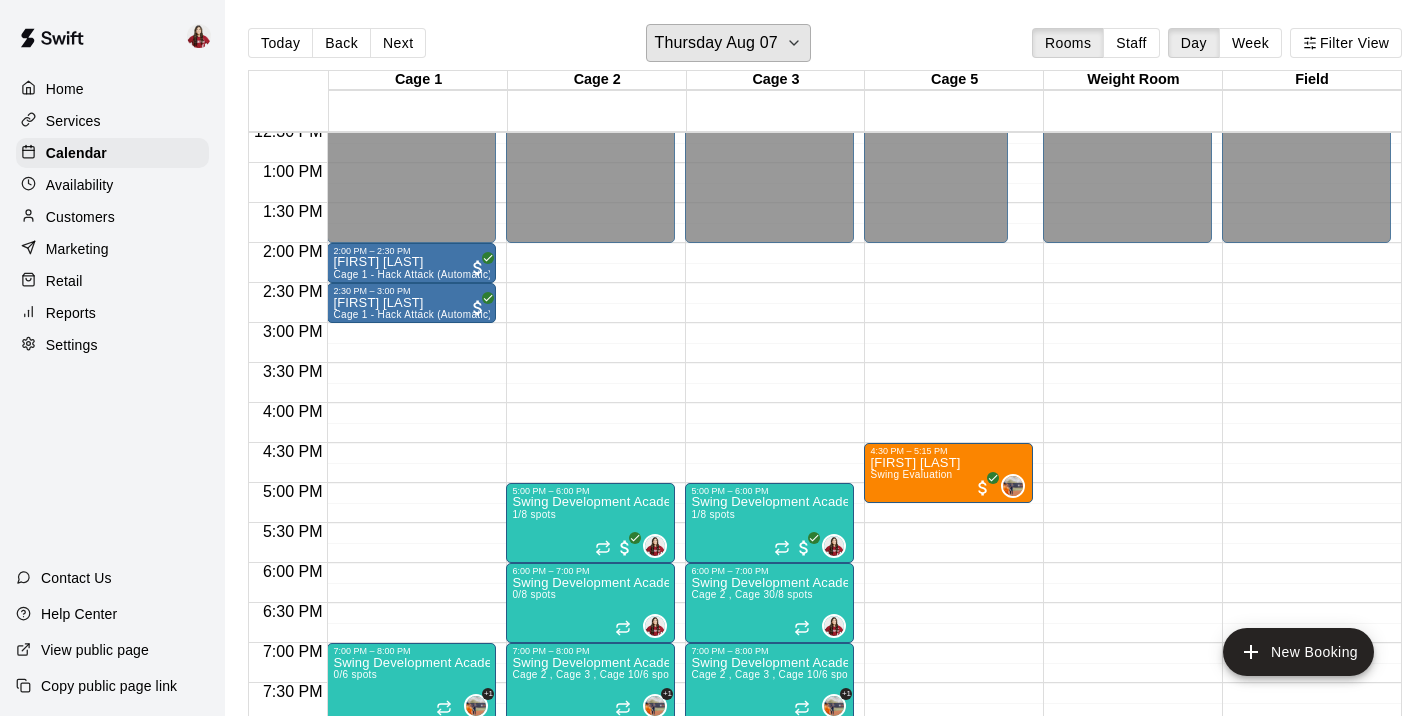 scroll, scrollTop: 1009, scrollLeft: 0, axis: vertical 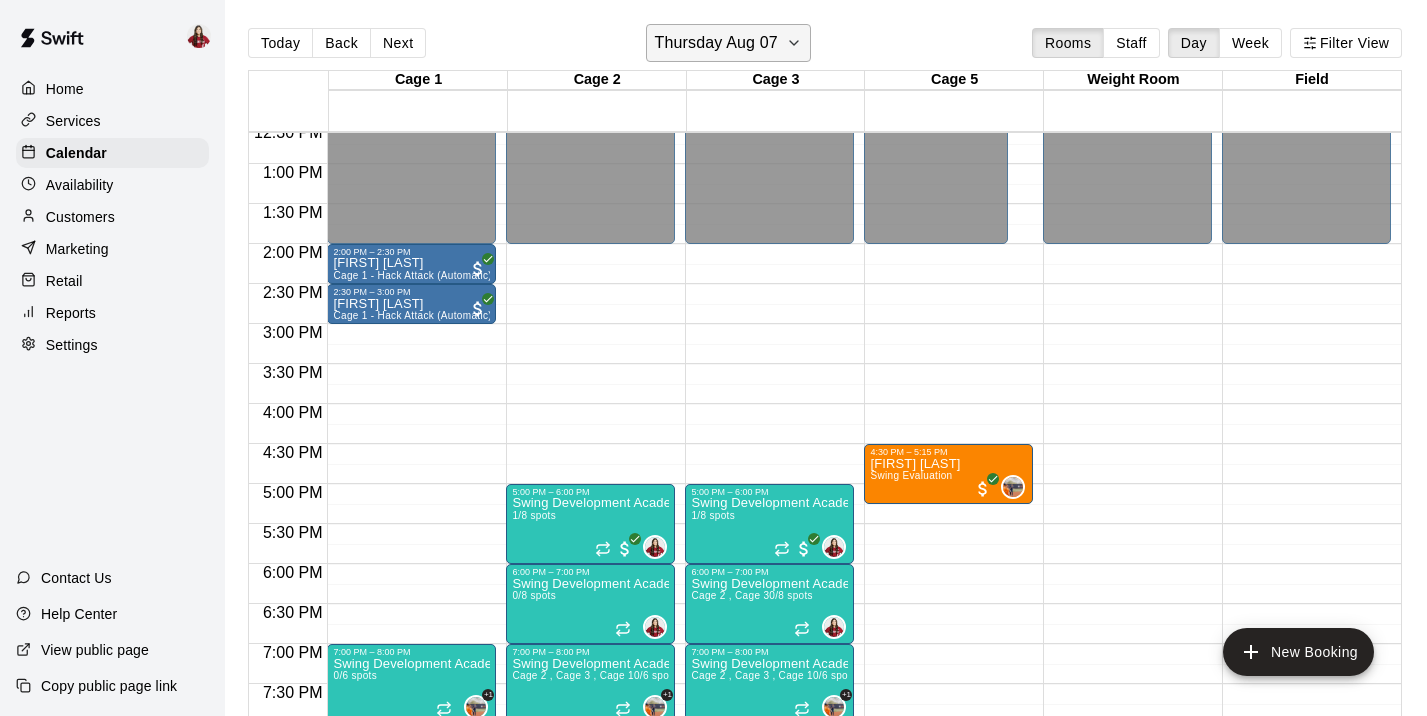 click on "Thursday Aug 07" at bounding box center (716, 43) 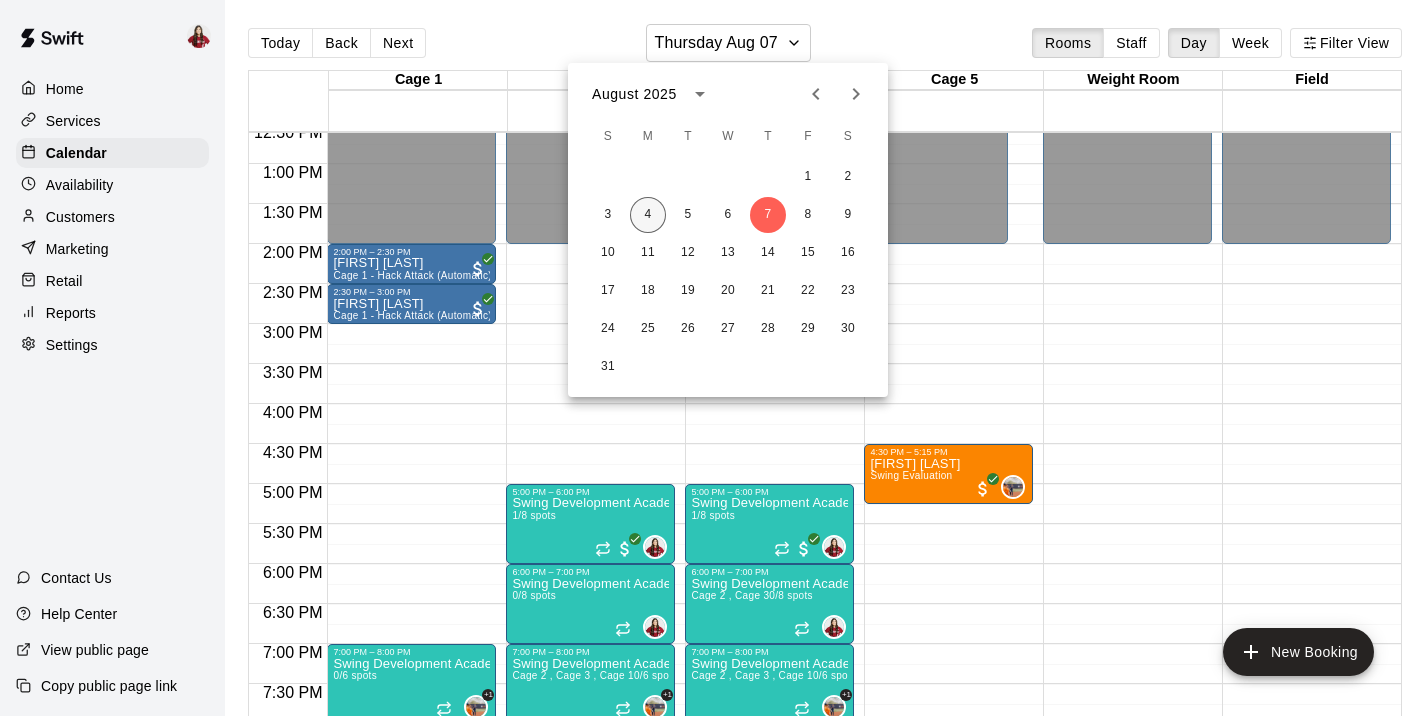 click on "4" at bounding box center (648, 215) 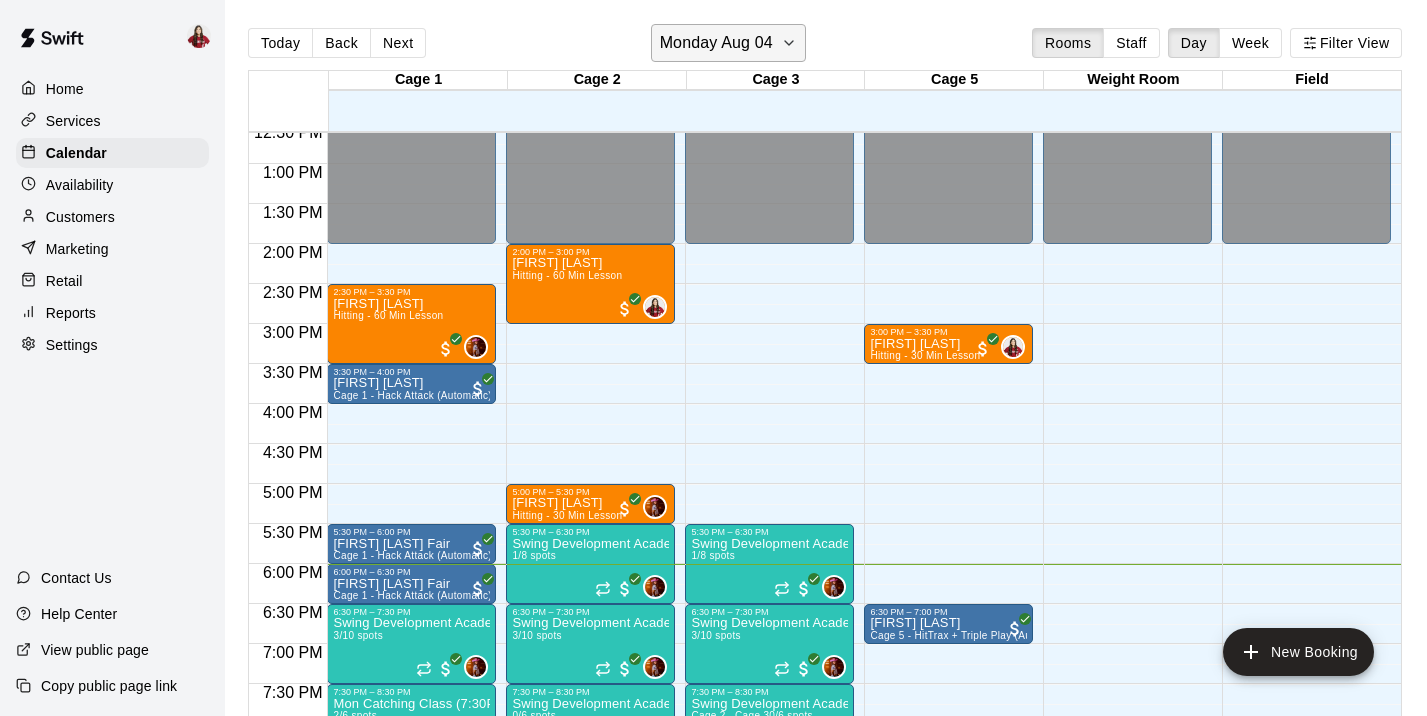 click on "Monday Aug 04" at bounding box center (716, 43) 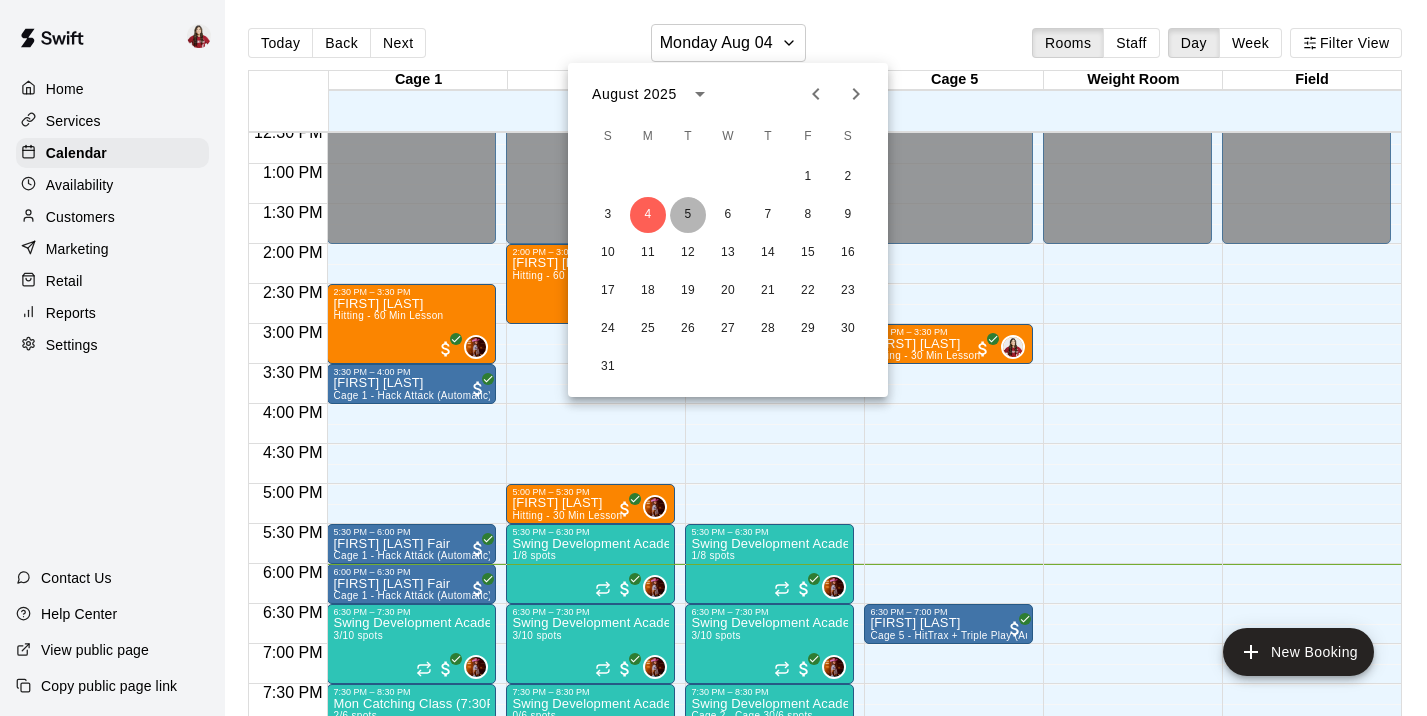 click on "5" at bounding box center (688, 215) 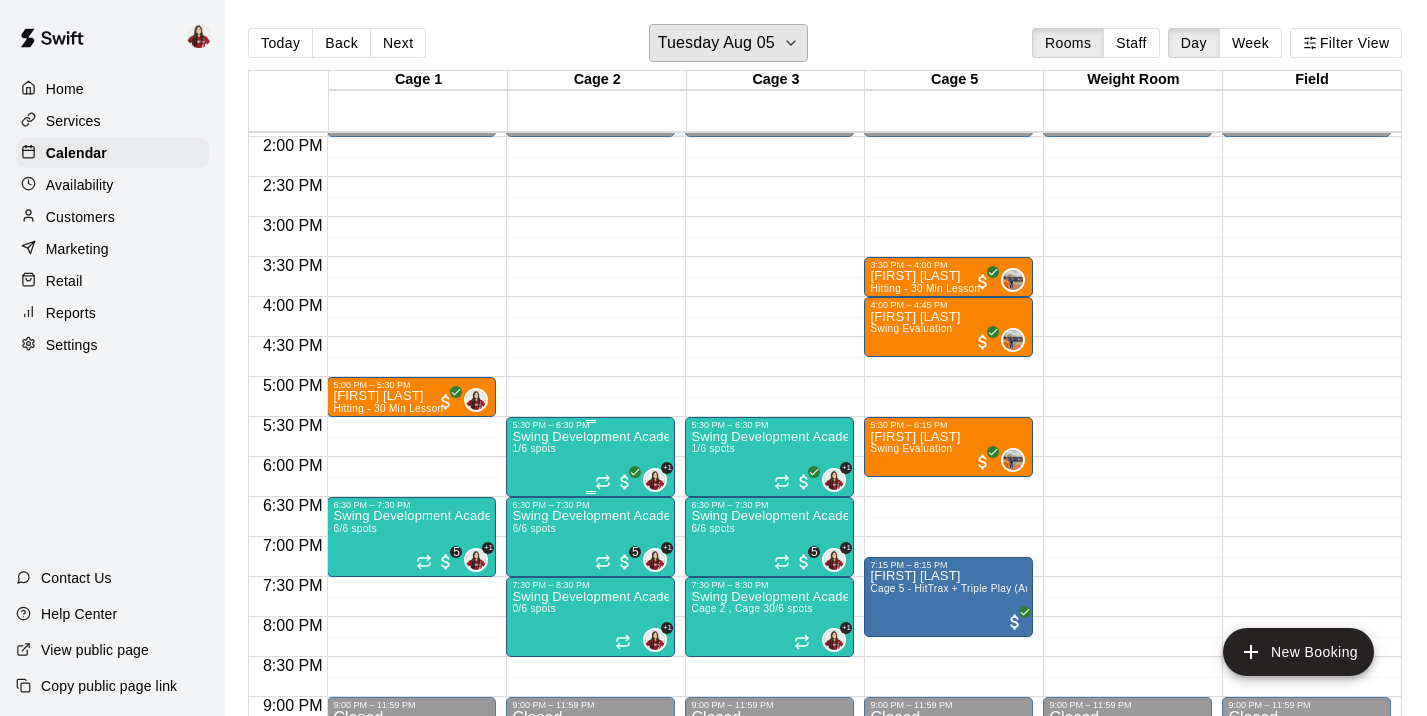 scroll, scrollTop: 1119, scrollLeft: 0, axis: vertical 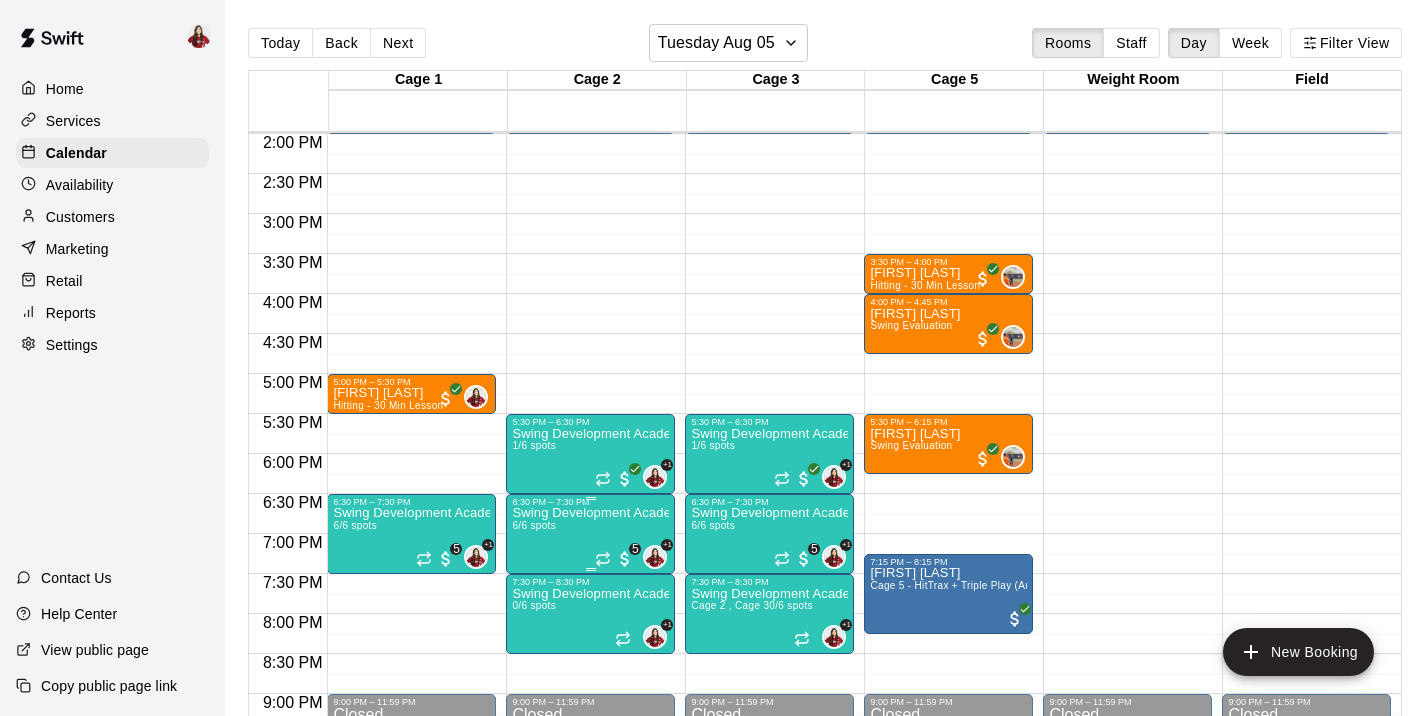 click on "Swing Development Academy 12U/14U 6/6 spots" at bounding box center (590, 865) 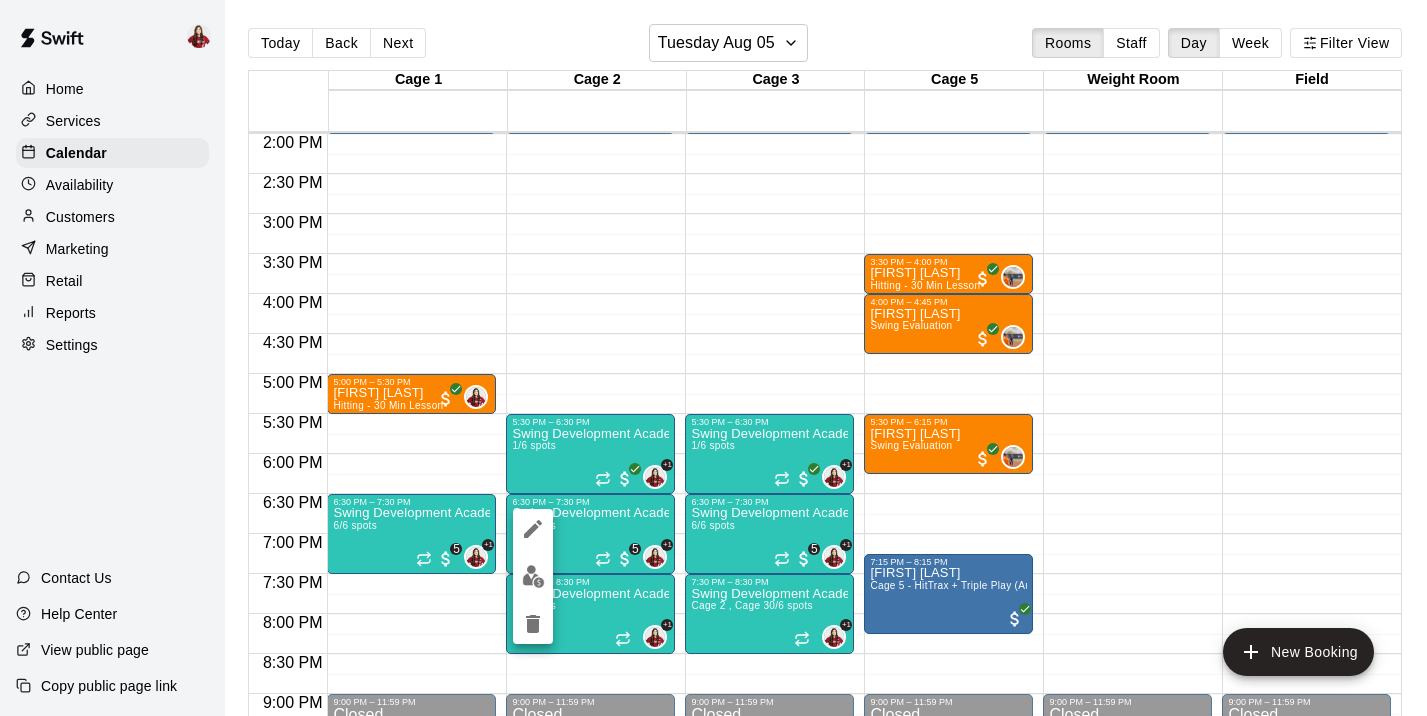 click at bounding box center [533, 576] 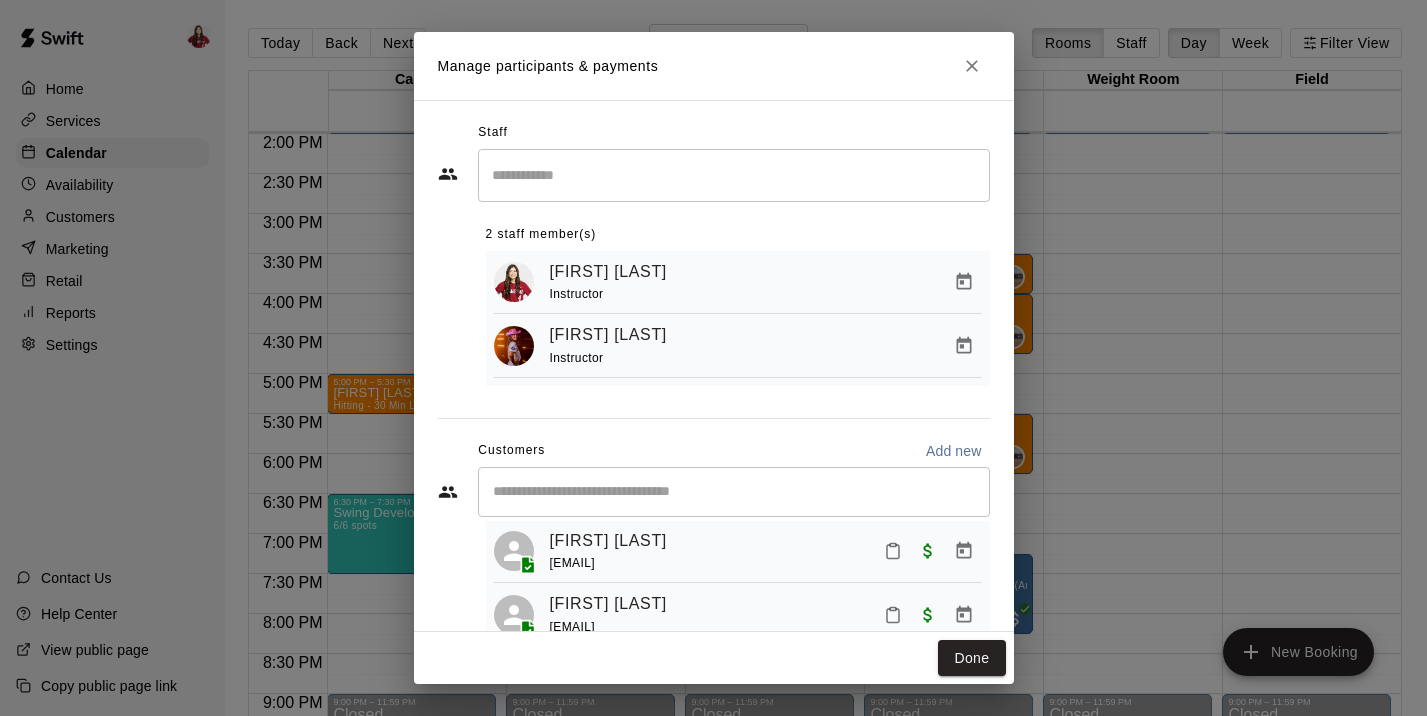 scroll, scrollTop: 243, scrollLeft: 0, axis: vertical 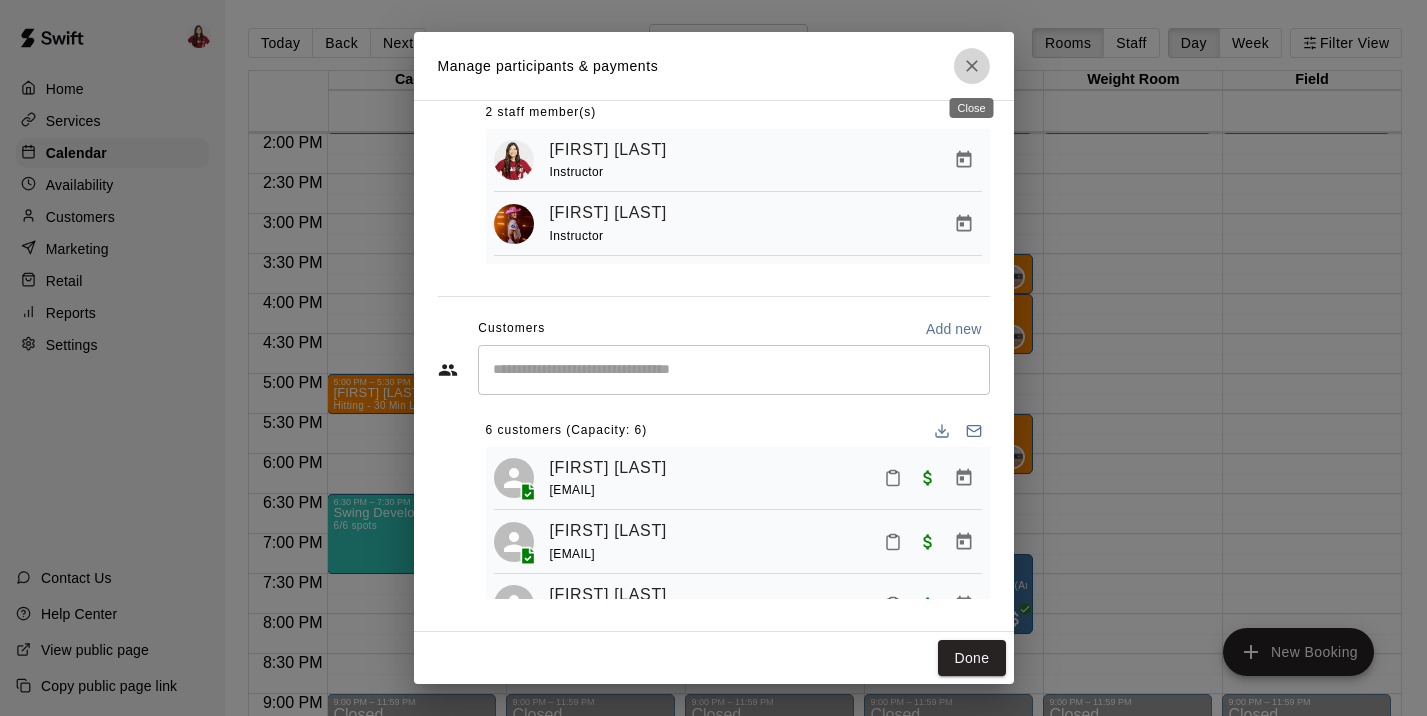 click 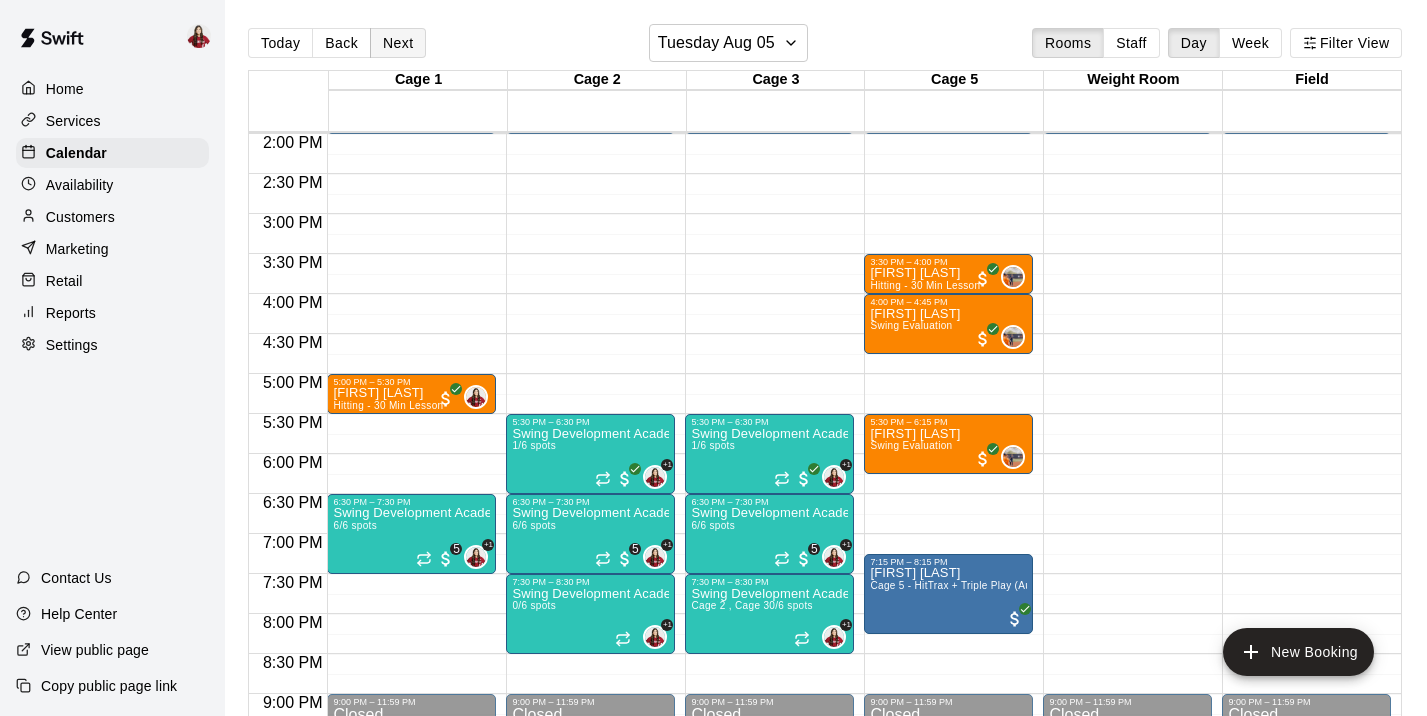 click on "Next" at bounding box center (398, 43) 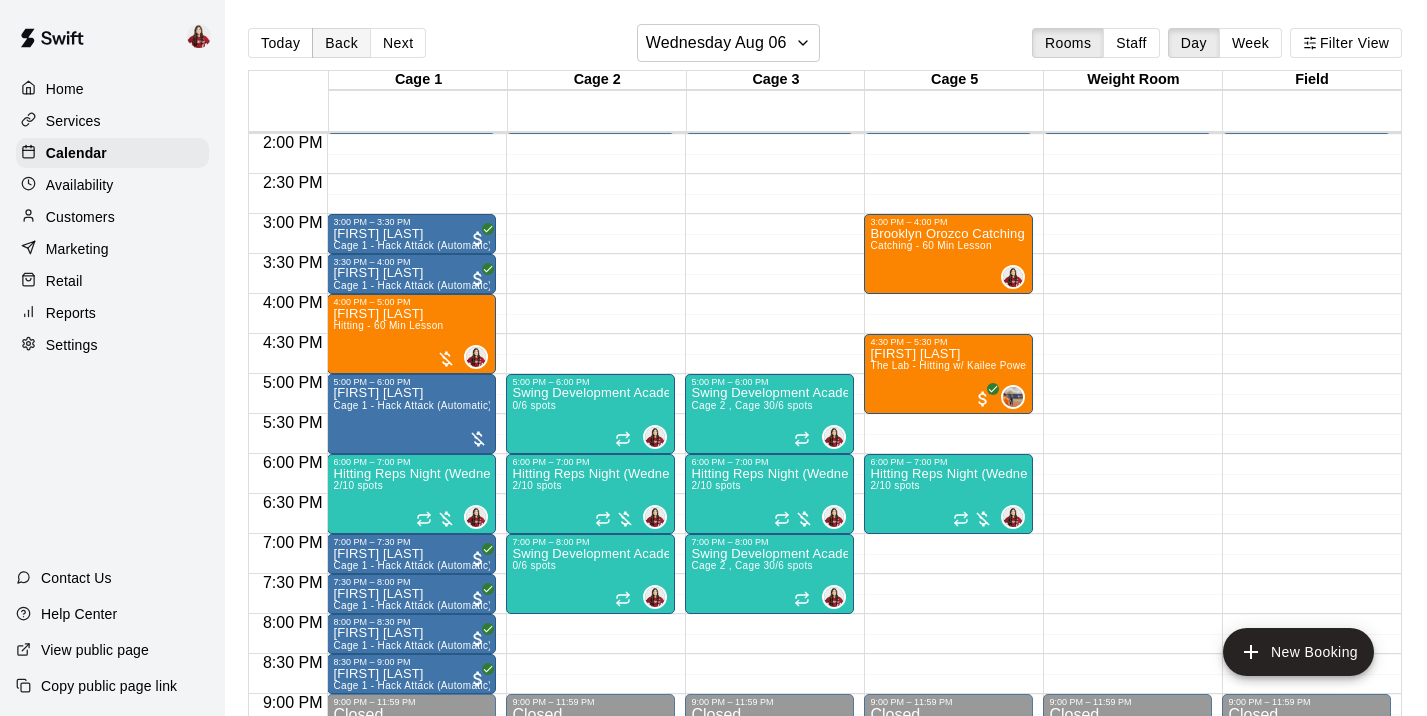 click on "Back" at bounding box center (341, 43) 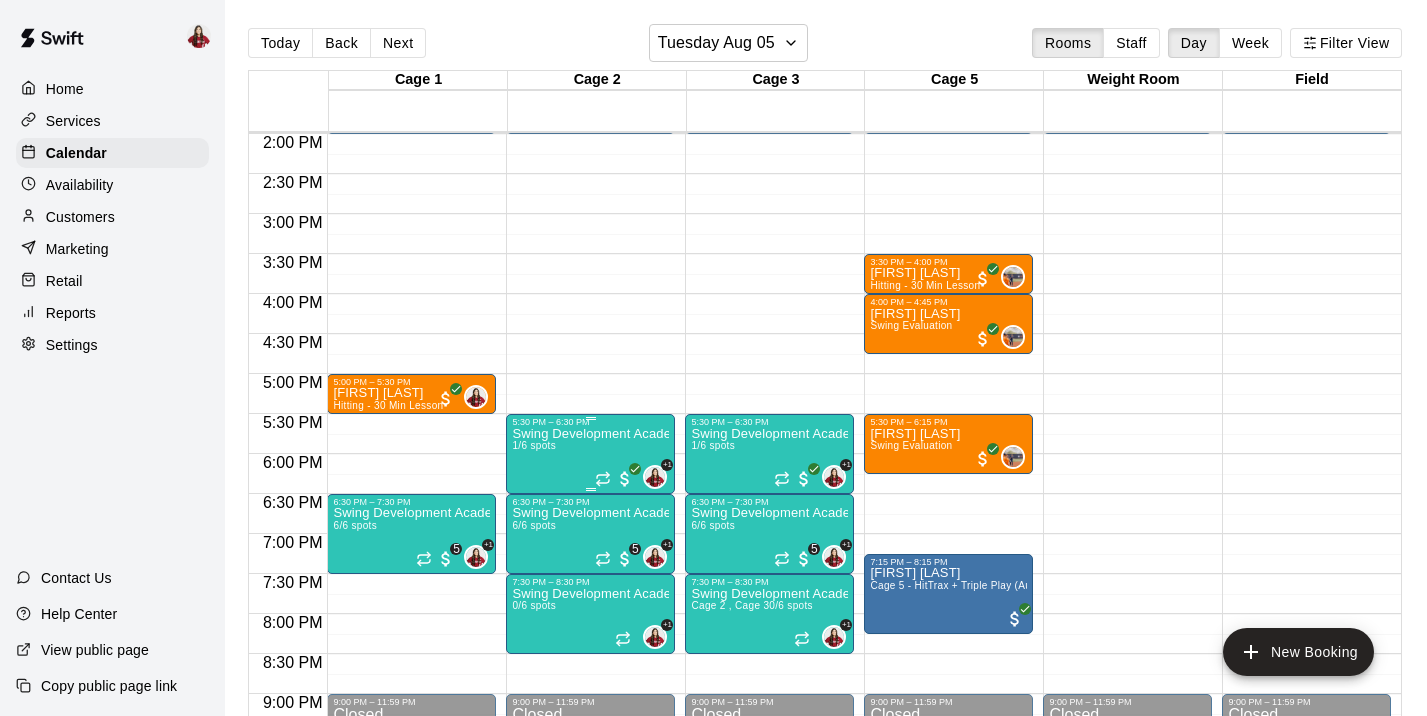 click on "Swing Development Academy 8U/10U 1/6 spots" at bounding box center (590, 785) 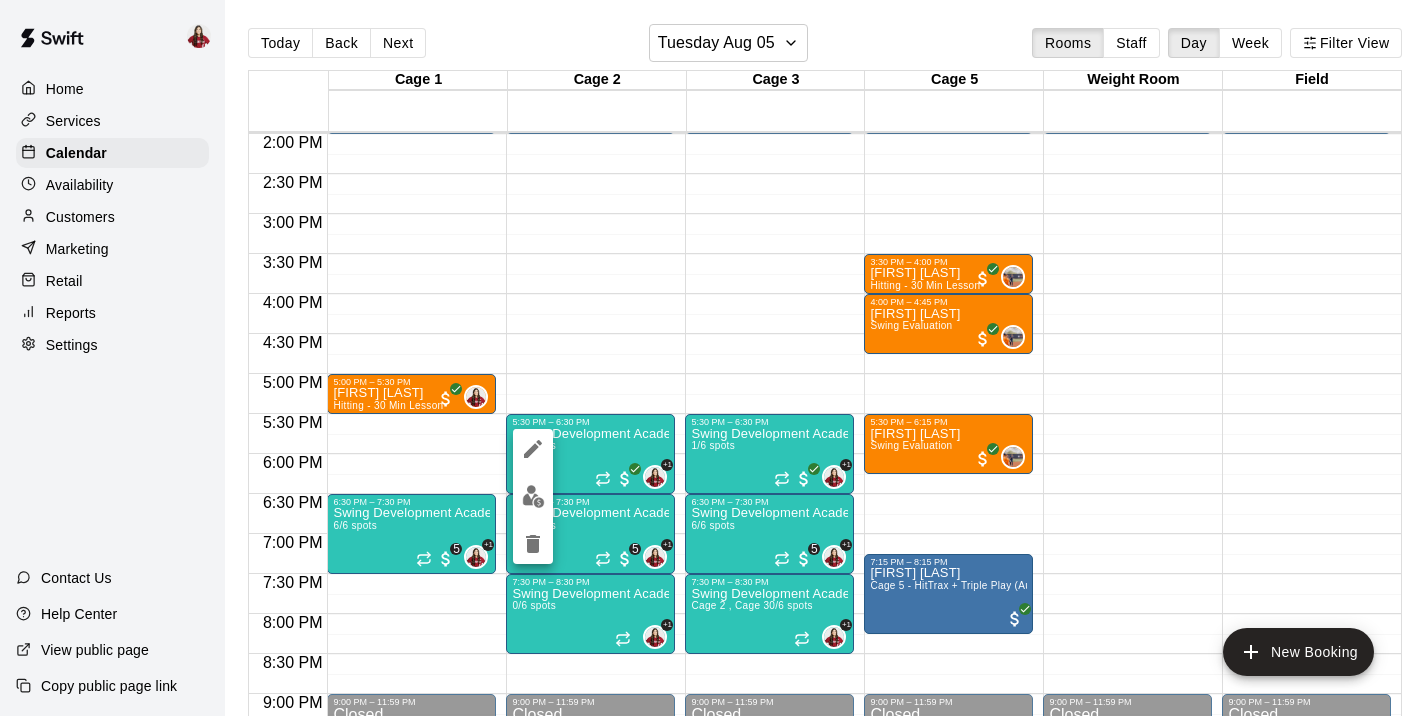 click at bounding box center (713, 358) 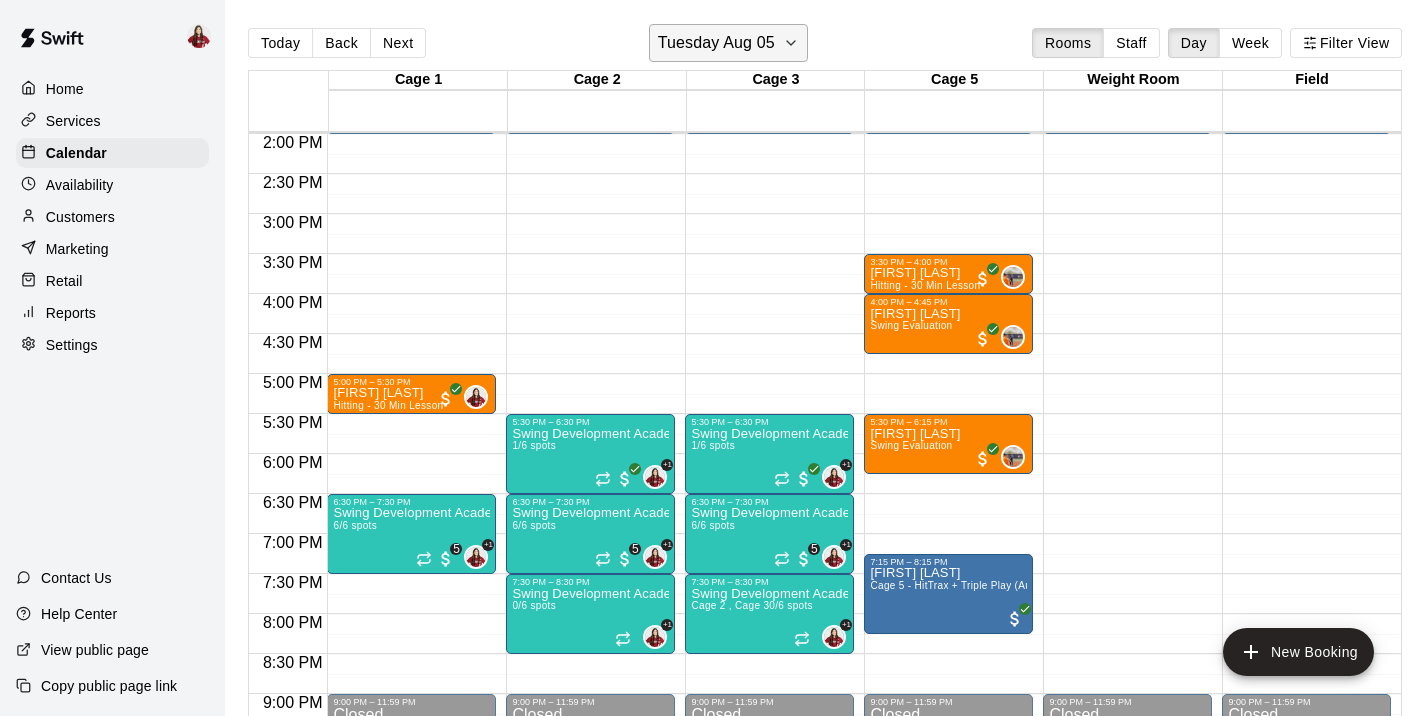 click on "Tuesday Aug 05" at bounding box center [728, 43] 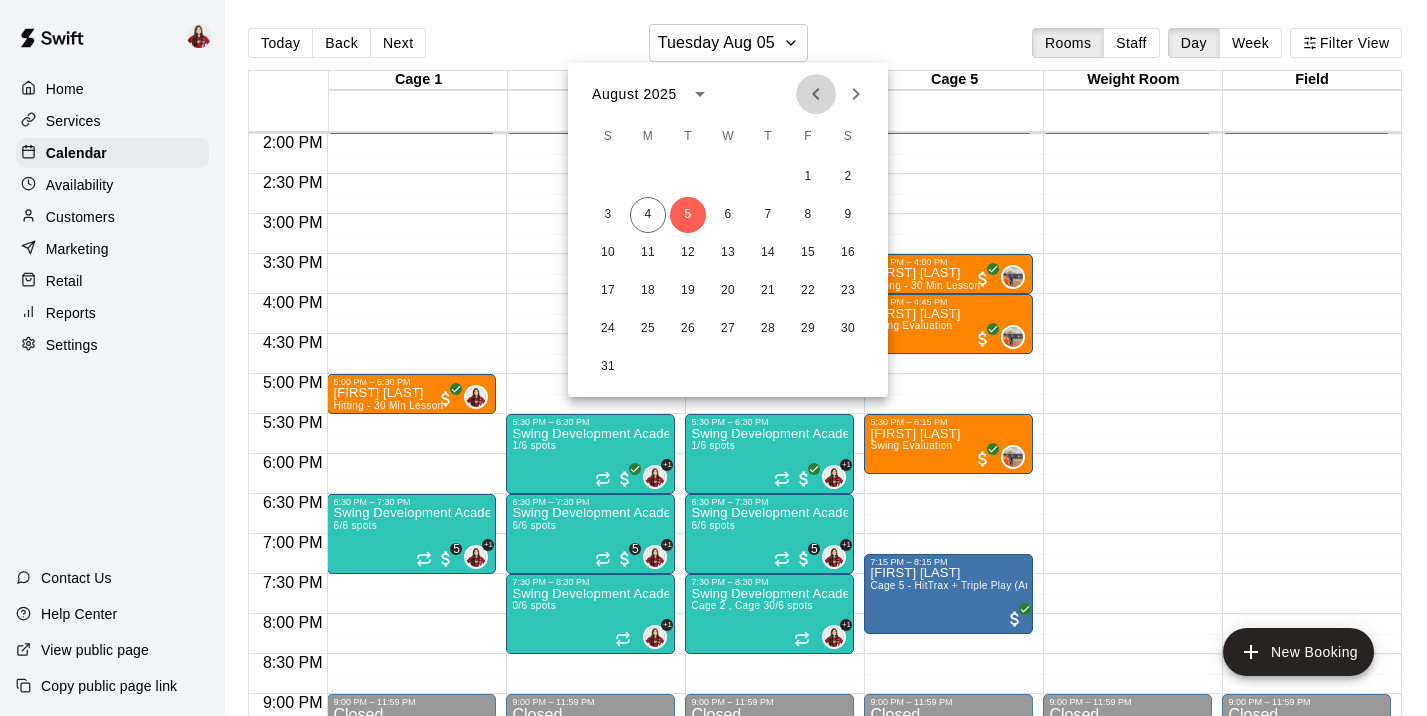 click at bounding box center [816, 94] 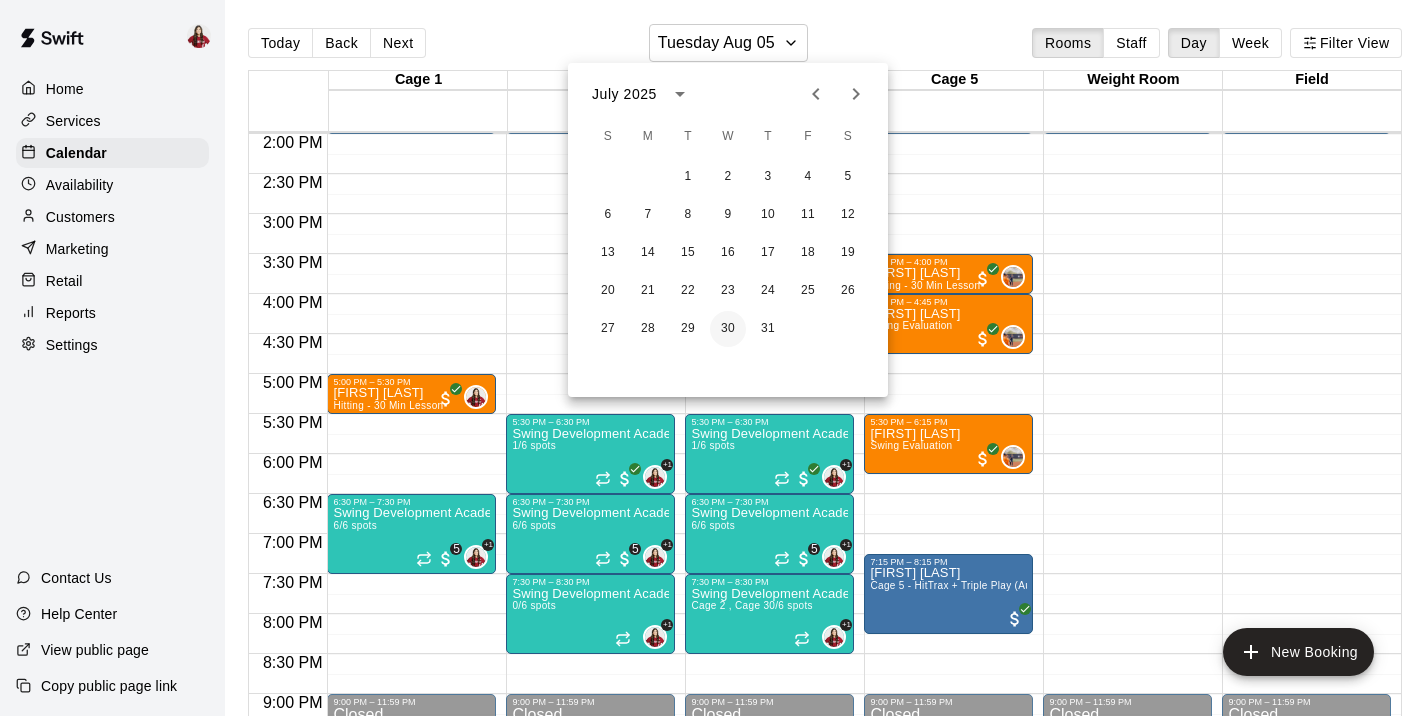 click on "30" at bounding box center [728, 329] 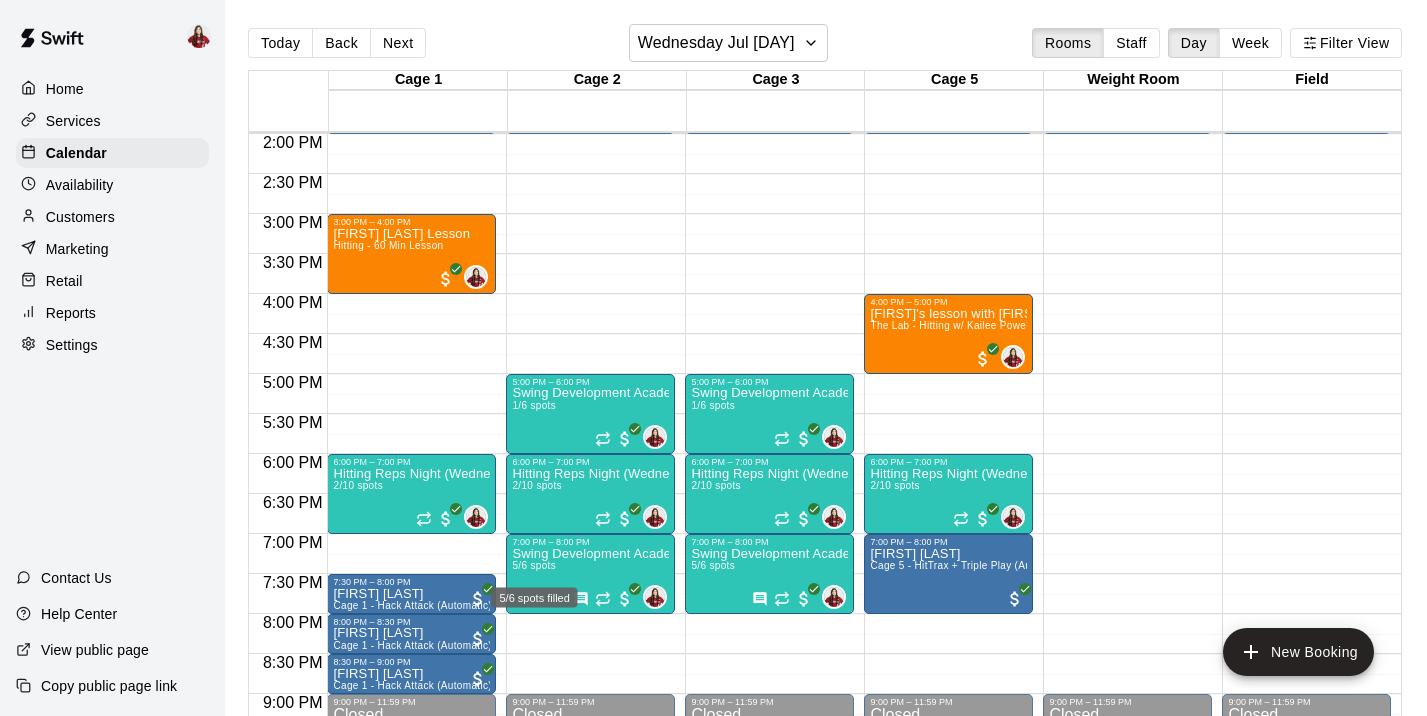 click on "5/6 spots filled" at bounding box center [535, 592] 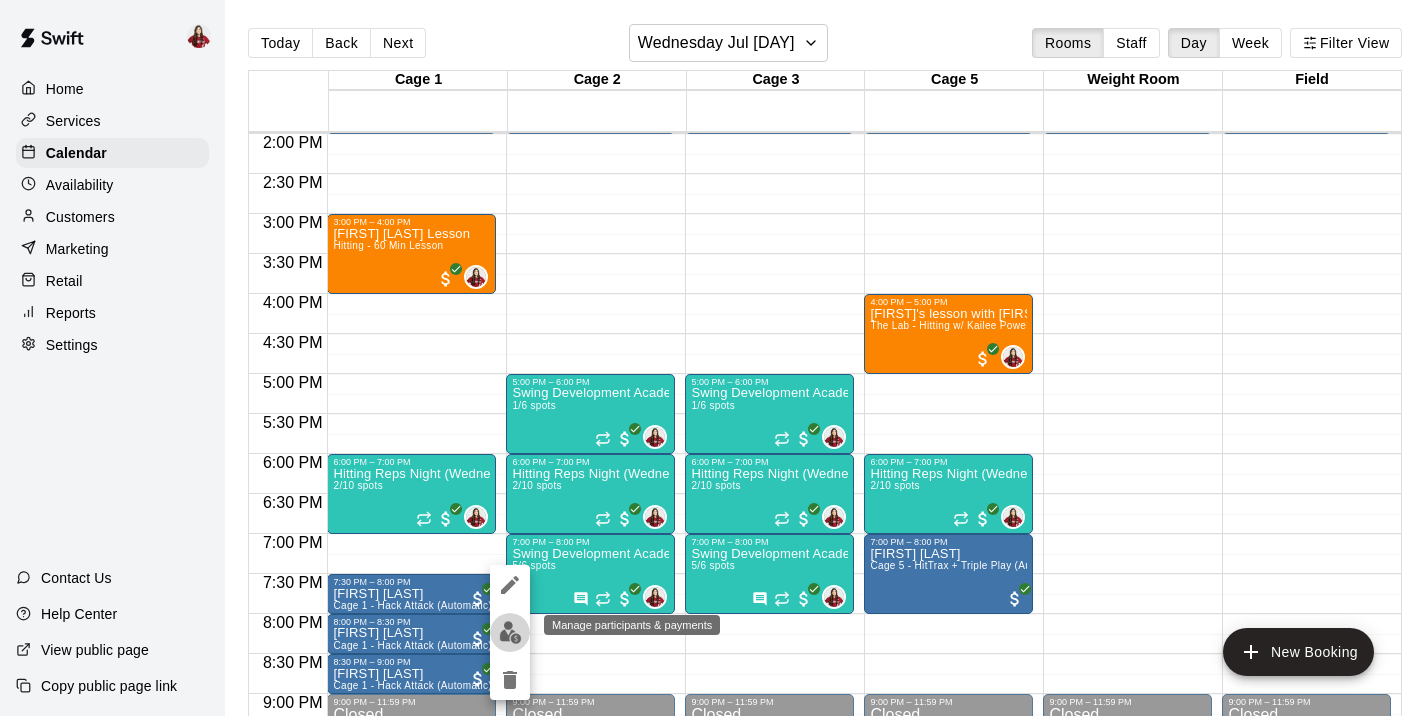 click at bounding box center [510, 632] 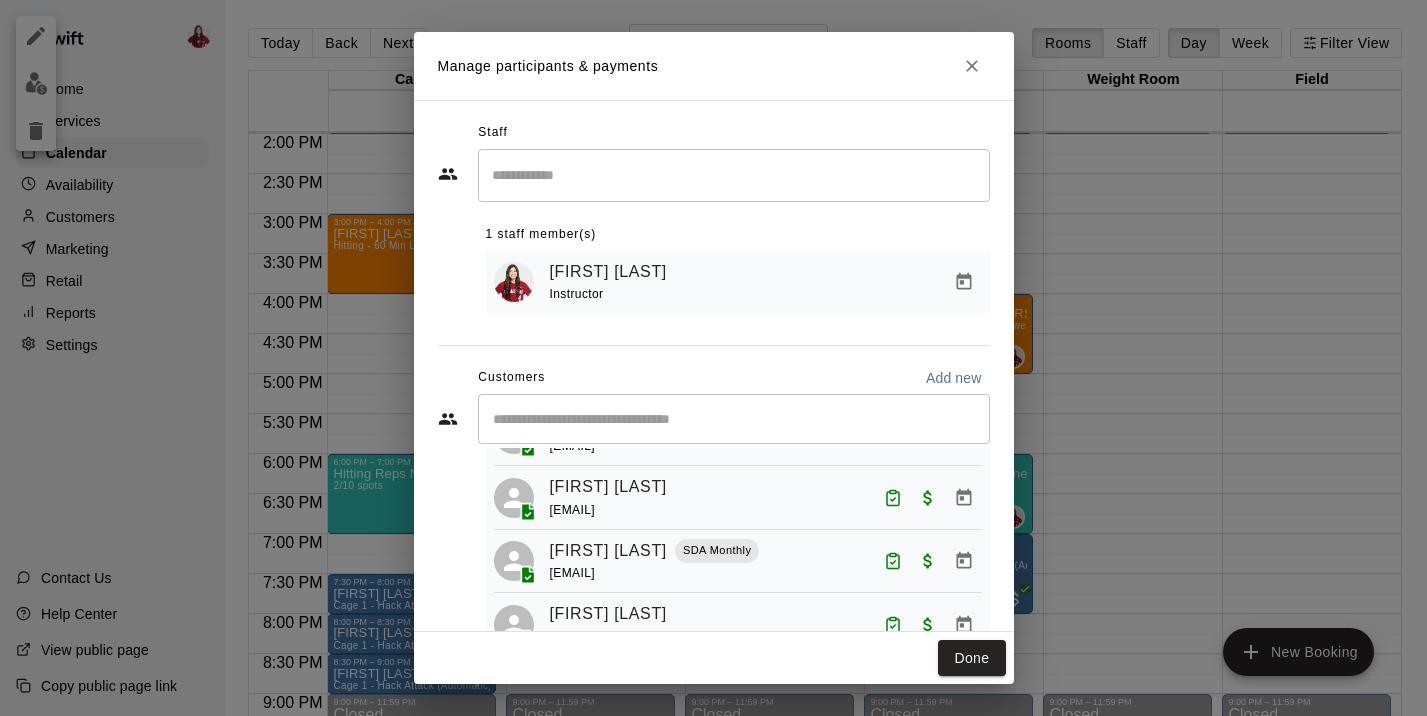 scroll, scrollTop: 178, scrollLeft: 0, axis: vertical 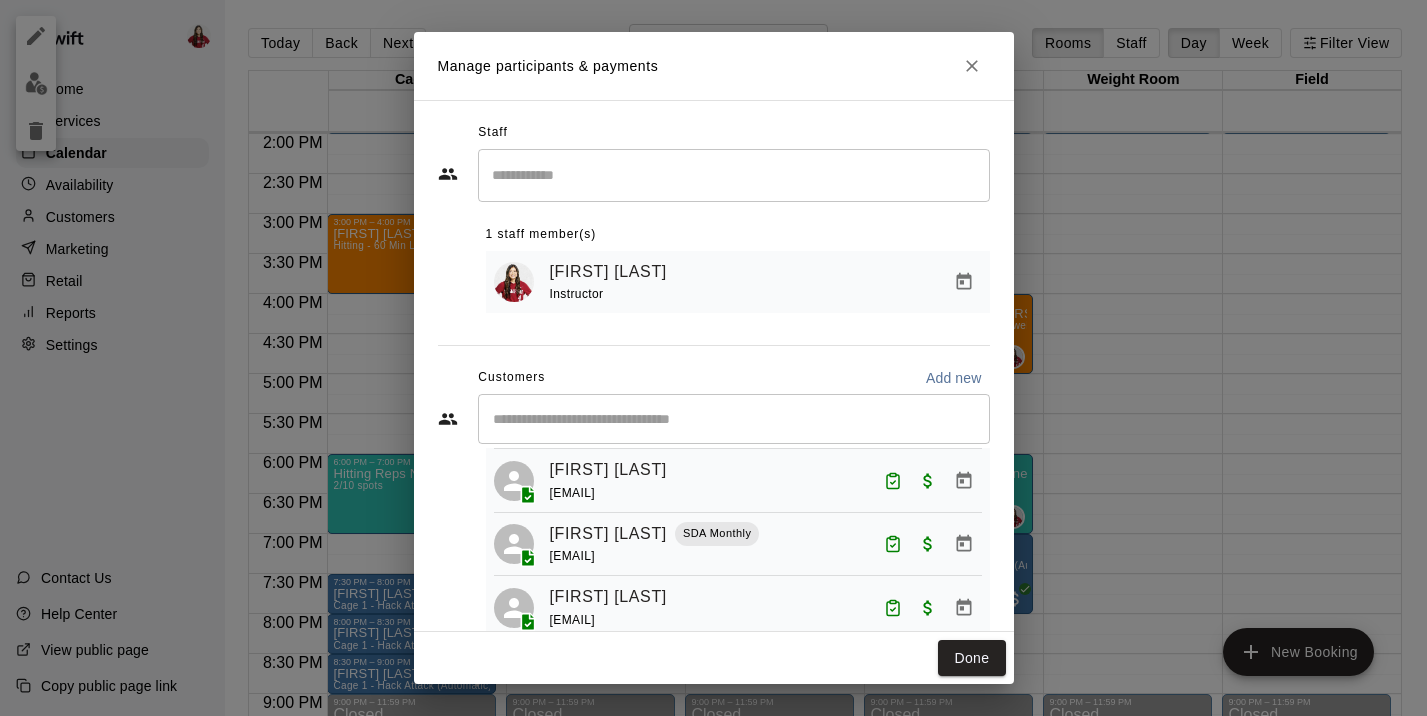 click 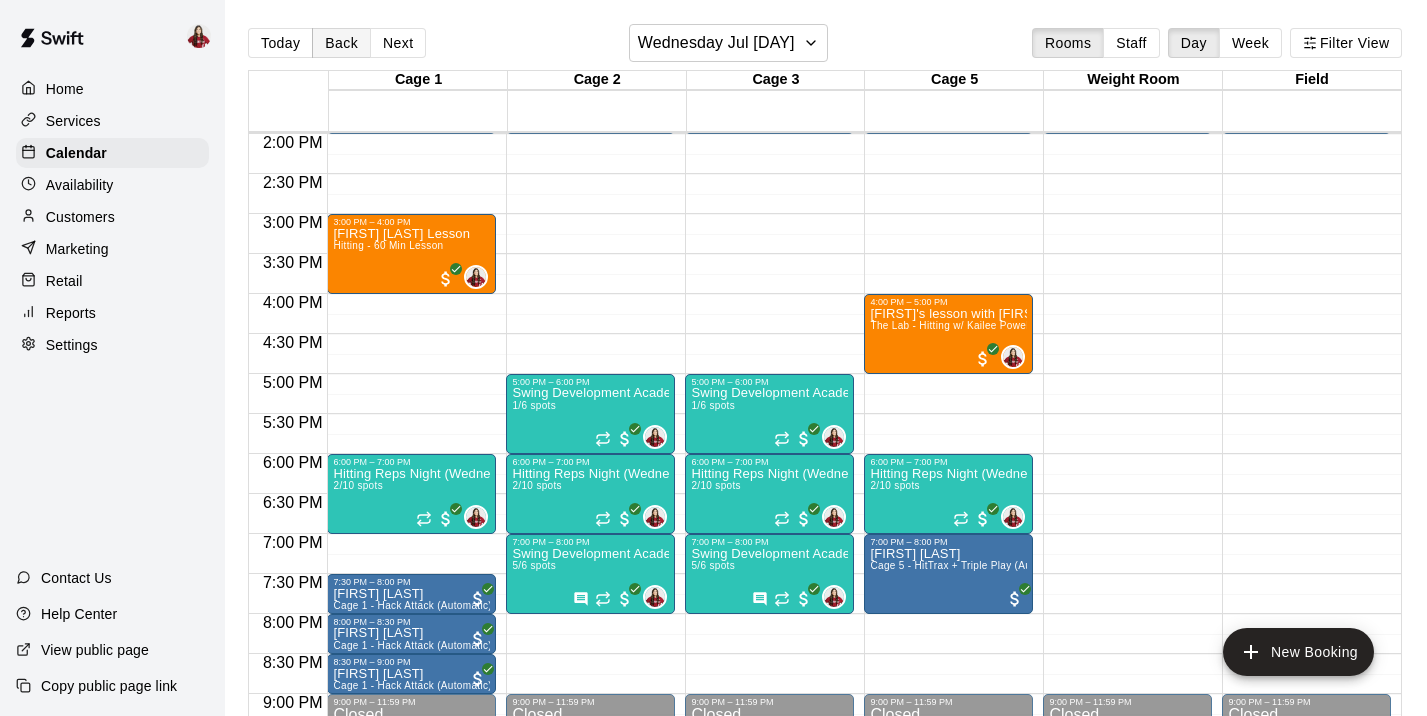 click on "Back" at bounding box center (341, 43) 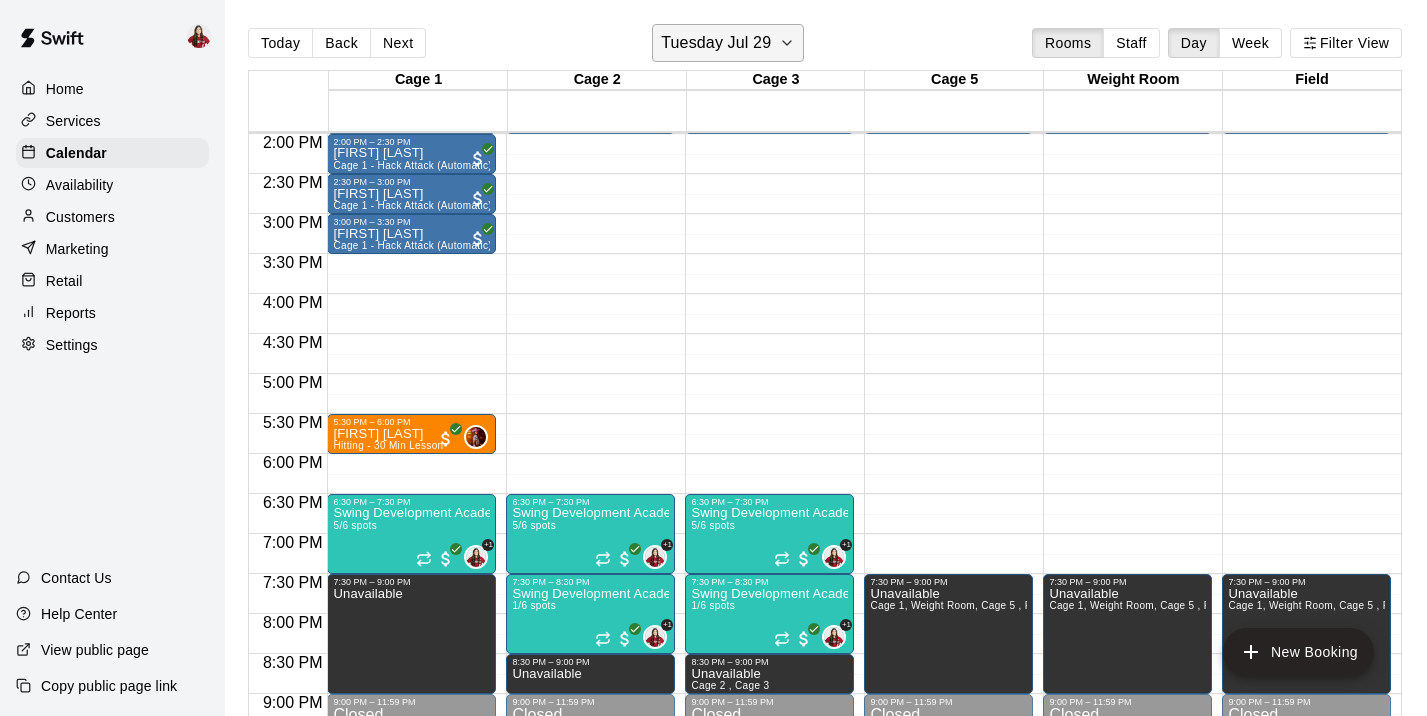 click on "Tuesday Jul 29" at bounding box center [716, 43] 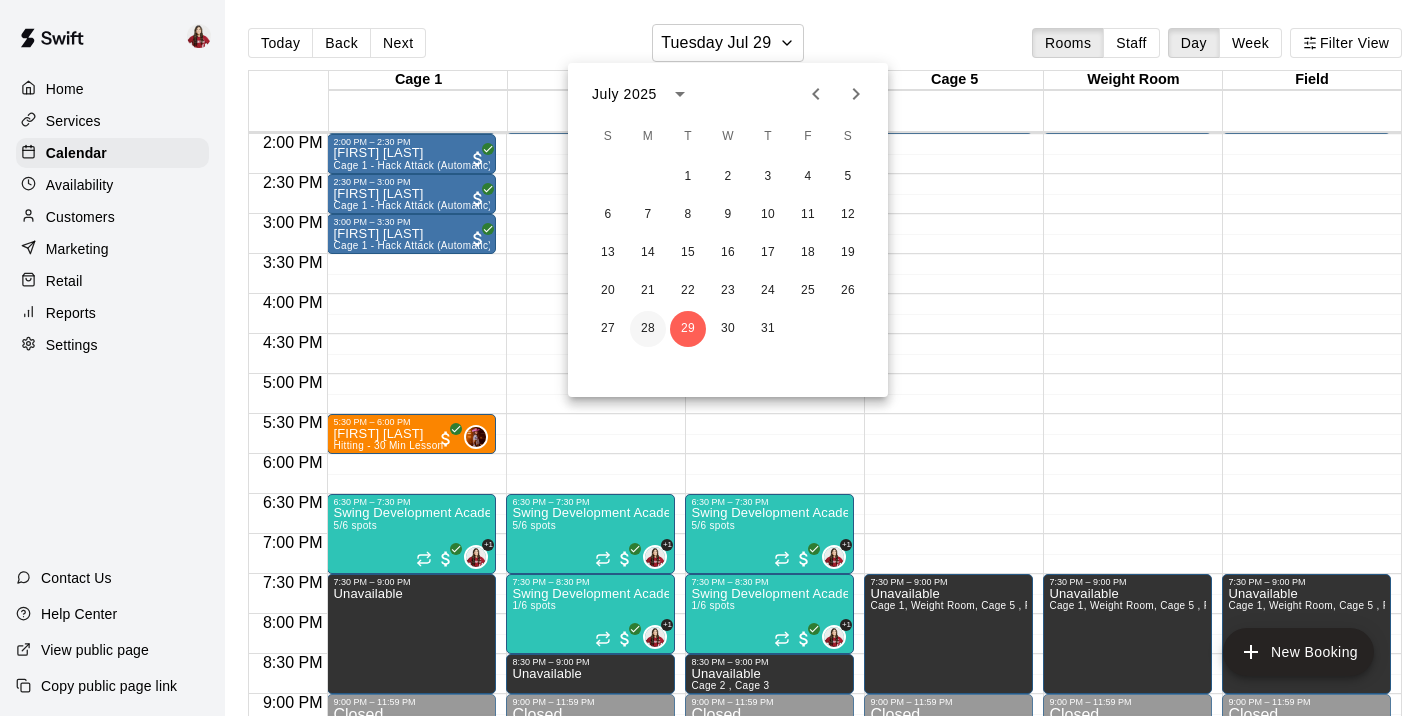 click on "28" at bounding box center (648, 329) 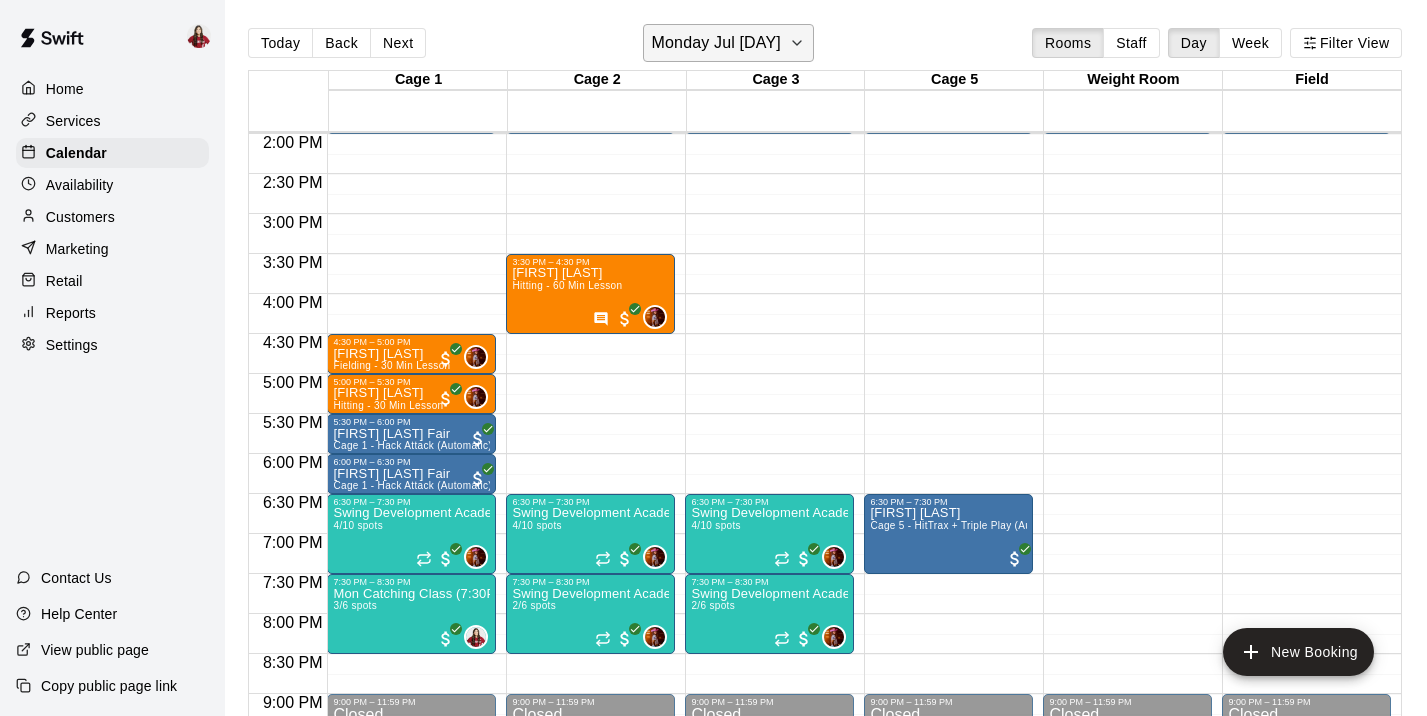 click on "Monday Jul [DAY]" at bounding box center [716, 43] 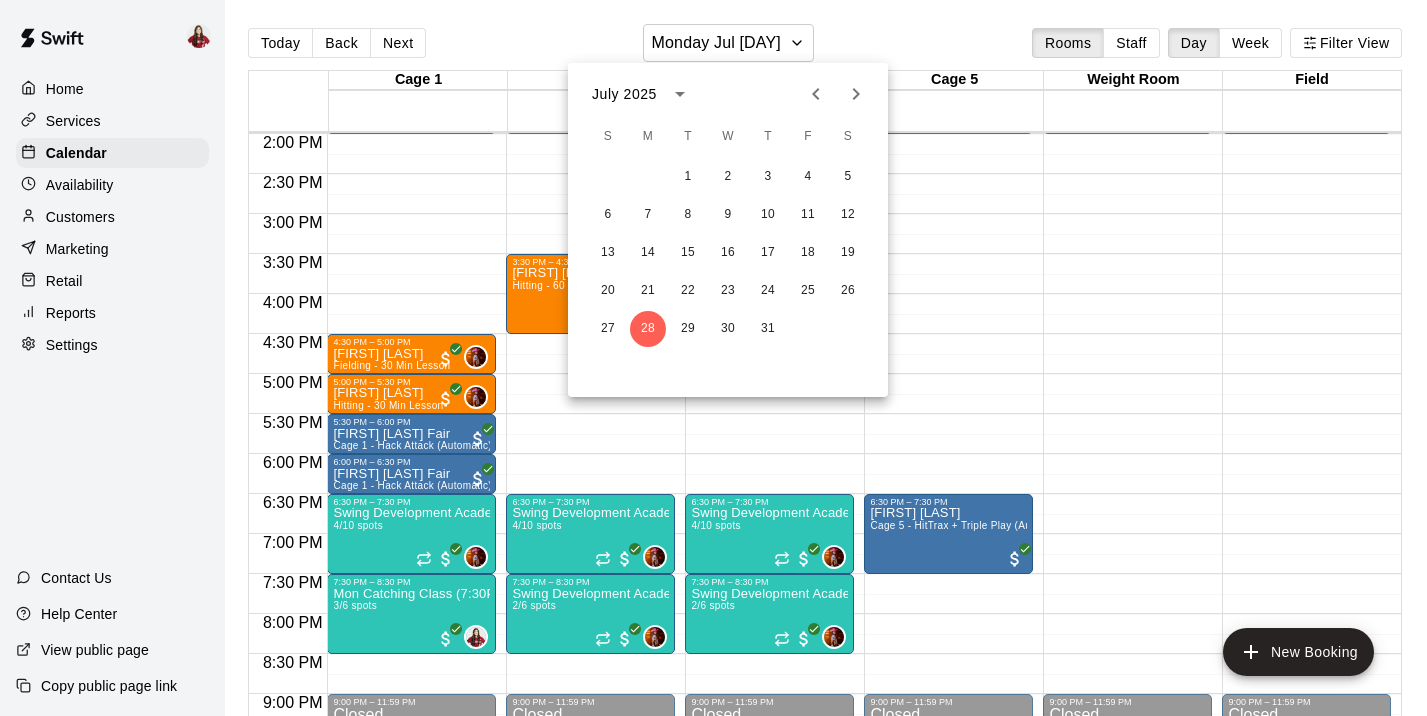 click at bounding box center (713, 358) 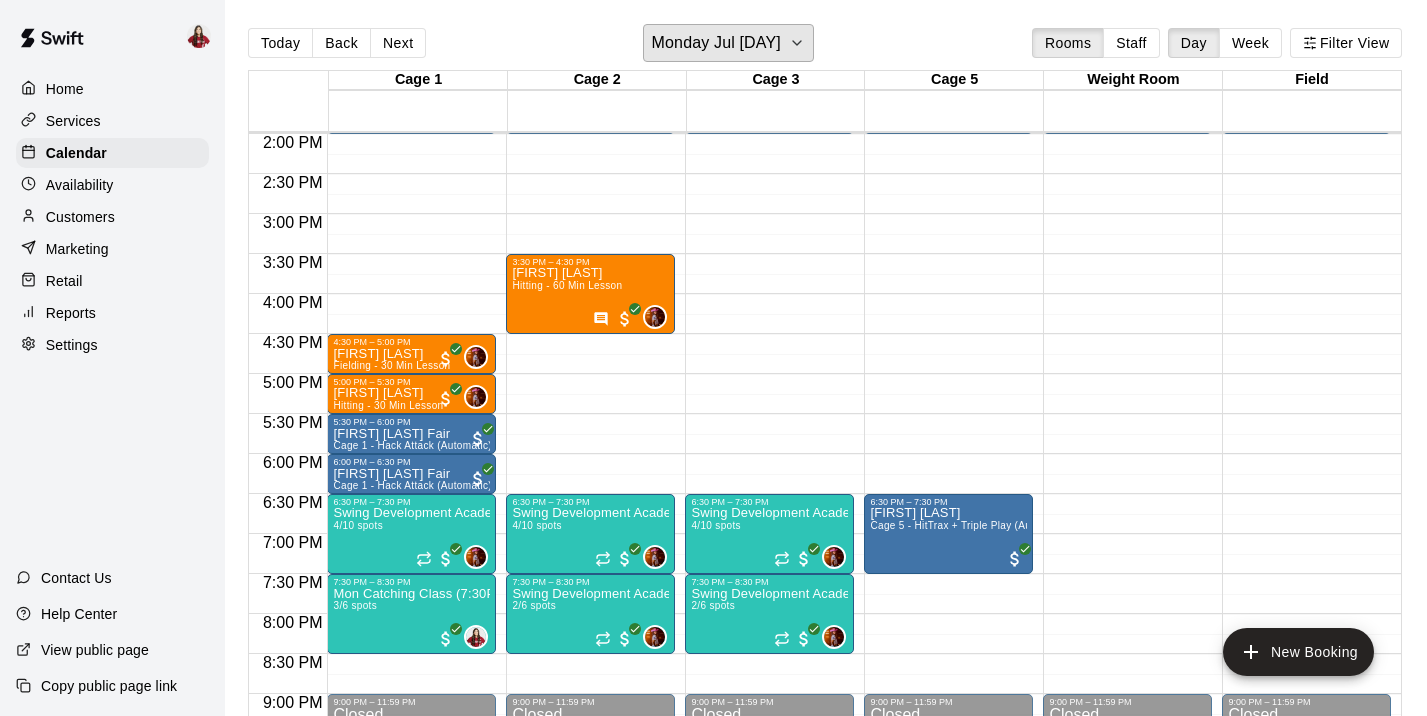 click on "Monday Jul [DAY]" at bounding box center [728, 43] 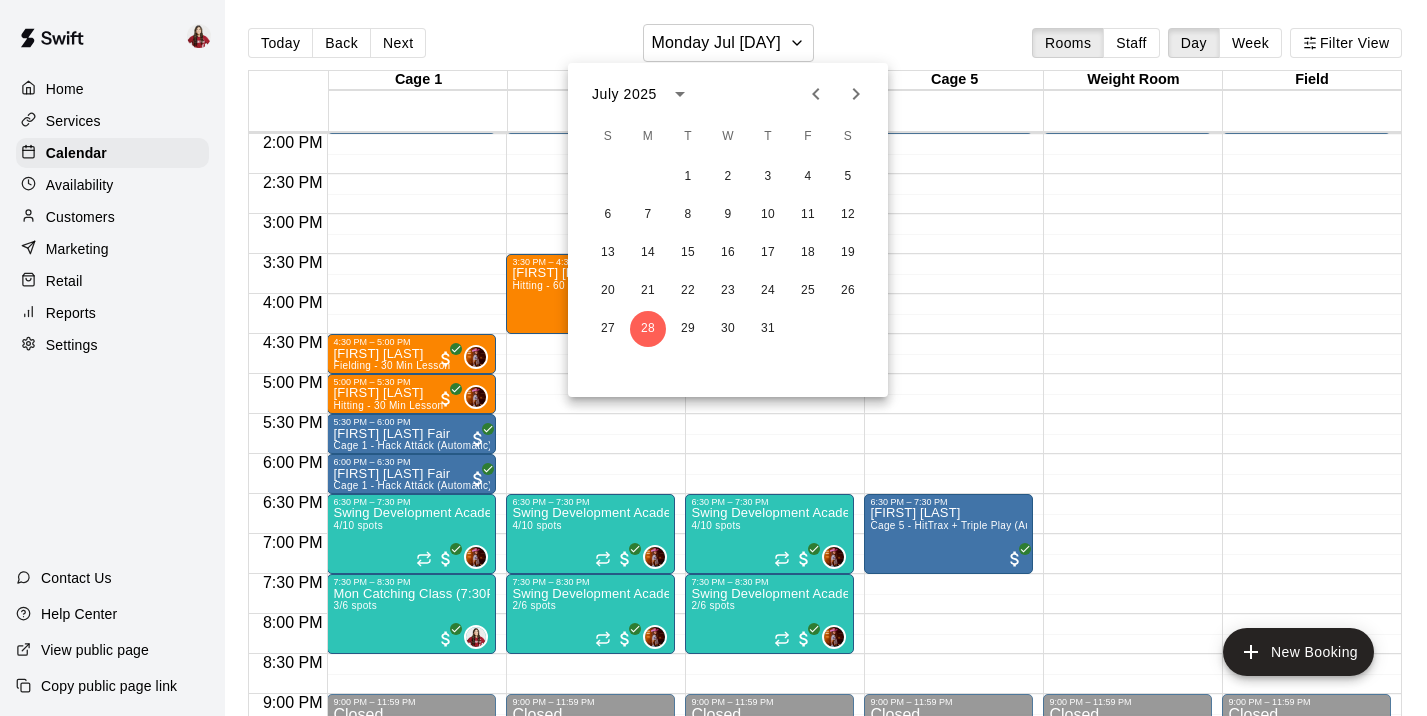click at bounding box center (713, 358) 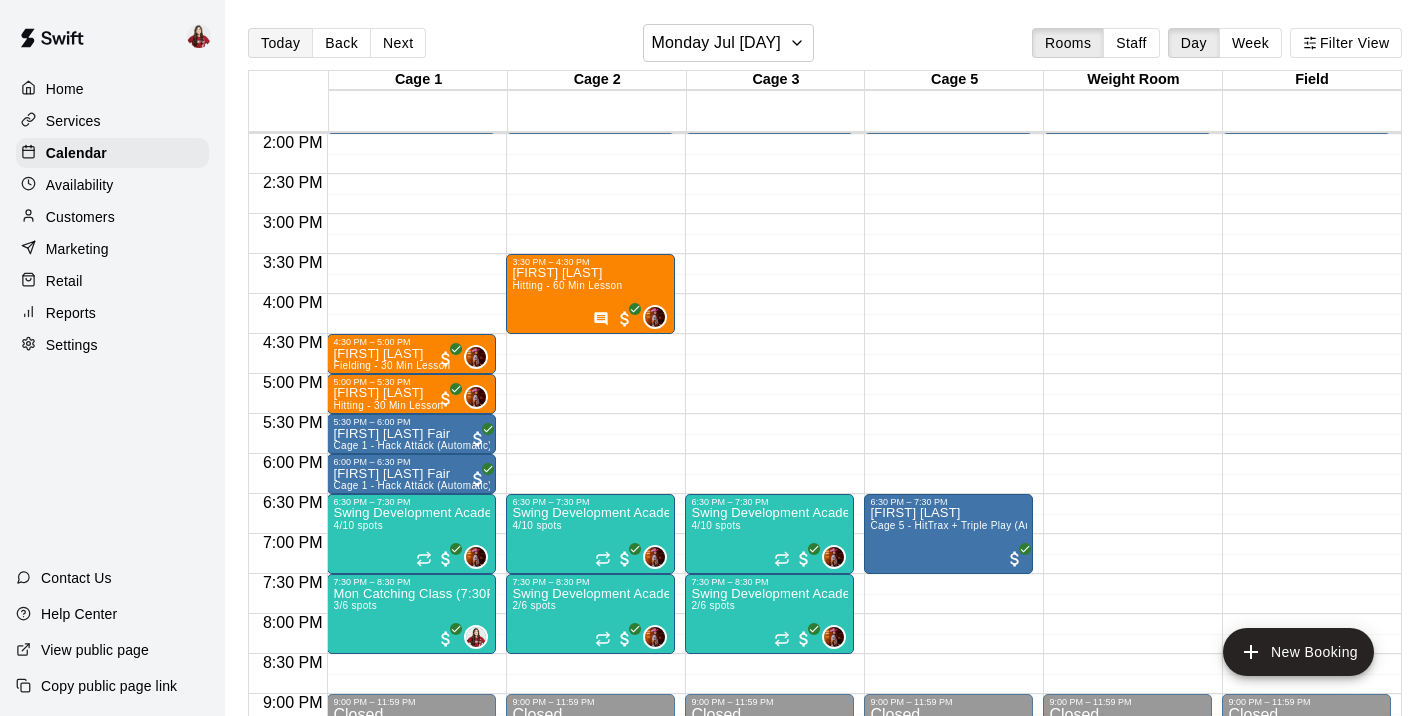 click on "Today" at bounding box center (280, 43) 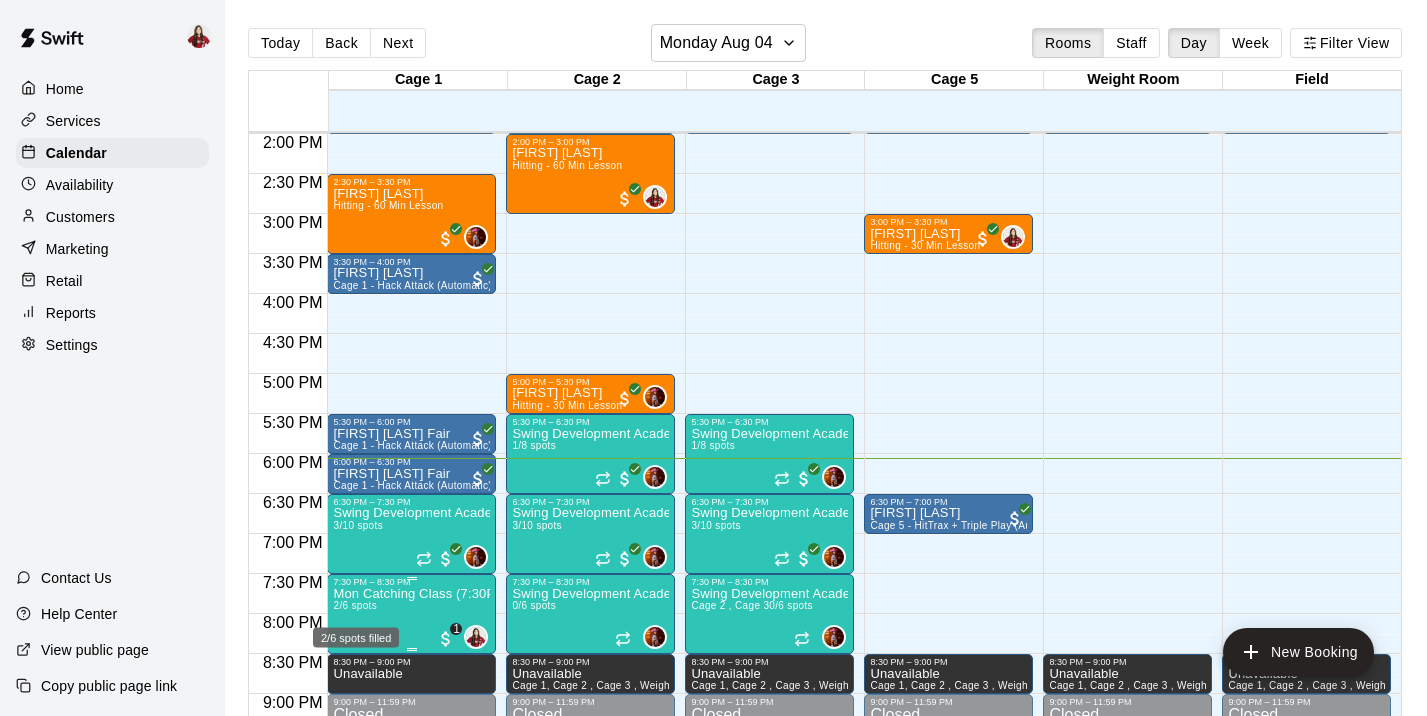 click on "2/6 spots" at bounding box center (355, 605) 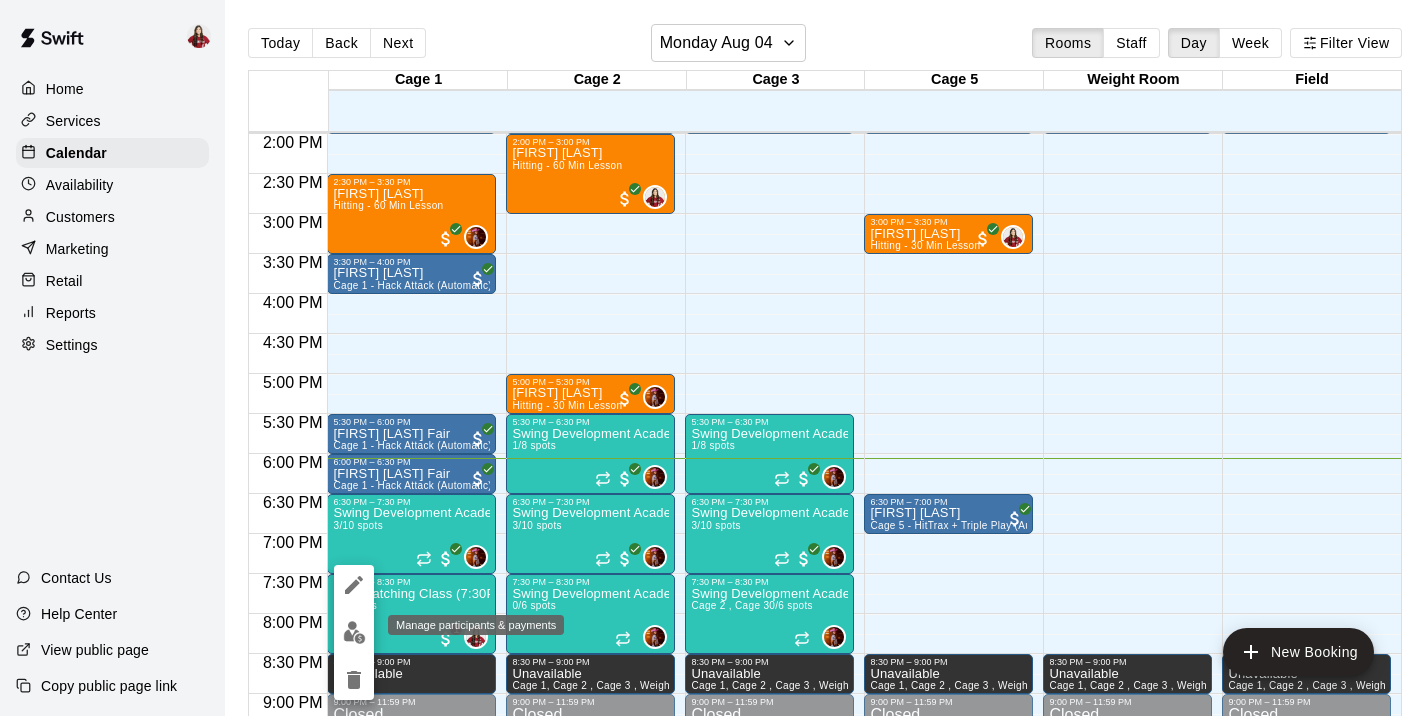 click at bounding box center (354, 632) 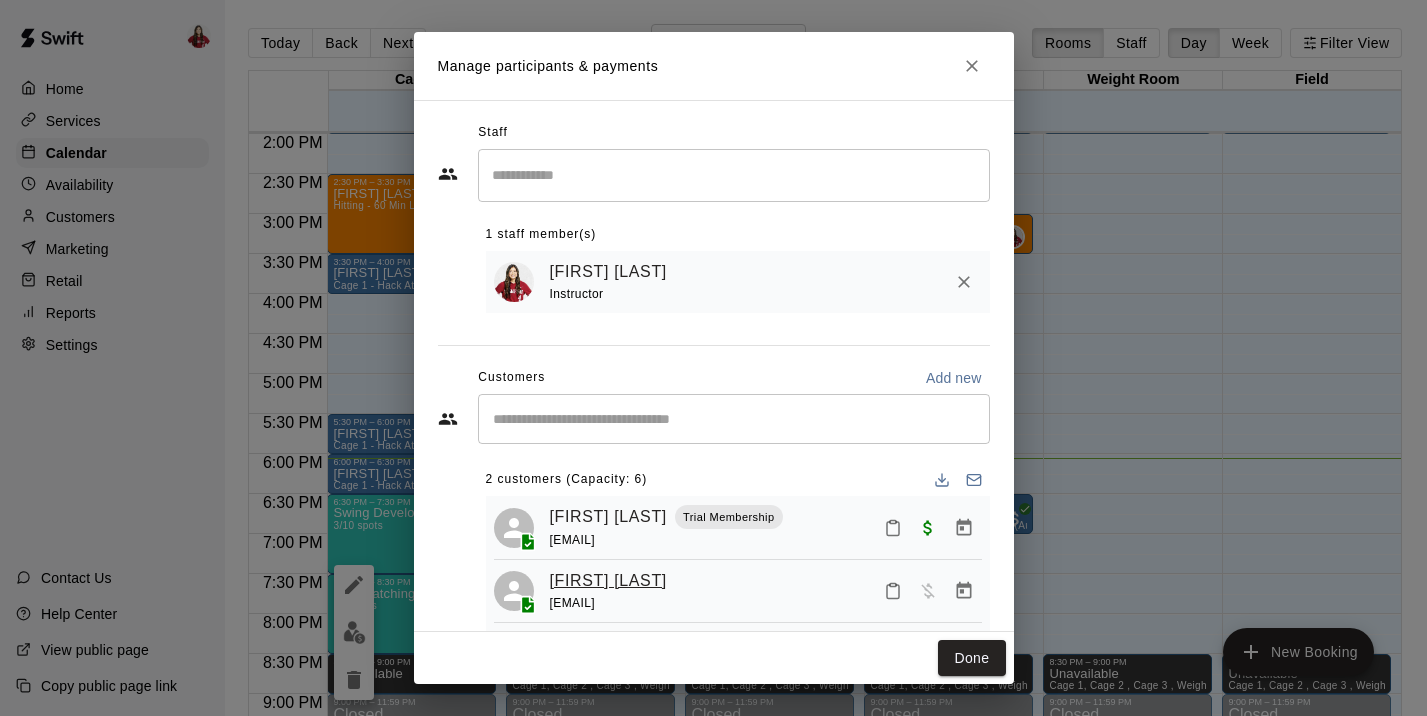 scroll, scrollTop: 36, scrollLeft: 0, axis: vertical 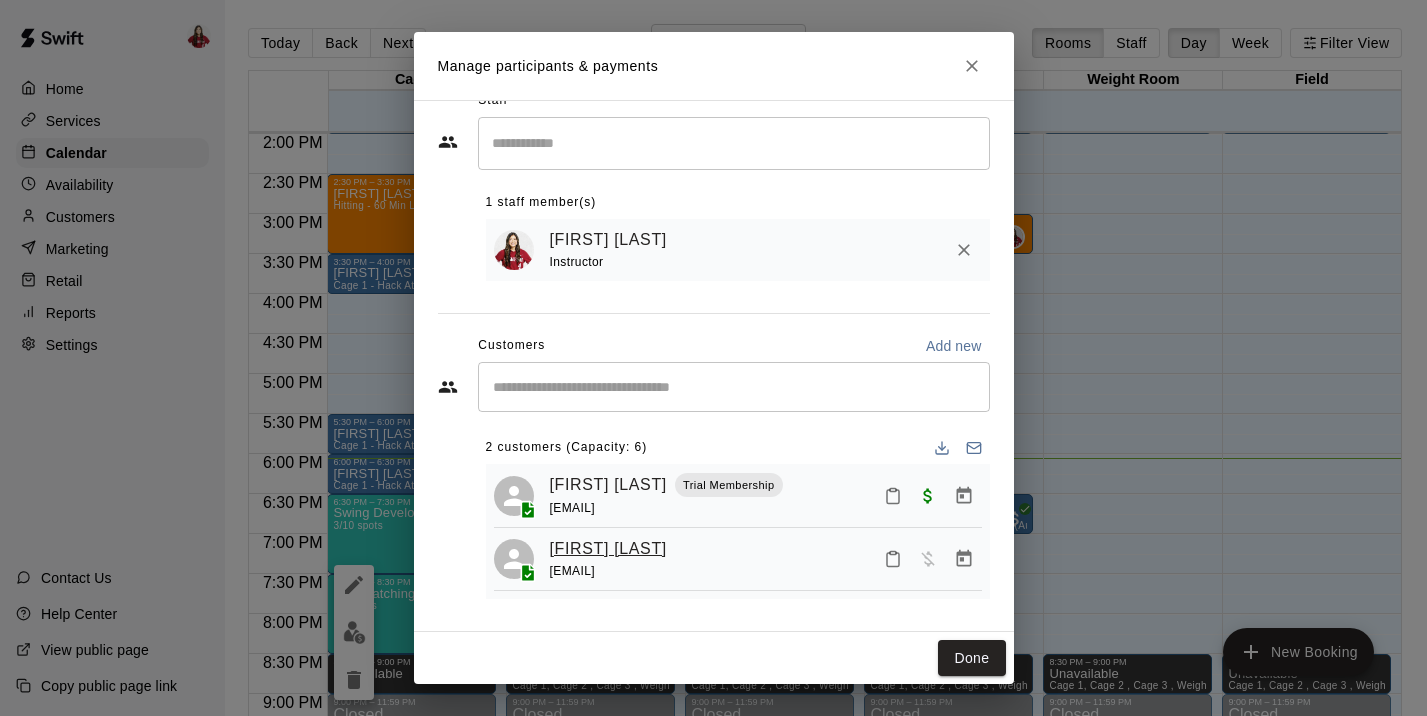 click on "[FIRST] [LAST]" at bounding box center (608, 549) 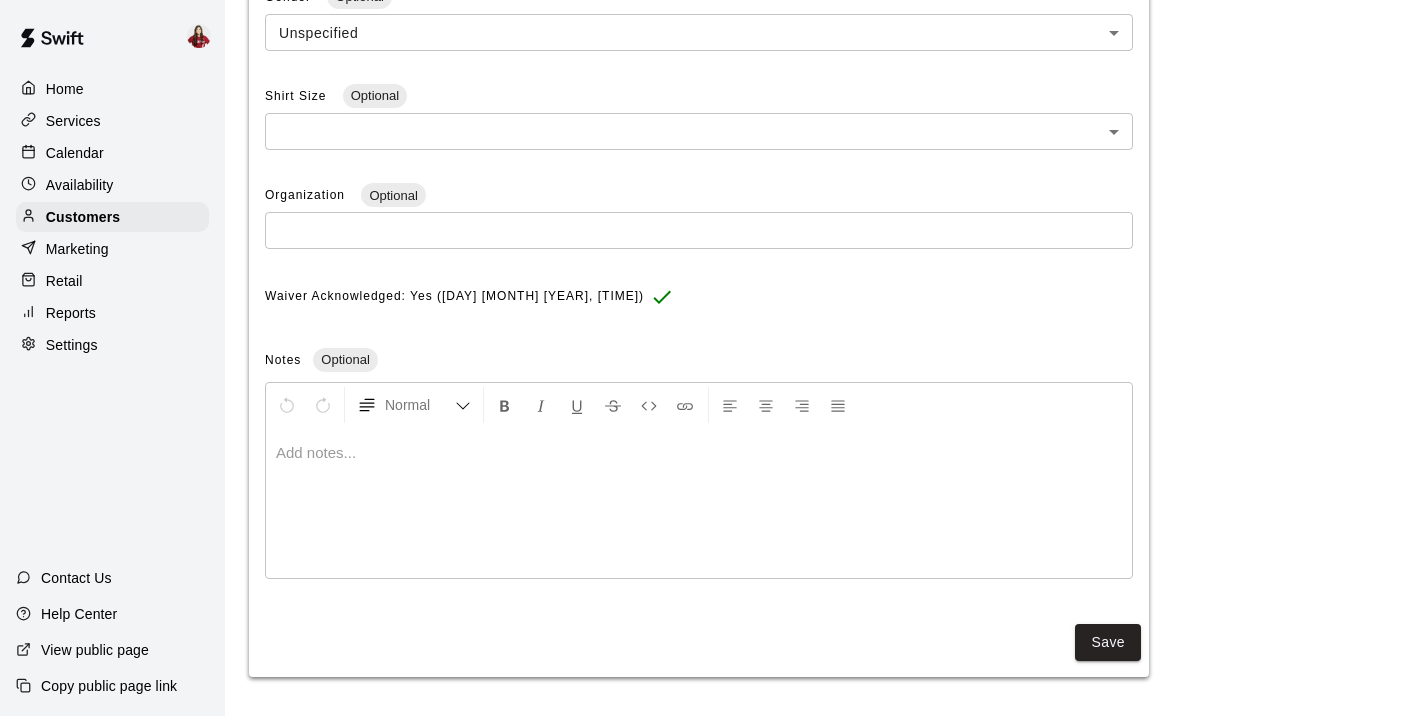 scroll, scrollTop: 0, scrollLeft: 0, axis: both 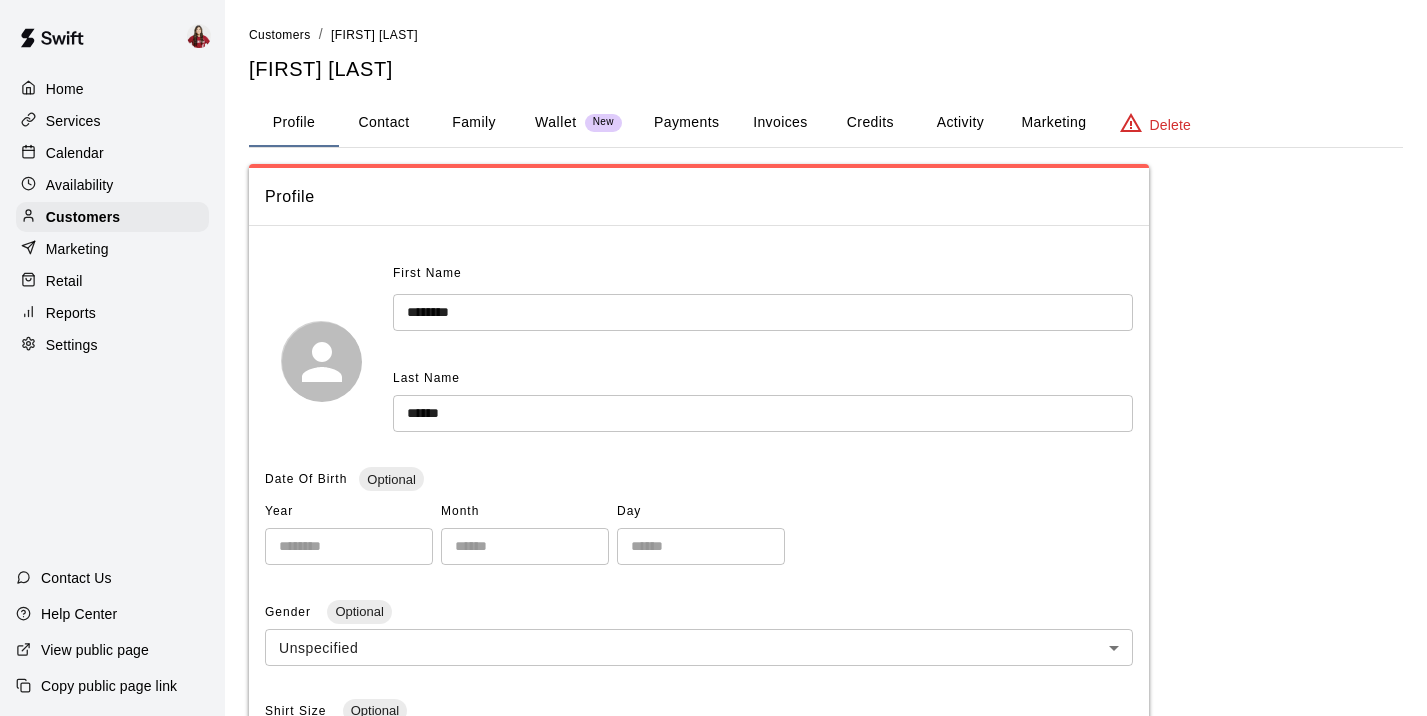 click on "Payments" at bounding box center [686, 123] 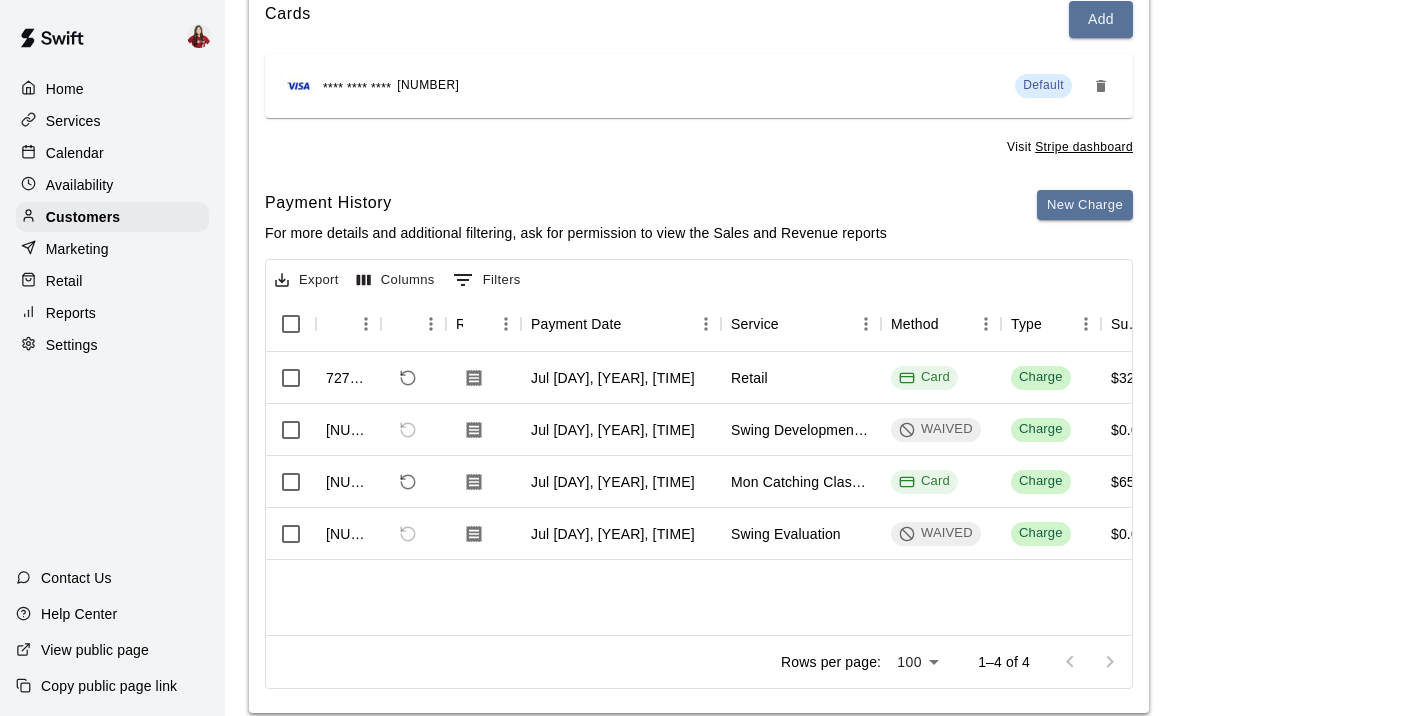 scroll, scrollTop: 252, scrollLeft: 0, axis: vertical 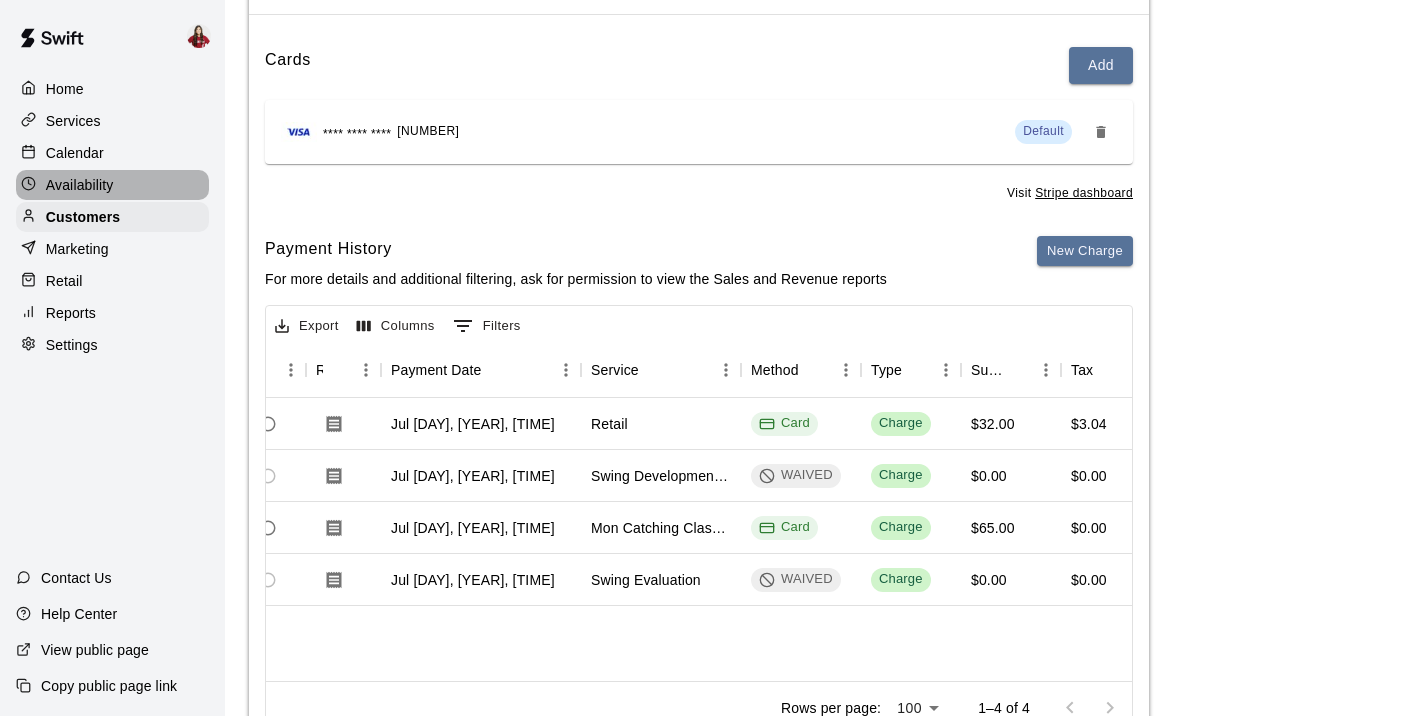 click on "Availability" at bounding box center [80, 185] 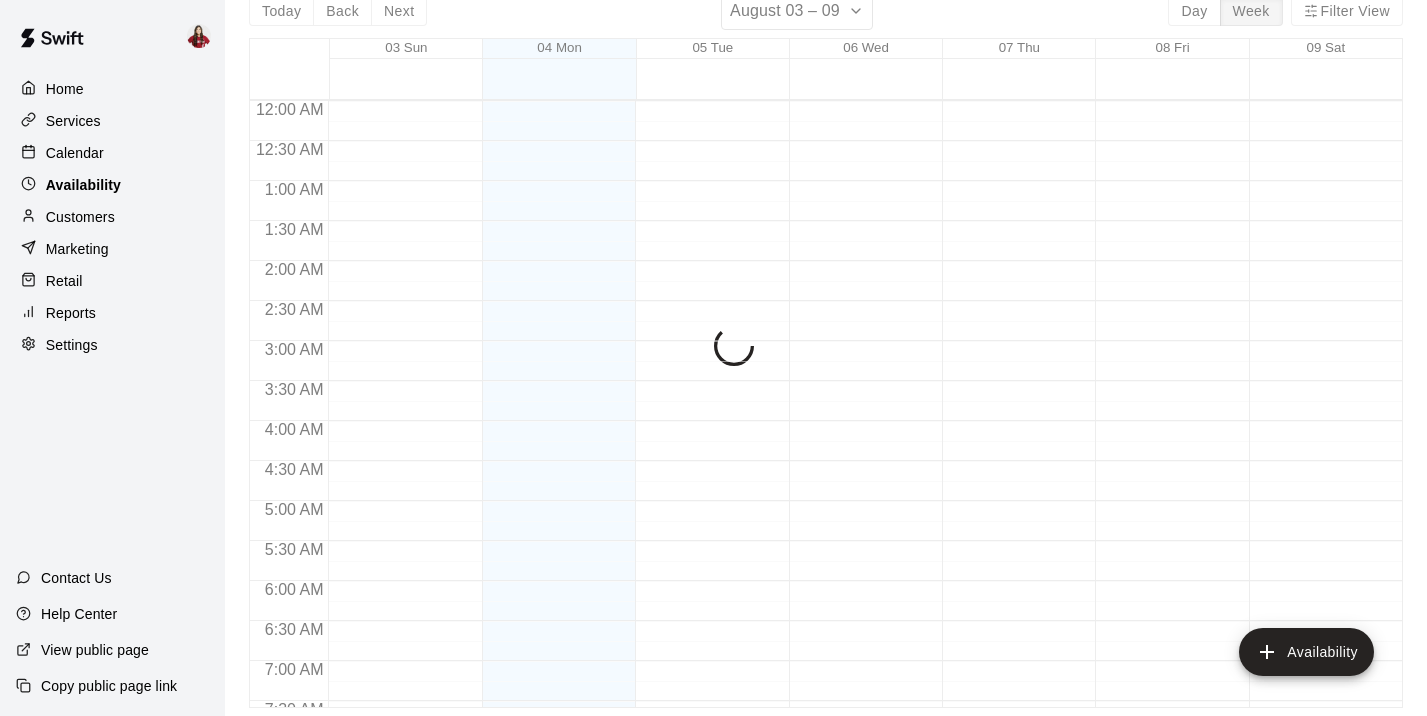scroll, scrollTop: 0, scrollLeft: 0, axis: both 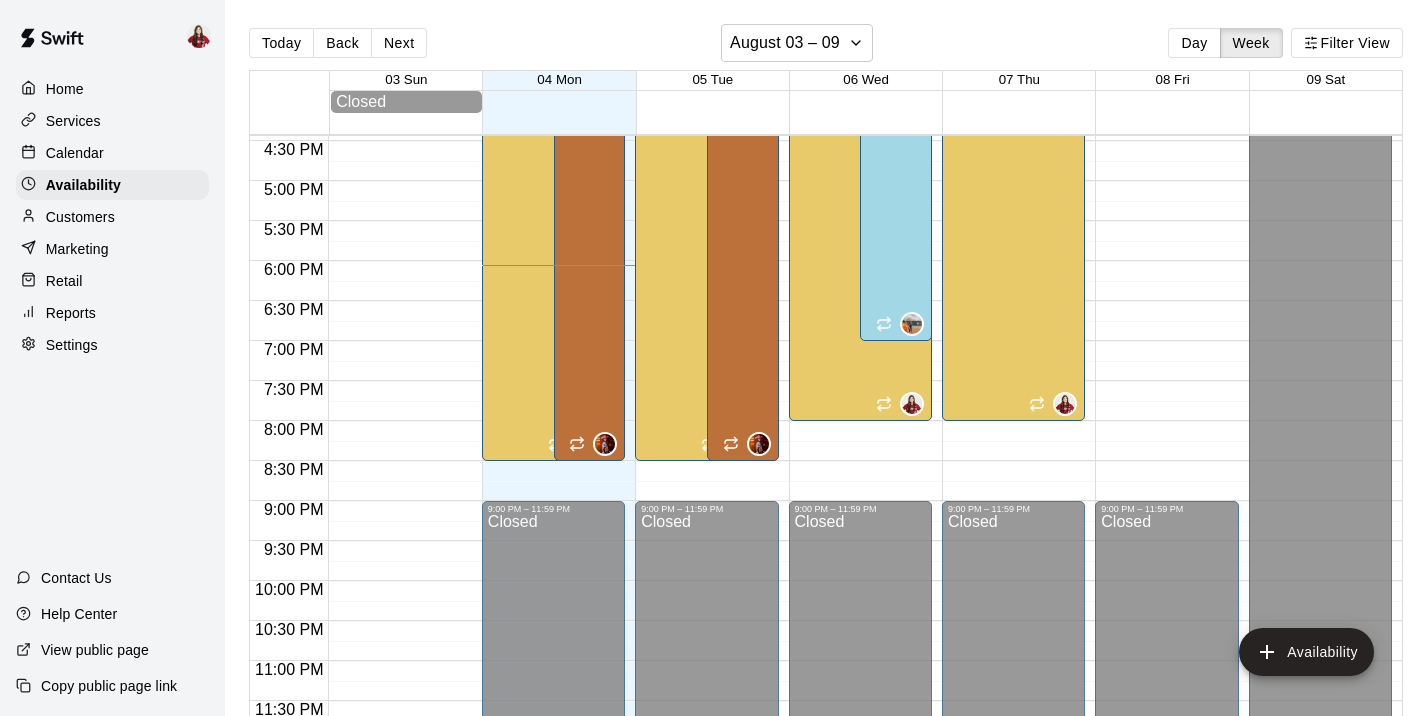 click on "Calendar" at bounding box center [75, 153] 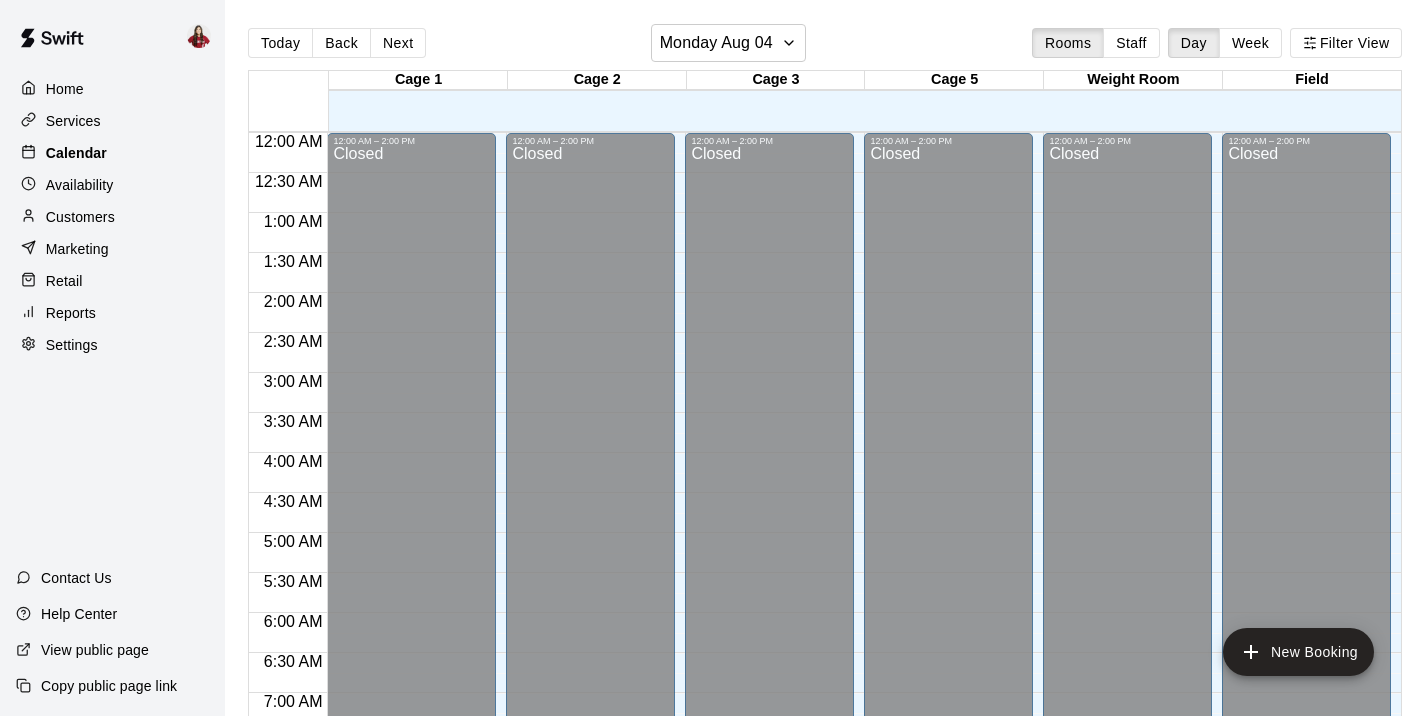 scroll, scrollTop: 1255, scrollLeft: 0, axis: vertical 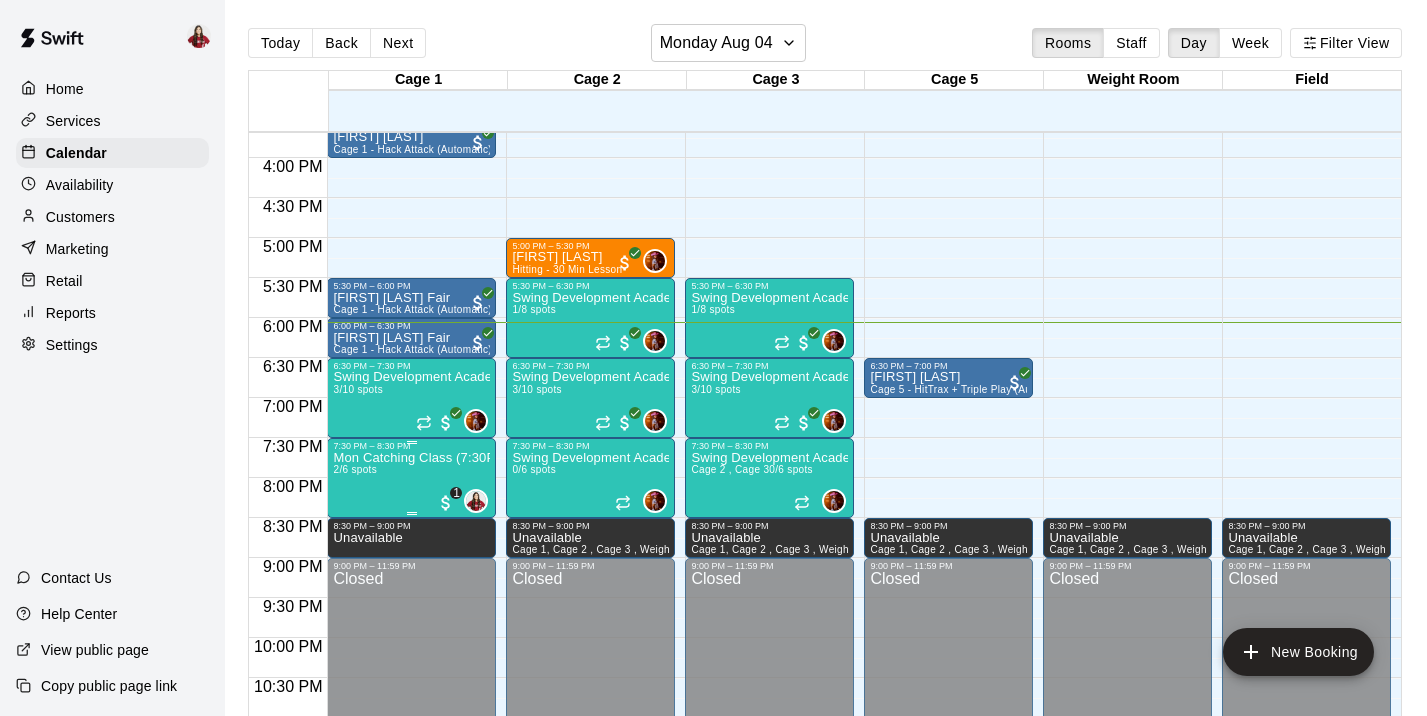 click on "Mon Catching Class (7:30PM-8:30PM) 2/6 spots" at bounding box center (411, 809) 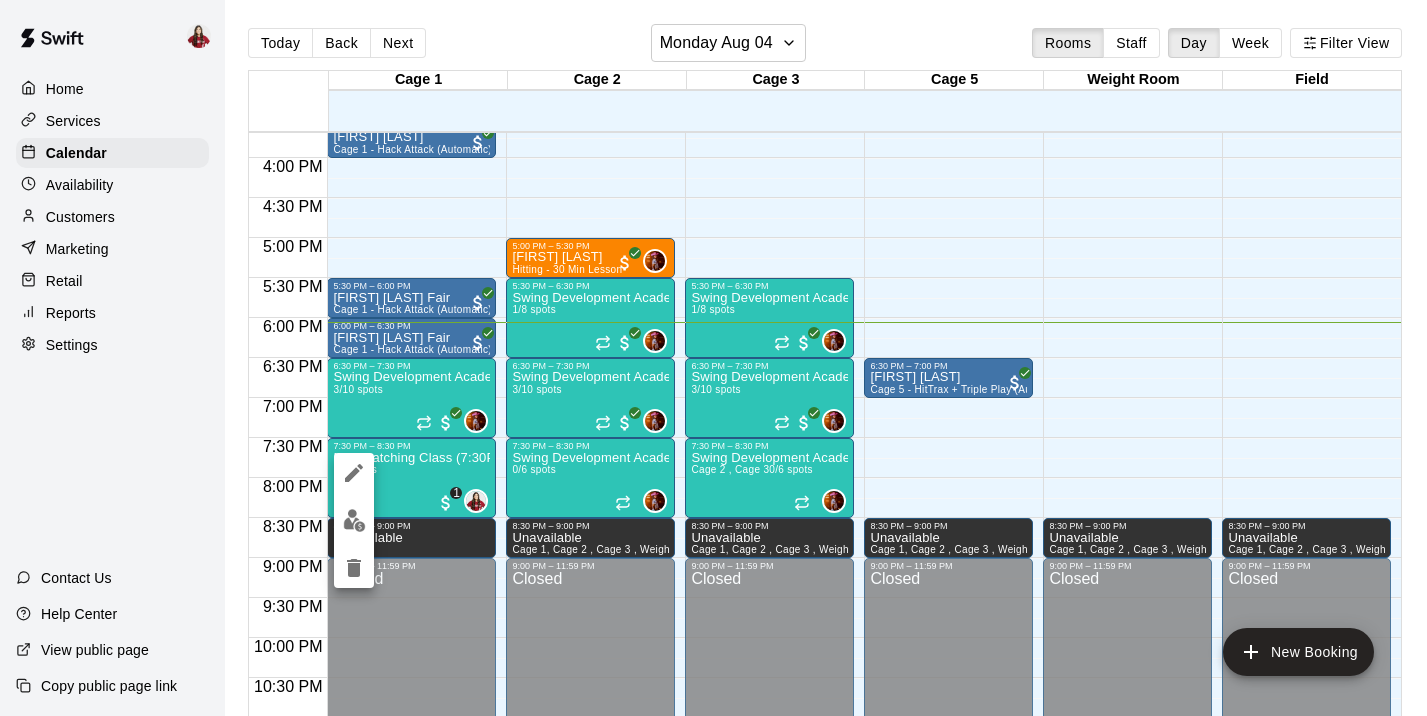 click at bounding box center [354, 520] 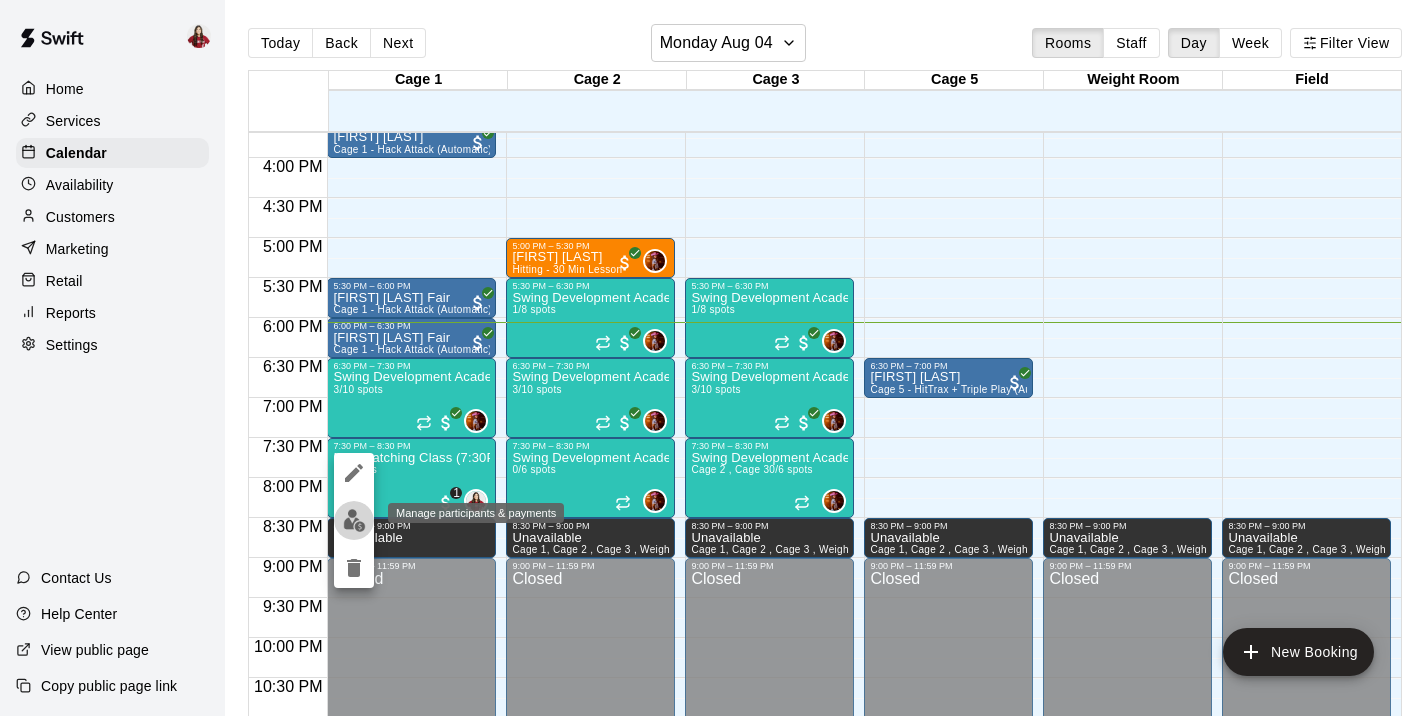 click at bounding box center [354, 520] 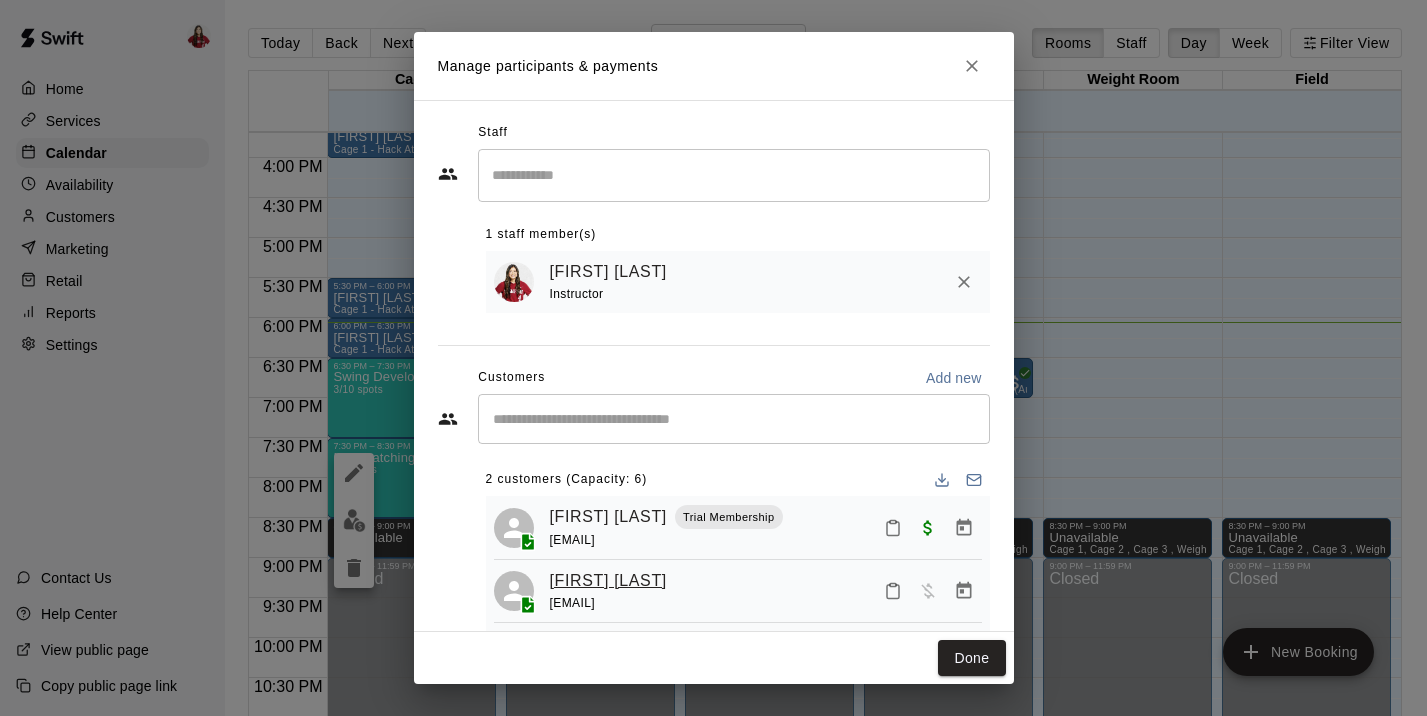 click on "[FIRST] [LAST]" at bounding box center (608, 581) 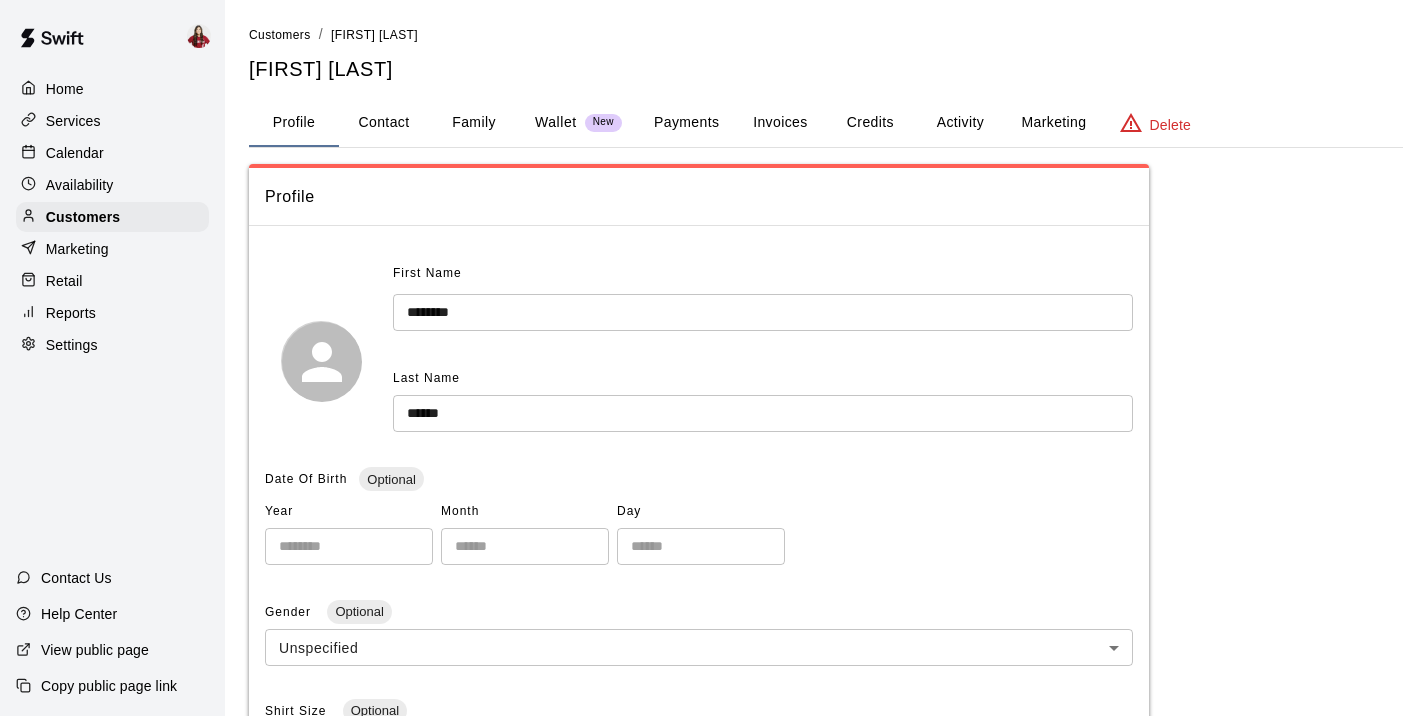 click on "Profile Contact Family Wallet New Payments Invoices Credits Activity Marketing Delete" at bounding box center [826, 123] 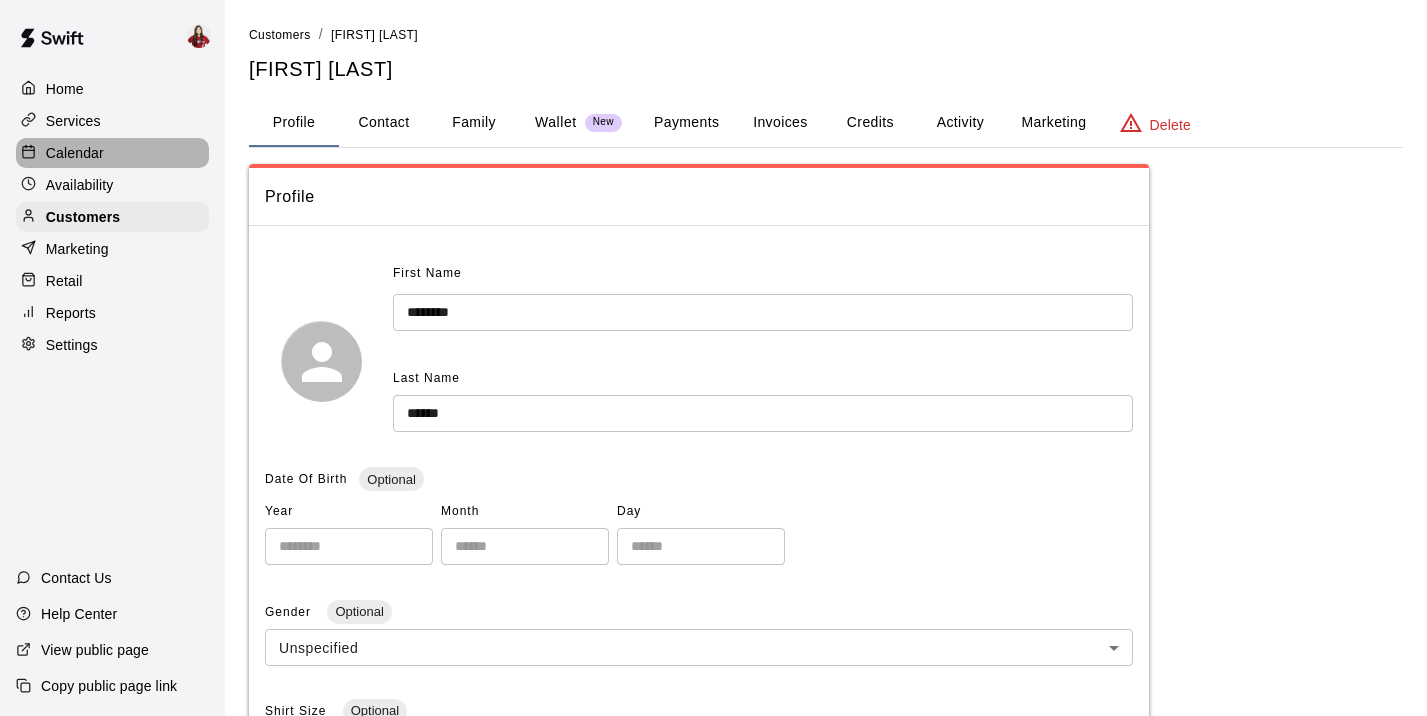 click on "Calendar" at bounding box center [75, 153] 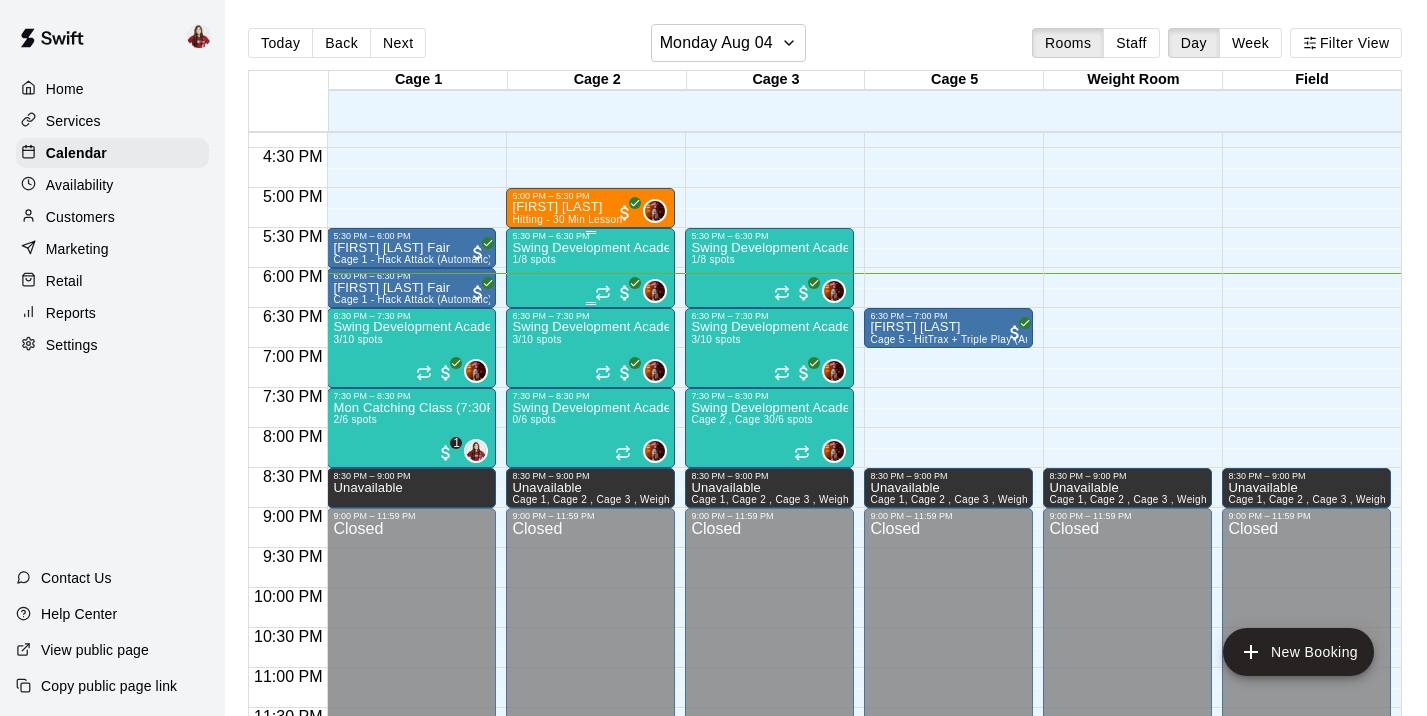 scroll, scrollTop: 1315, scrollLeft: 0, axis: vertical 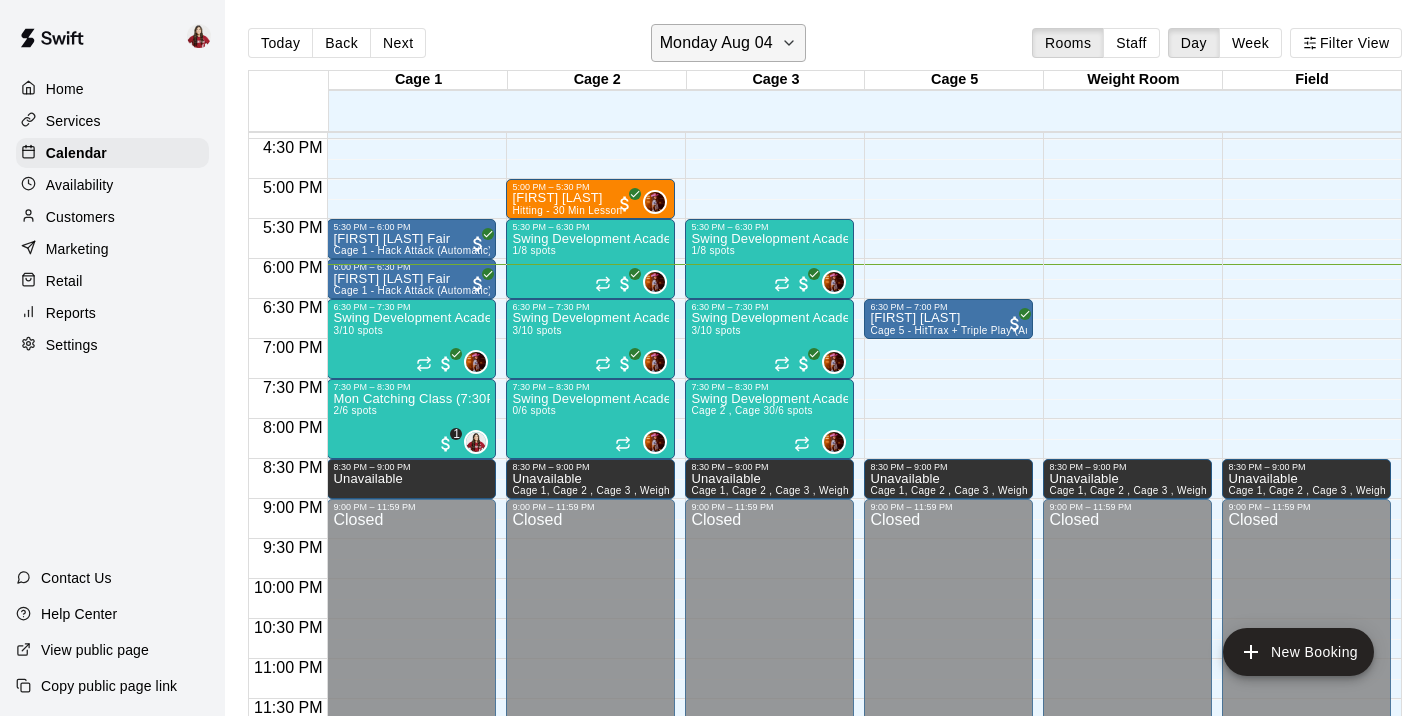 click on "Monday Aug 04" at bounding box center [716, 43] 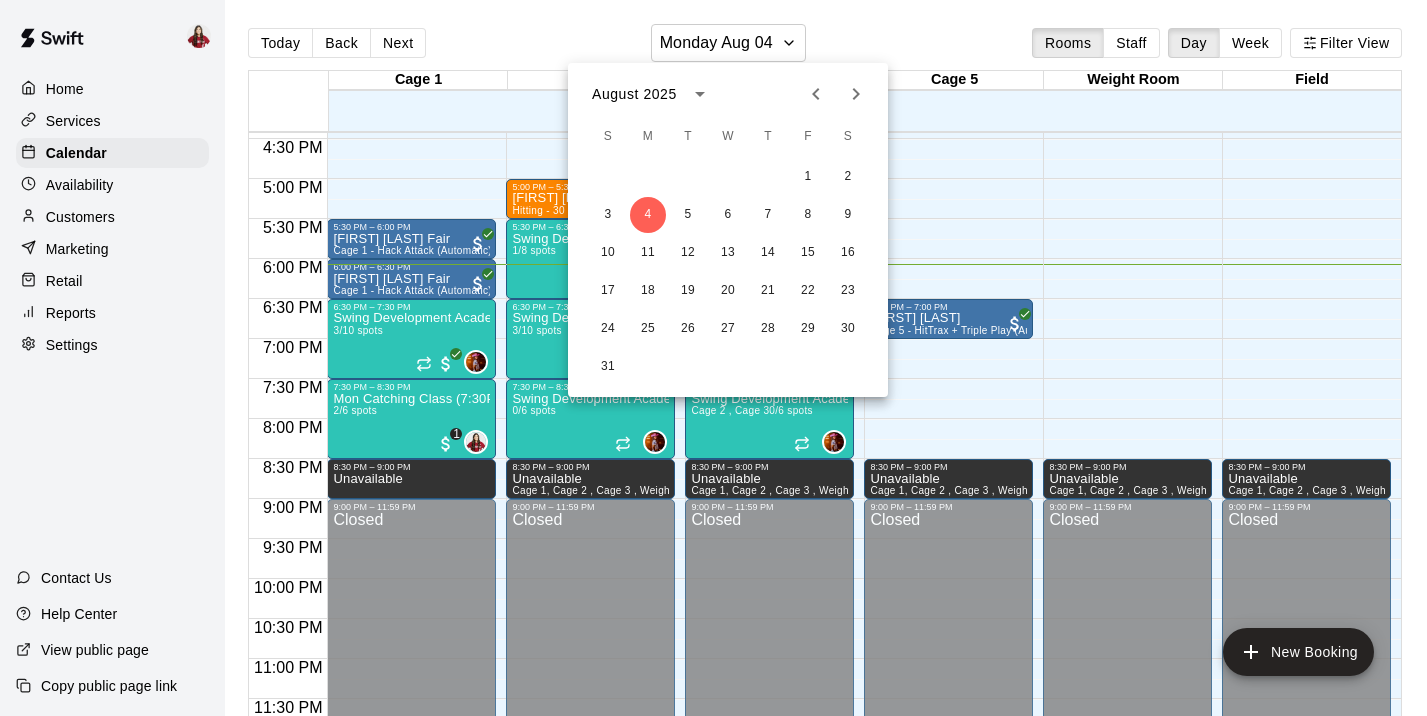 click at bounding box center (713, 358) 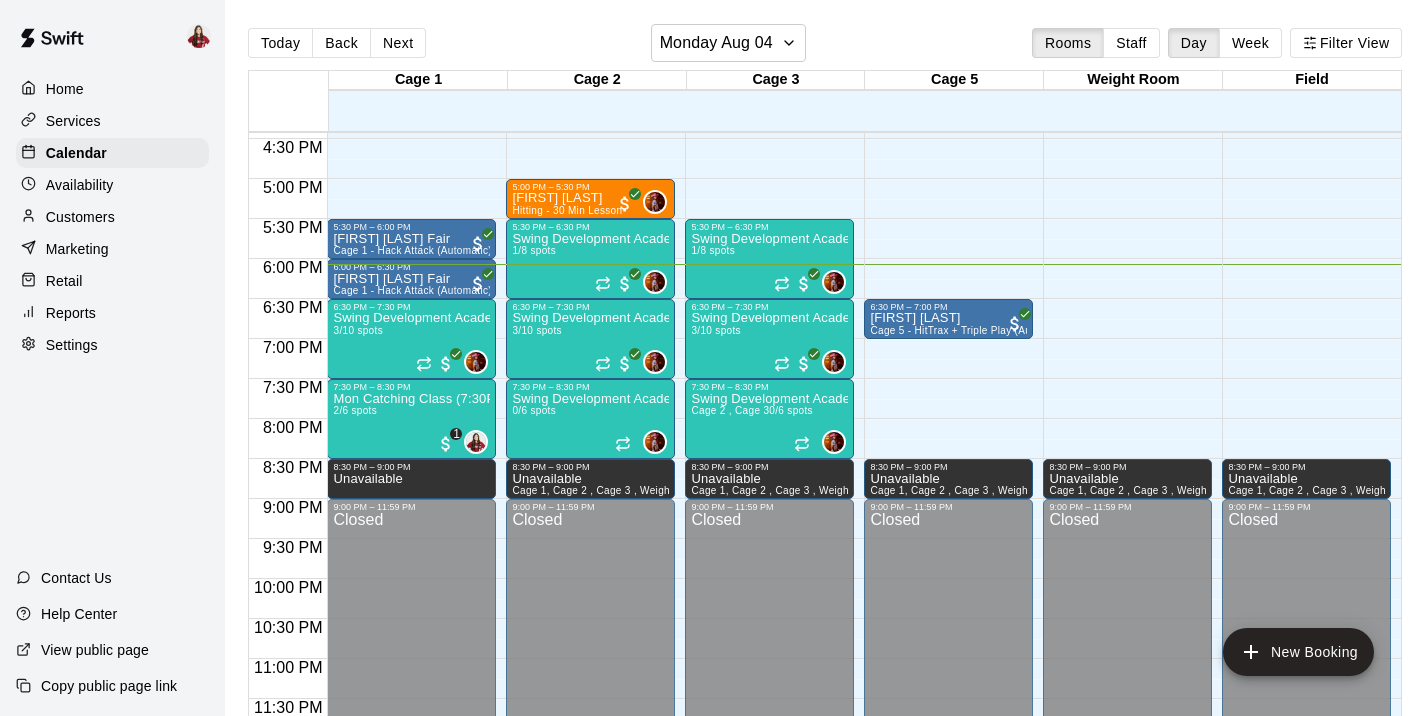 click on "Mon Catching Class (7:30PM-8:30PM) 2/6 spots" at bounding box center [411, 750] 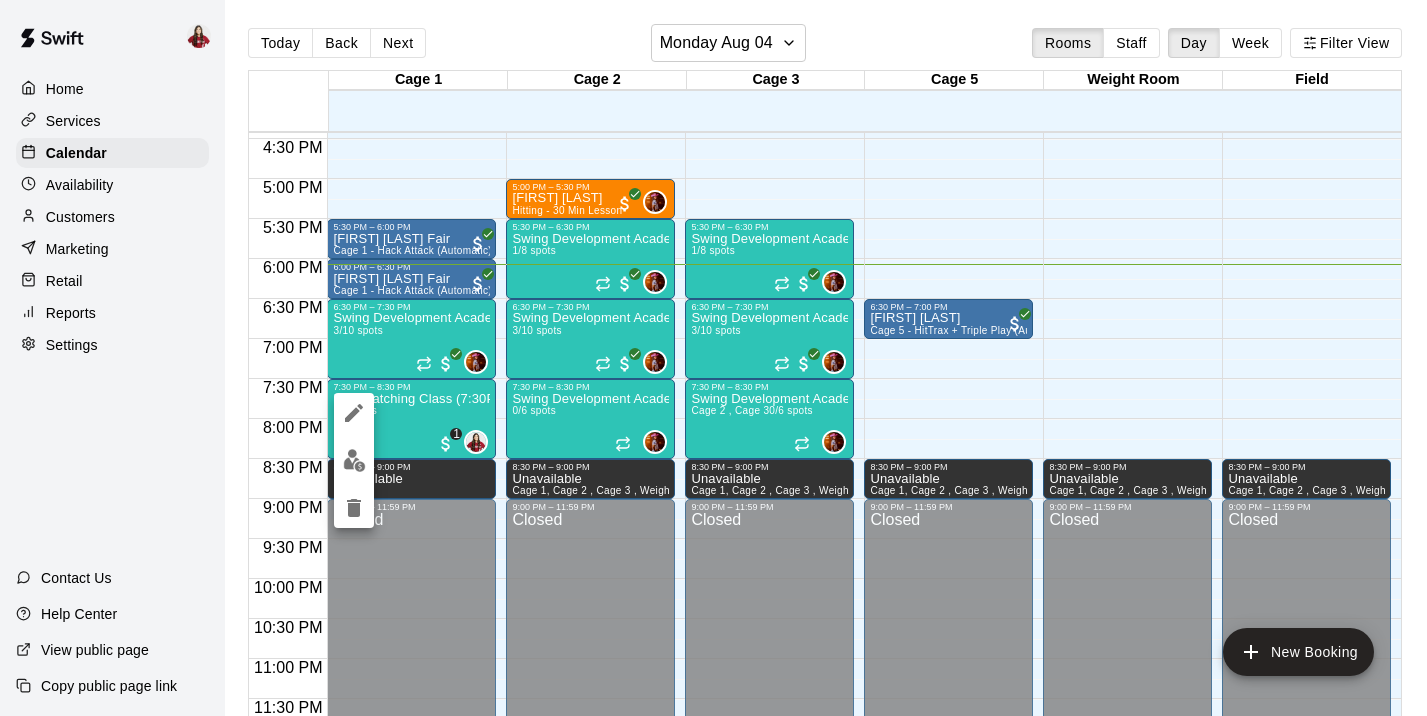 click at bounding box center (354, 460) 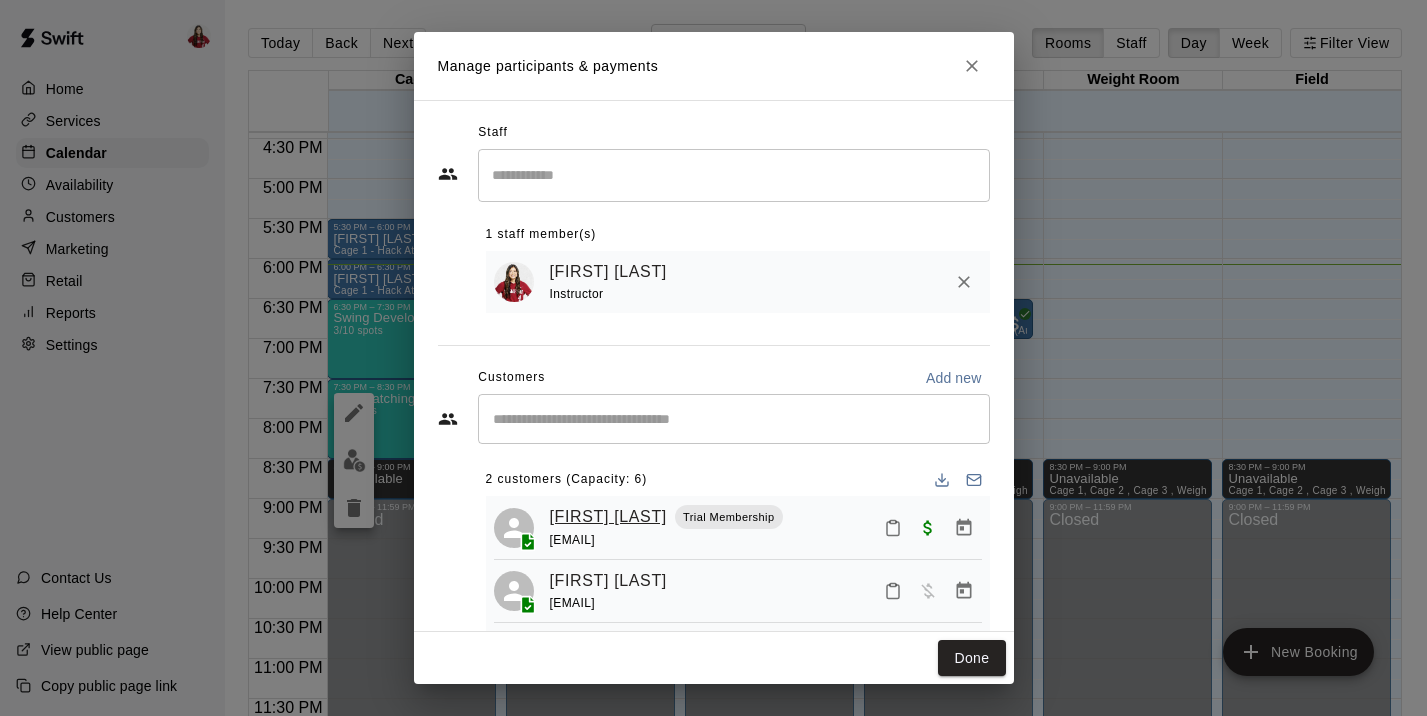 scroll, scrollTop: 36, scrollLeft: 0, axis: vertical 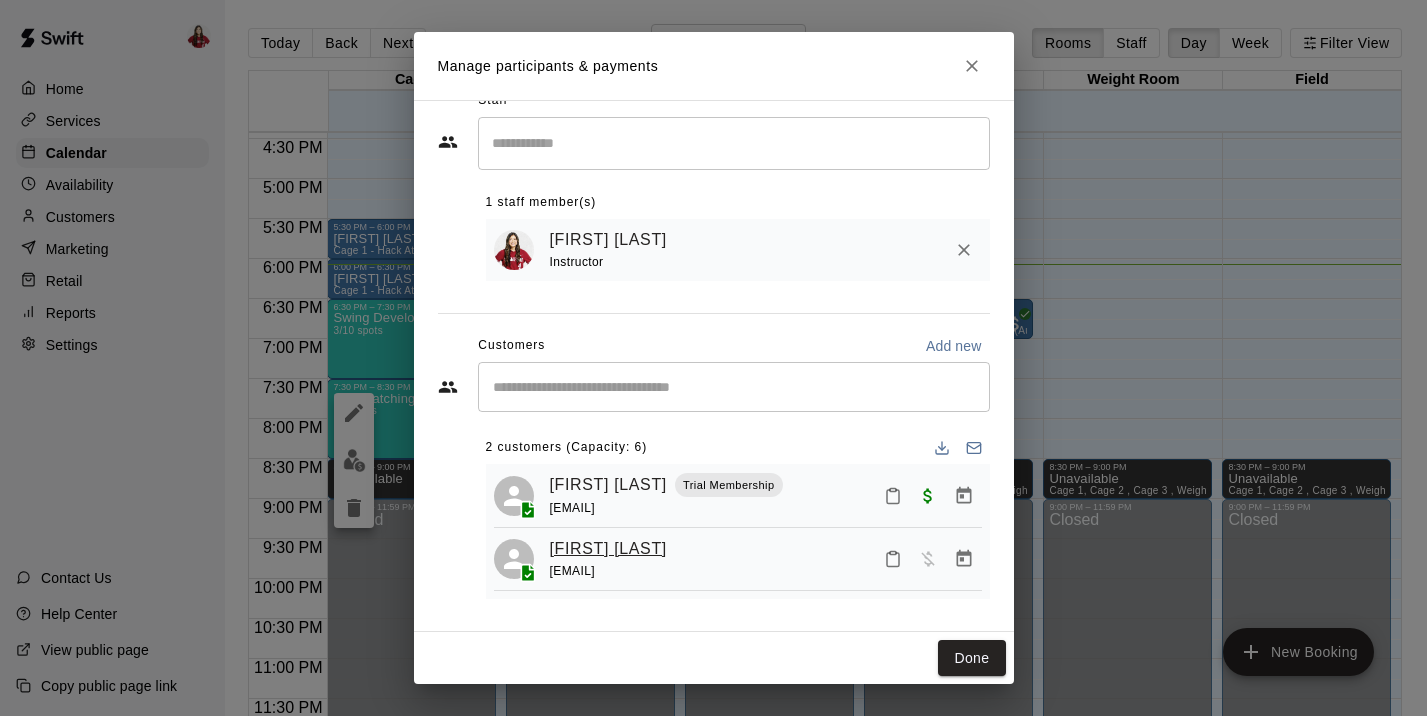 click on "[FIRST] [LAST]" at bounding box center (608, 549) 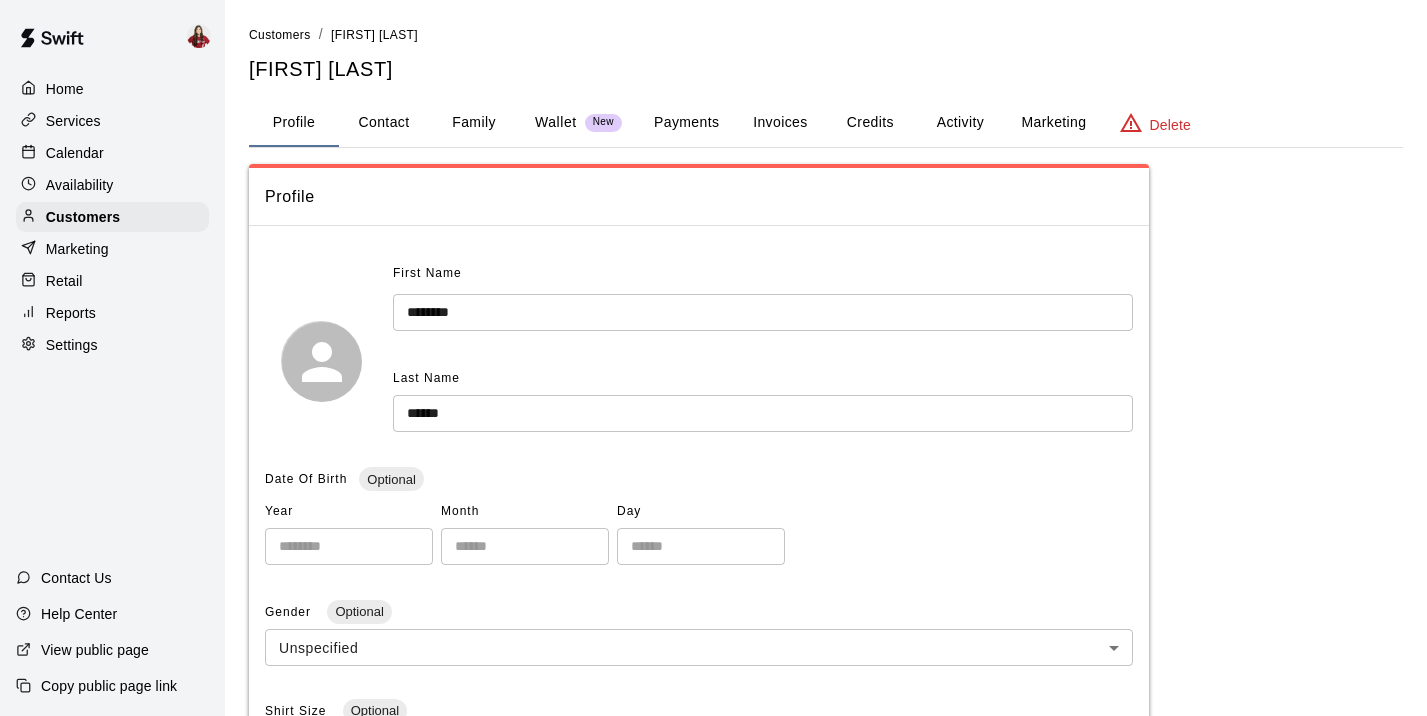 click on "Calendar" at bounding box center [112, 153] 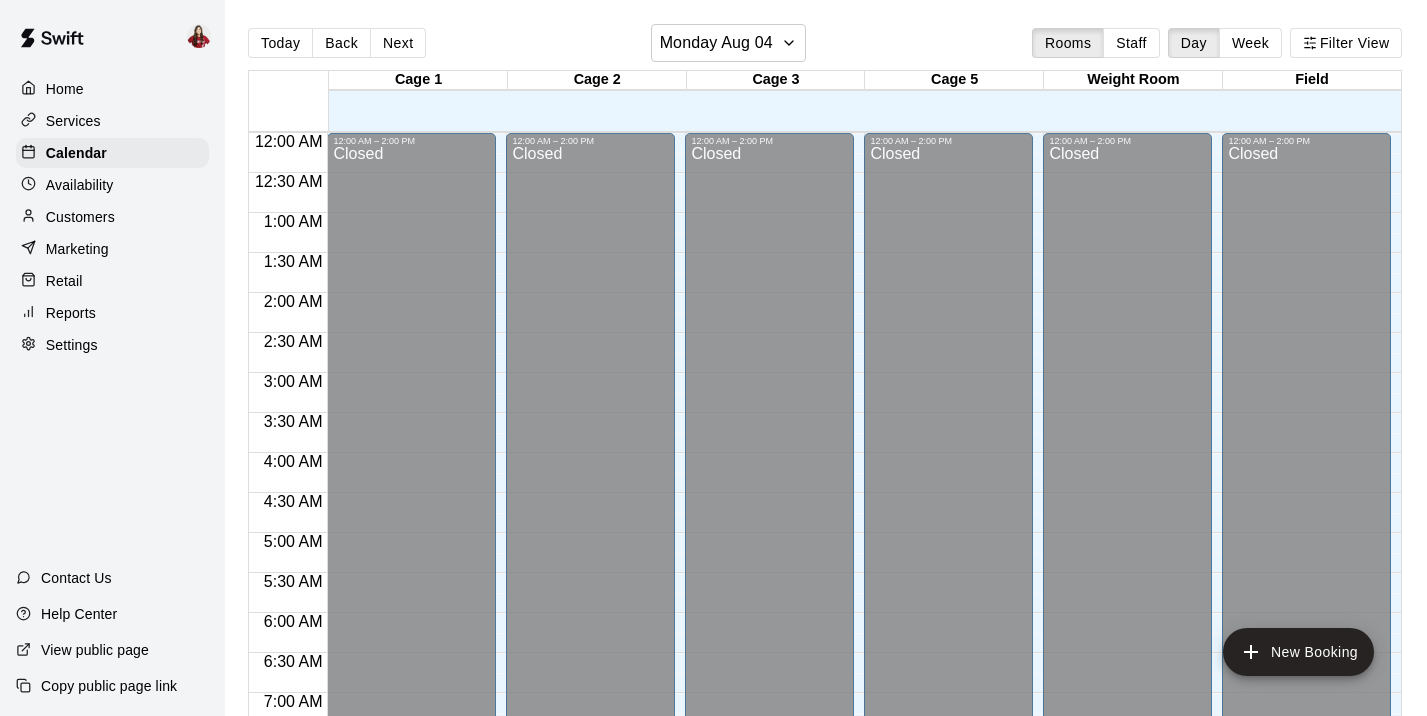 scroll, scrollTop: 1315, scrollLeft: 0, axis: vertical 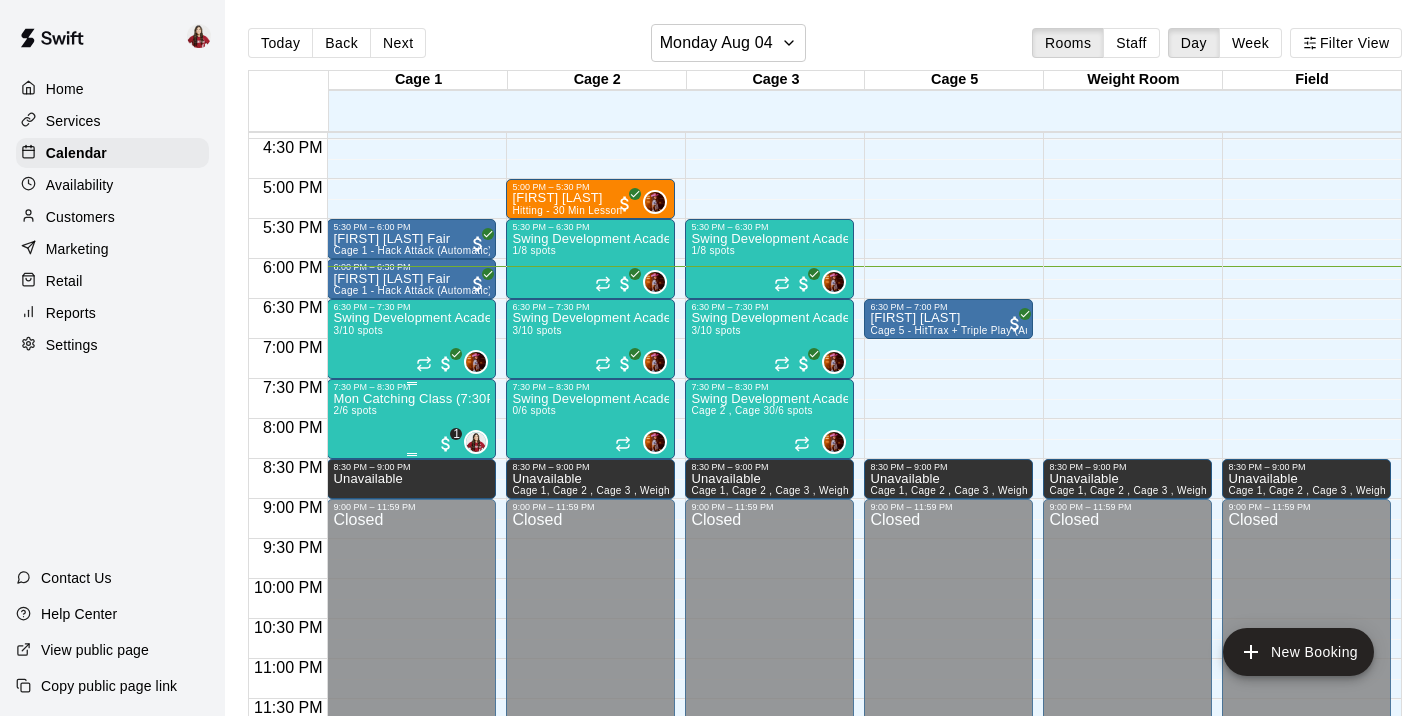 click on "Mon Catching Class (7:30PM-8:30PM)" at bounding box center (411, 399) 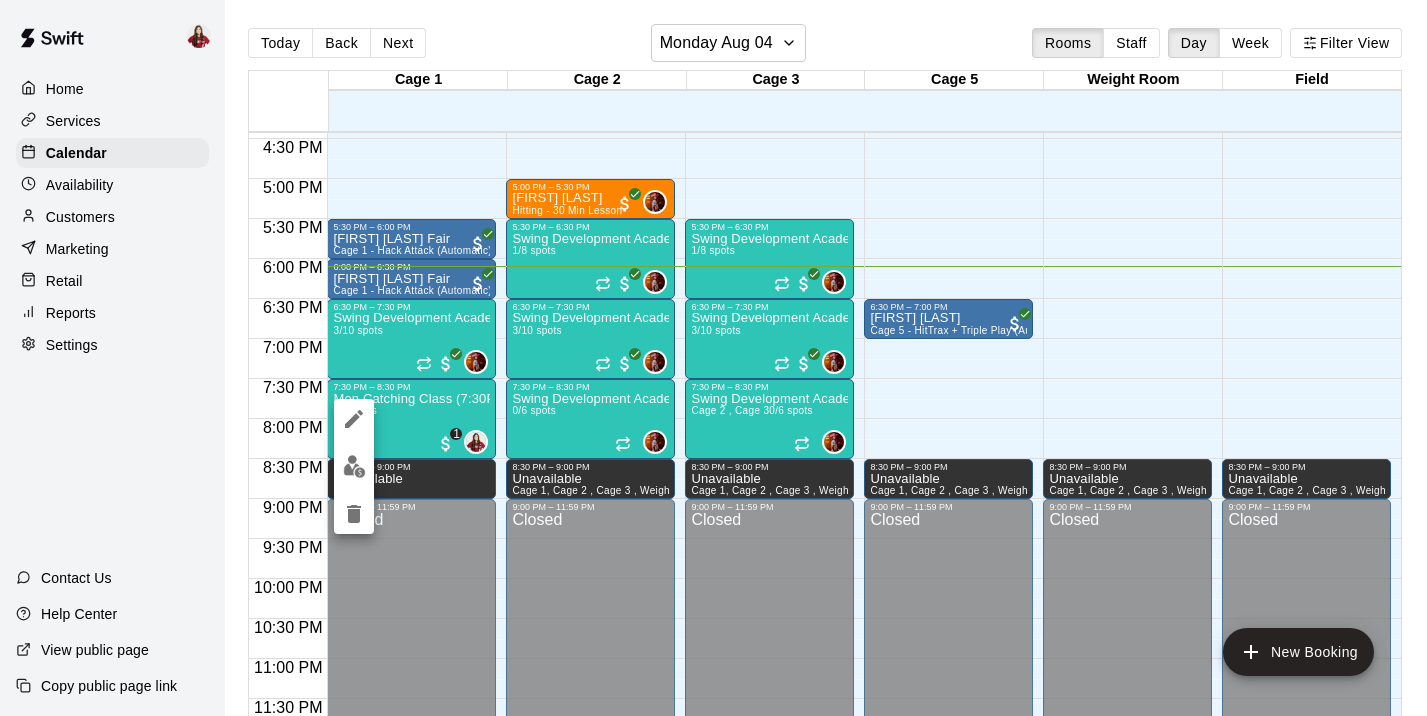 click at bounding box center (354, 466) 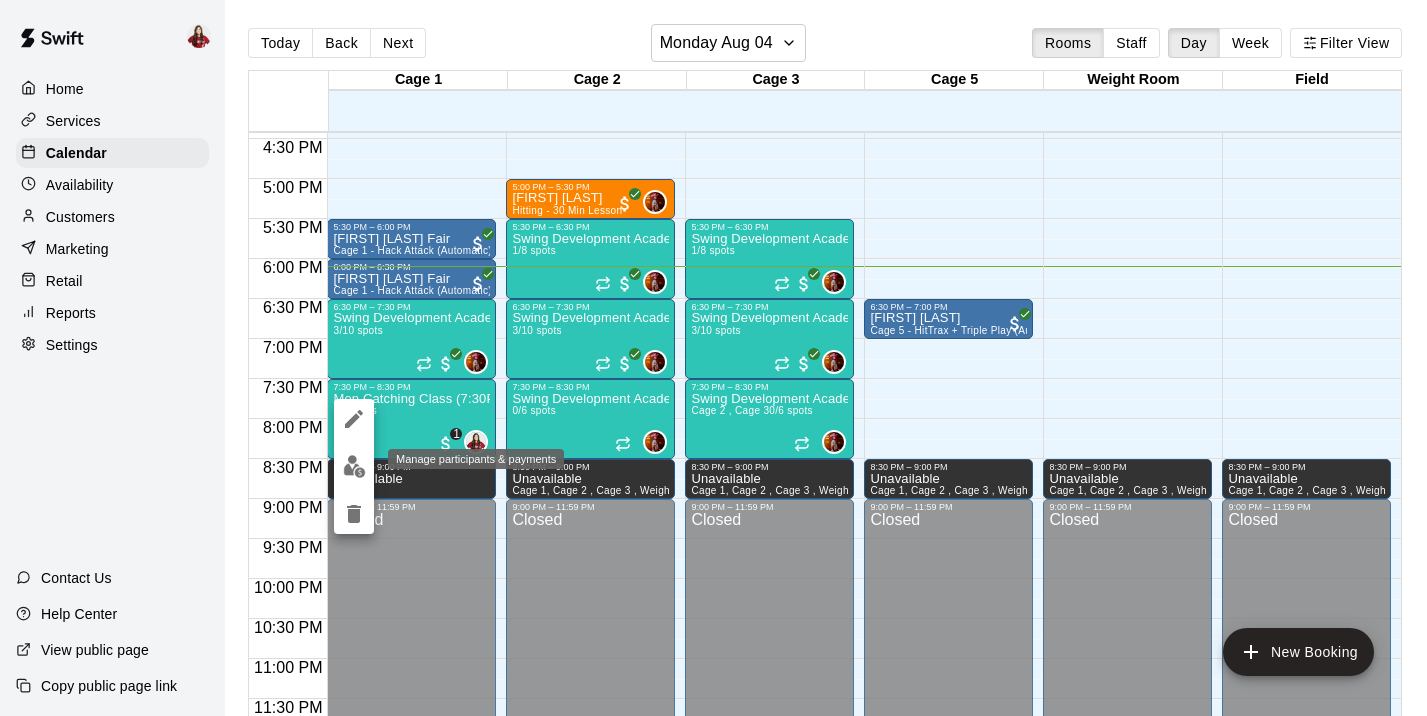 click at bounding box center [354, 466] 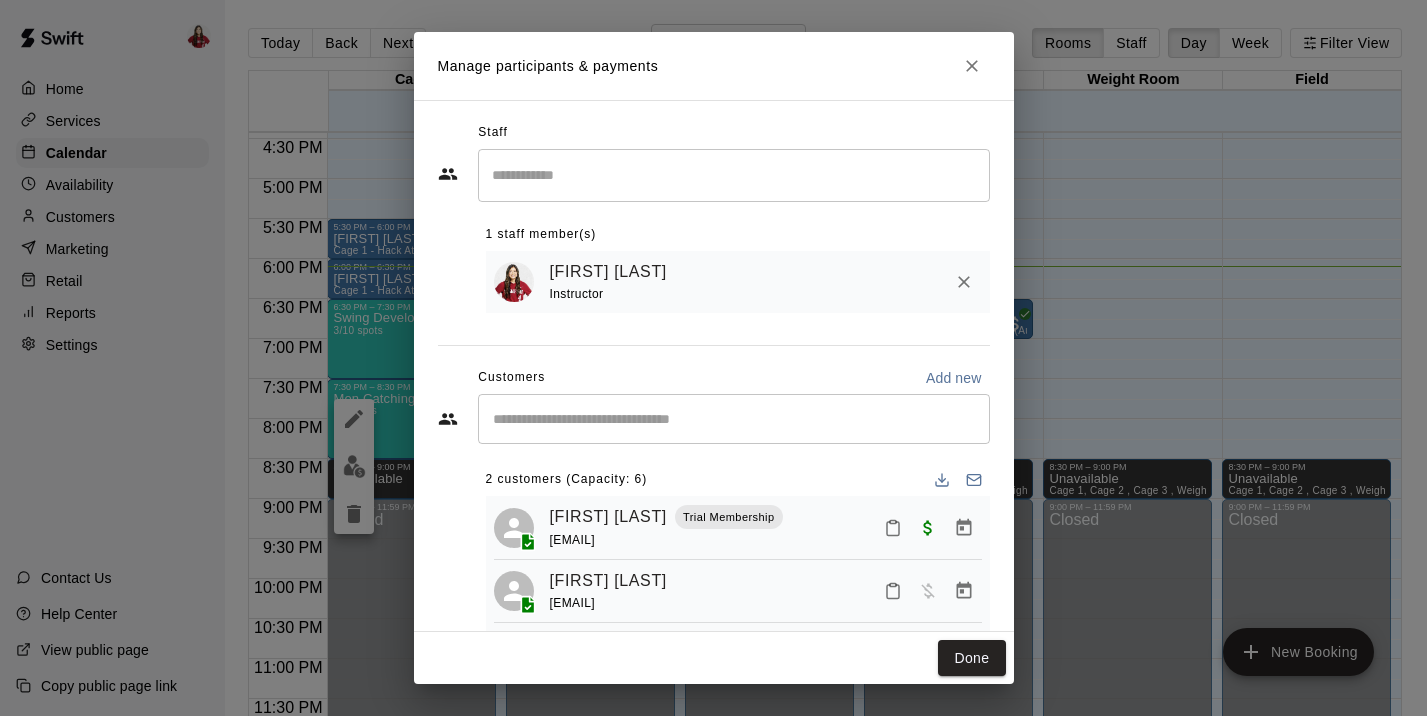 scroll, scrollTop: 36, scrollLeft: 0, axis: vertical 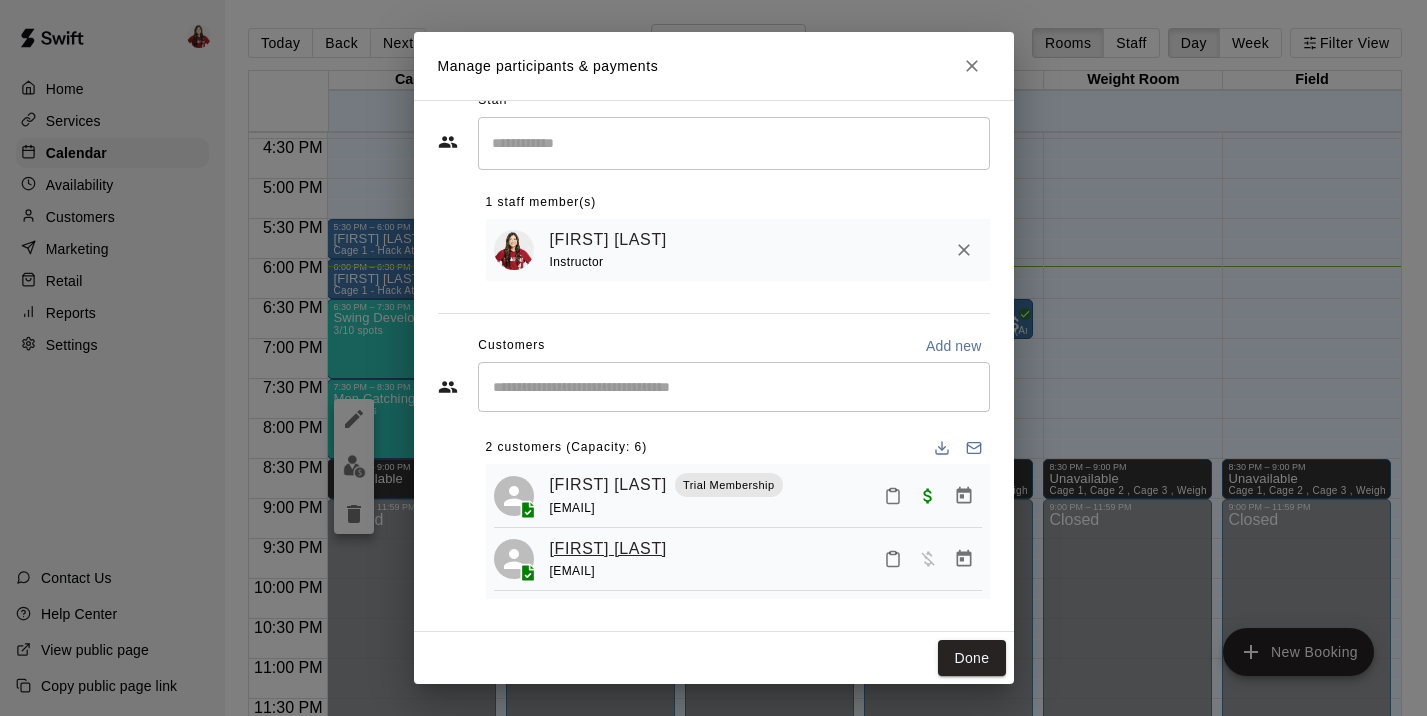 click on "[FIRST] [LAST]" at bounding box center (608, 549) 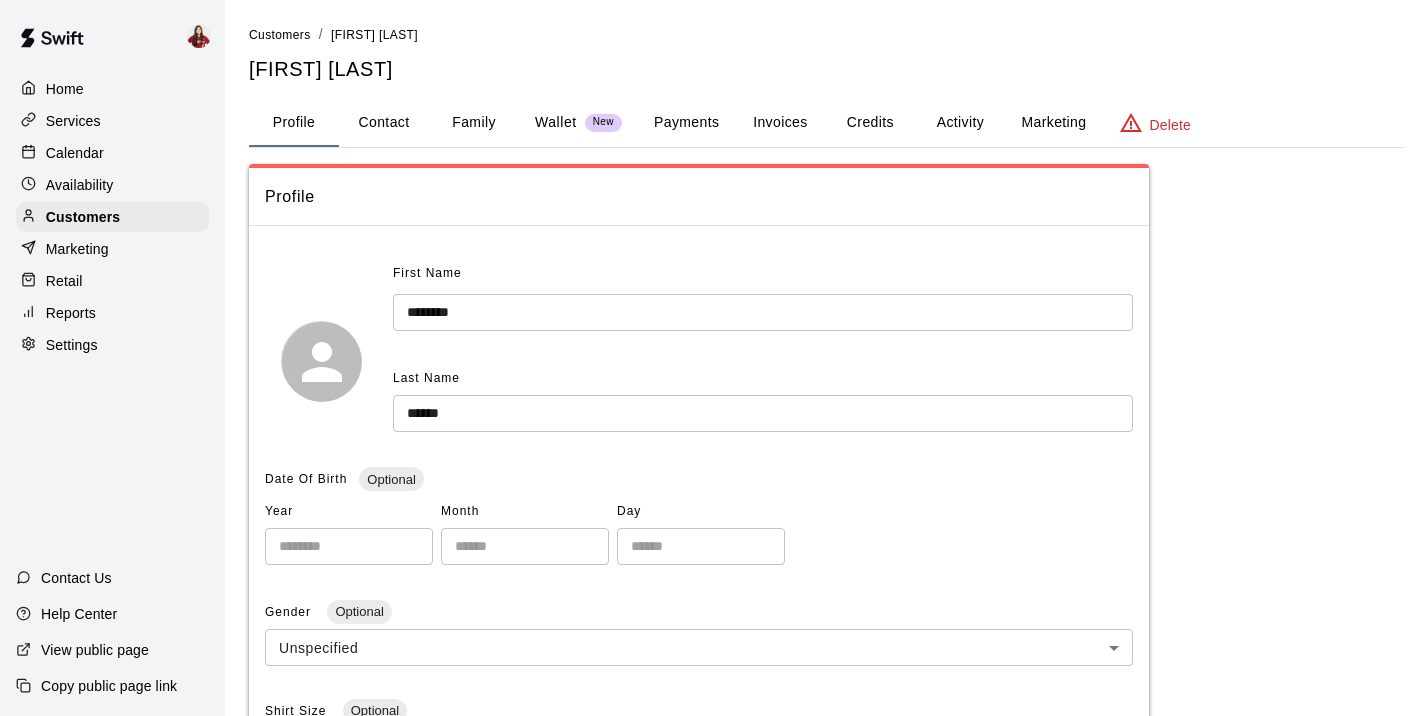 click on "Payments" at bounding box center (686, 123) 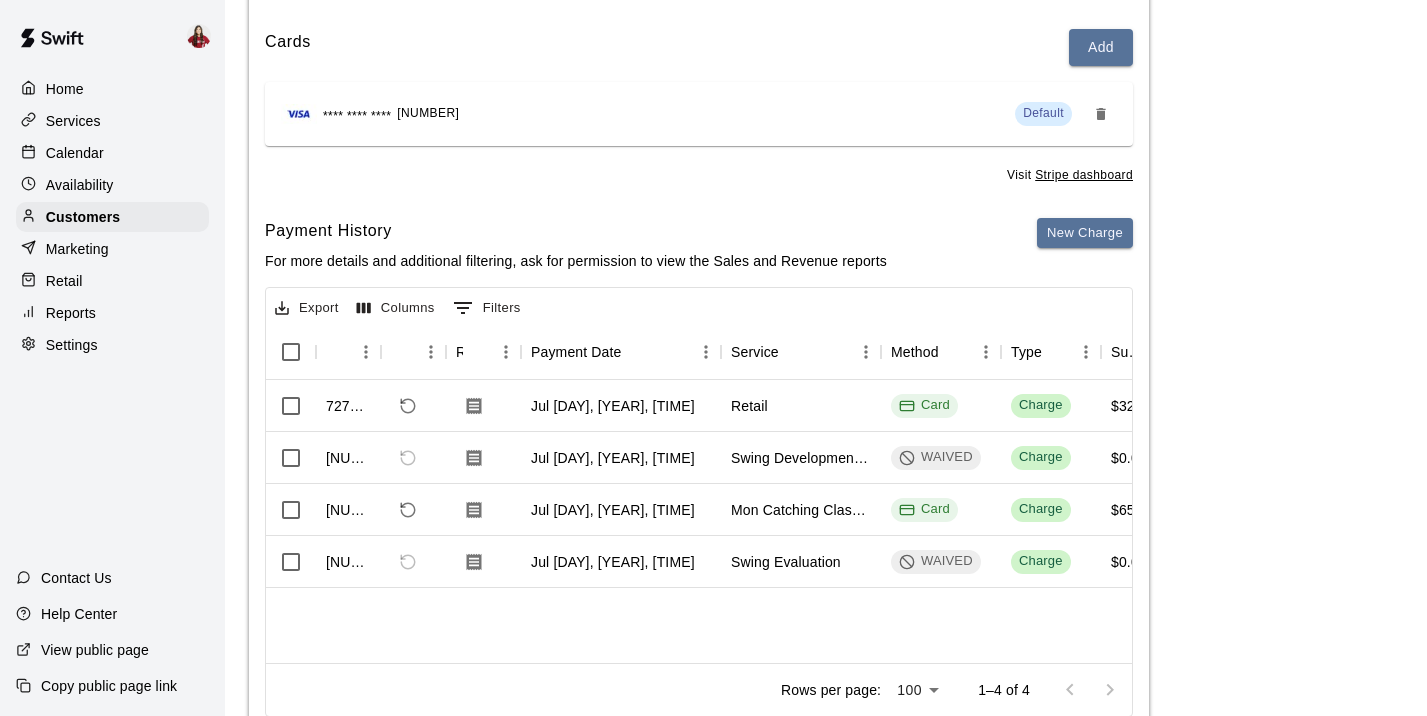 scroll, scrollTop: 234, scrollLeft: 0, axis: vertical 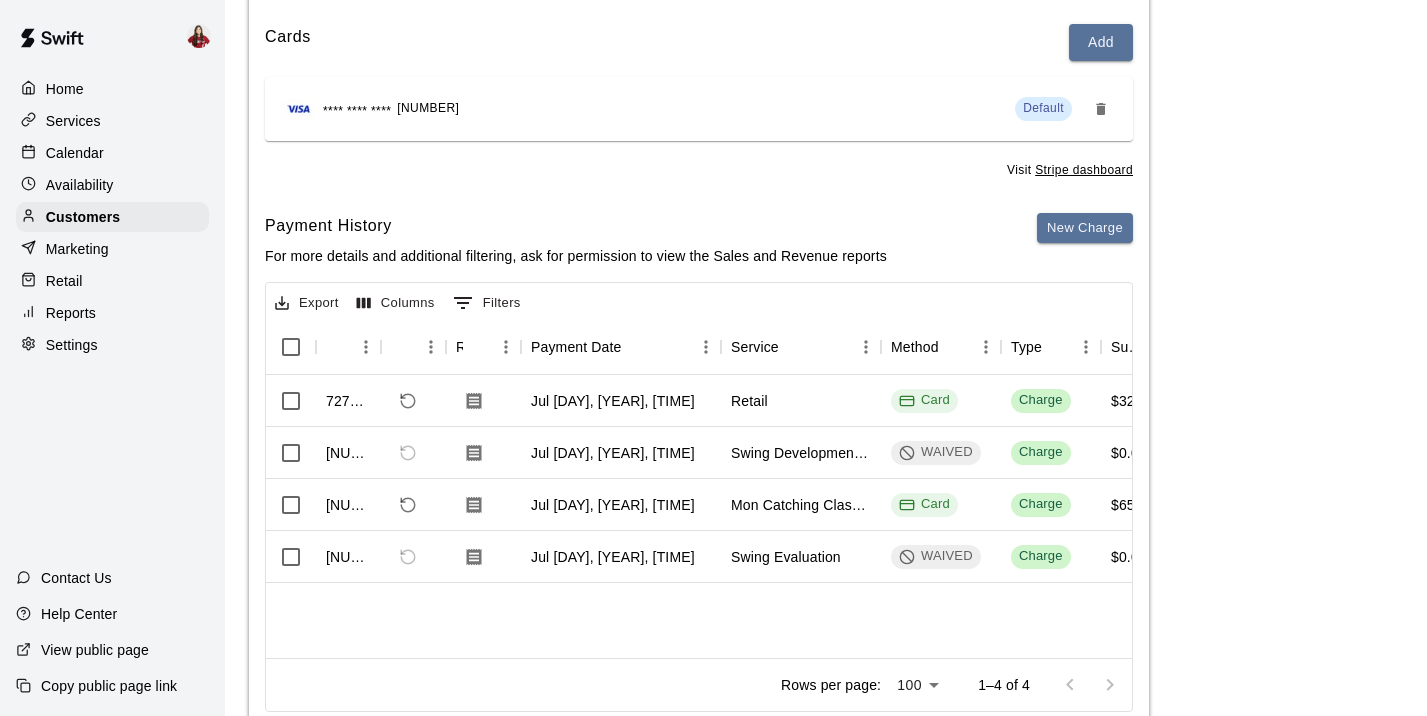 click on "Calendar" at bounding box center [112, 153] 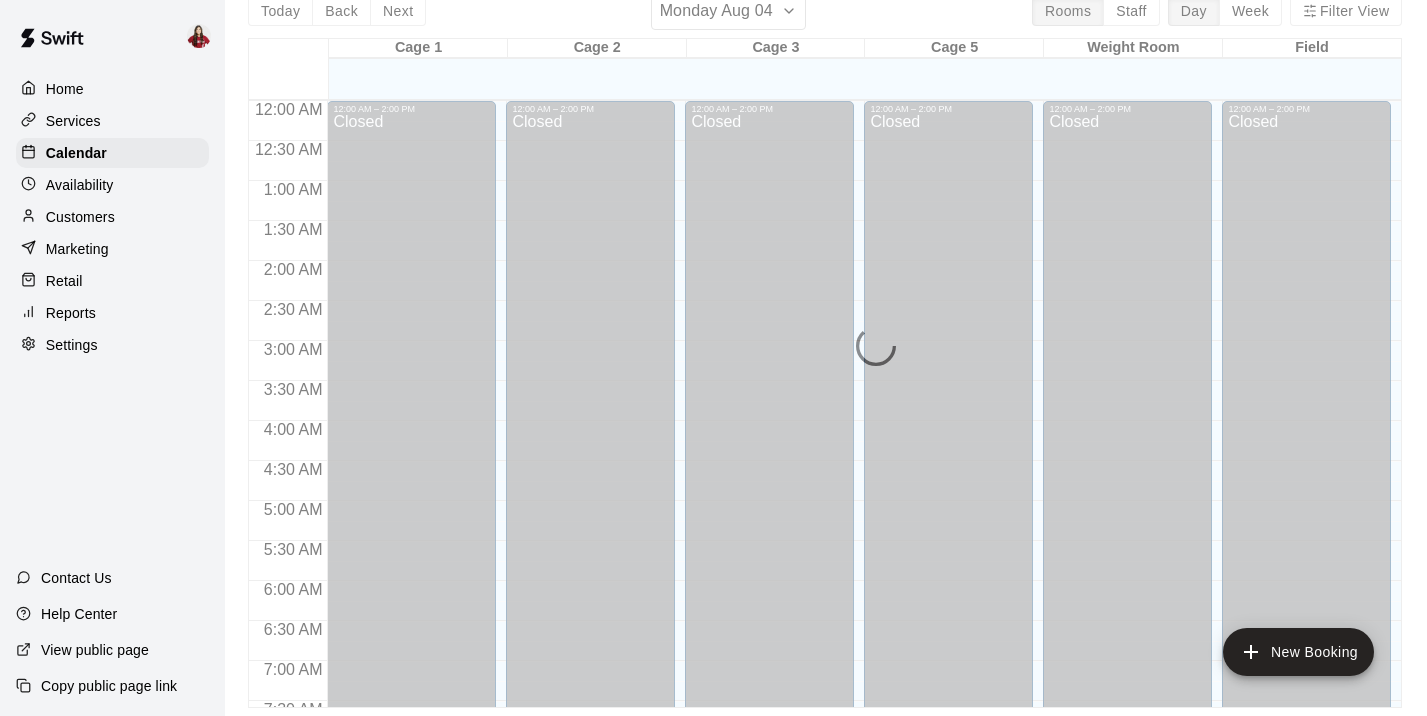 scroll, scrollTop: 0, scrollLeft: 0, axis: both 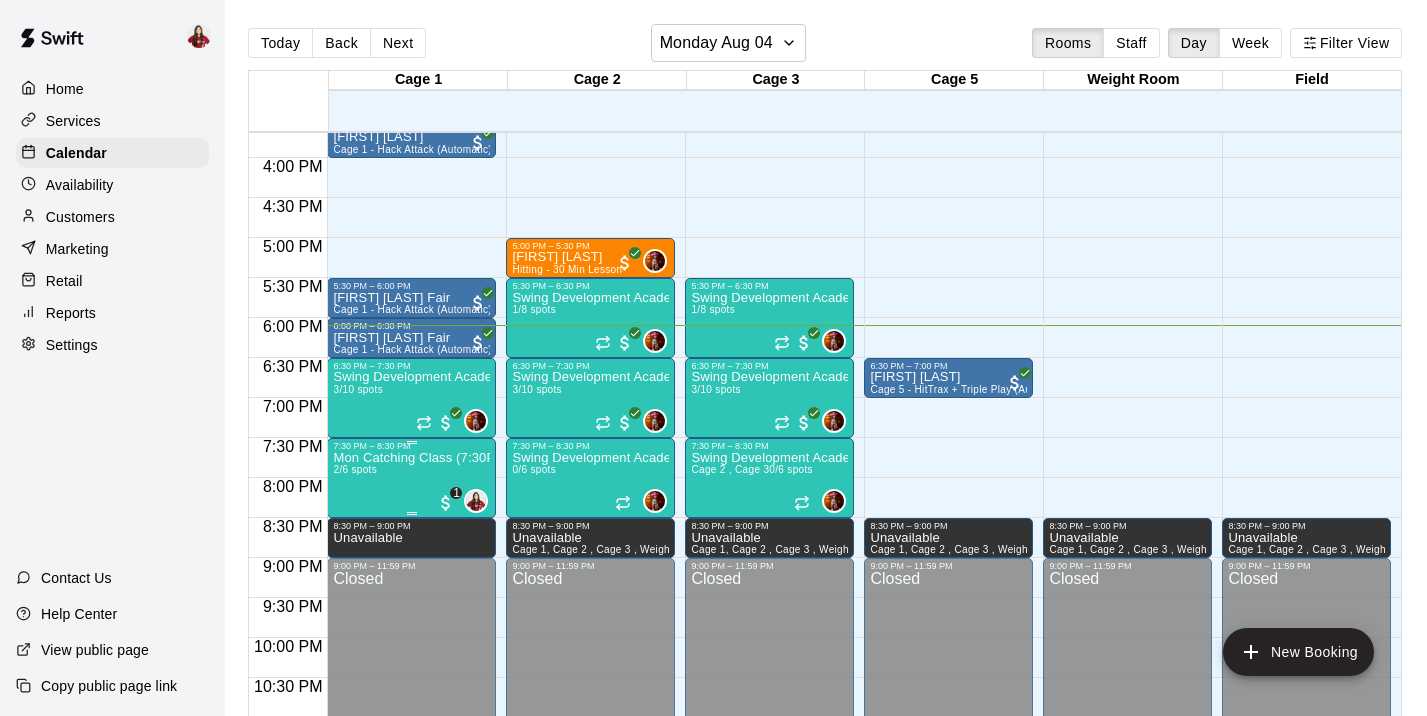 click on "Mon Catching Class (7:30PM-8:30PM) 2/6 spots" at bounding box center (411, 809) 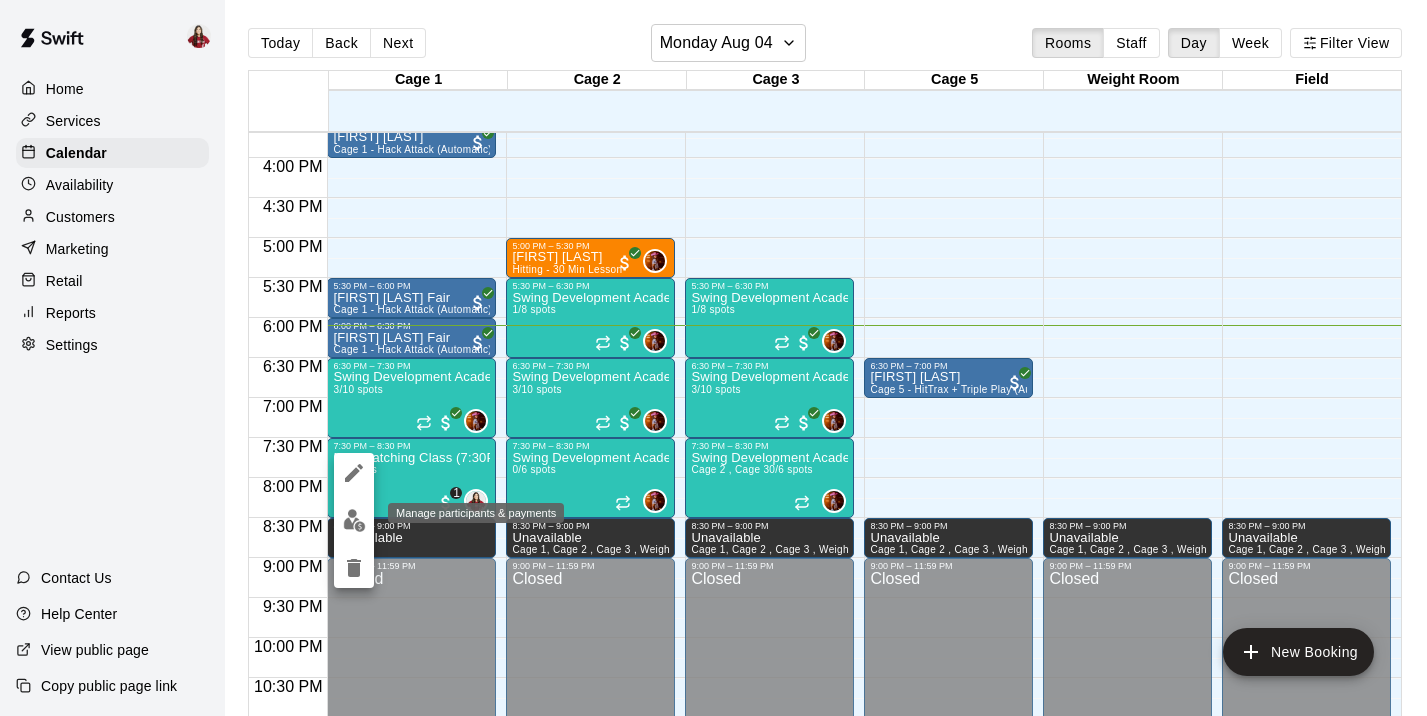 click at bounding box center [354, 520] 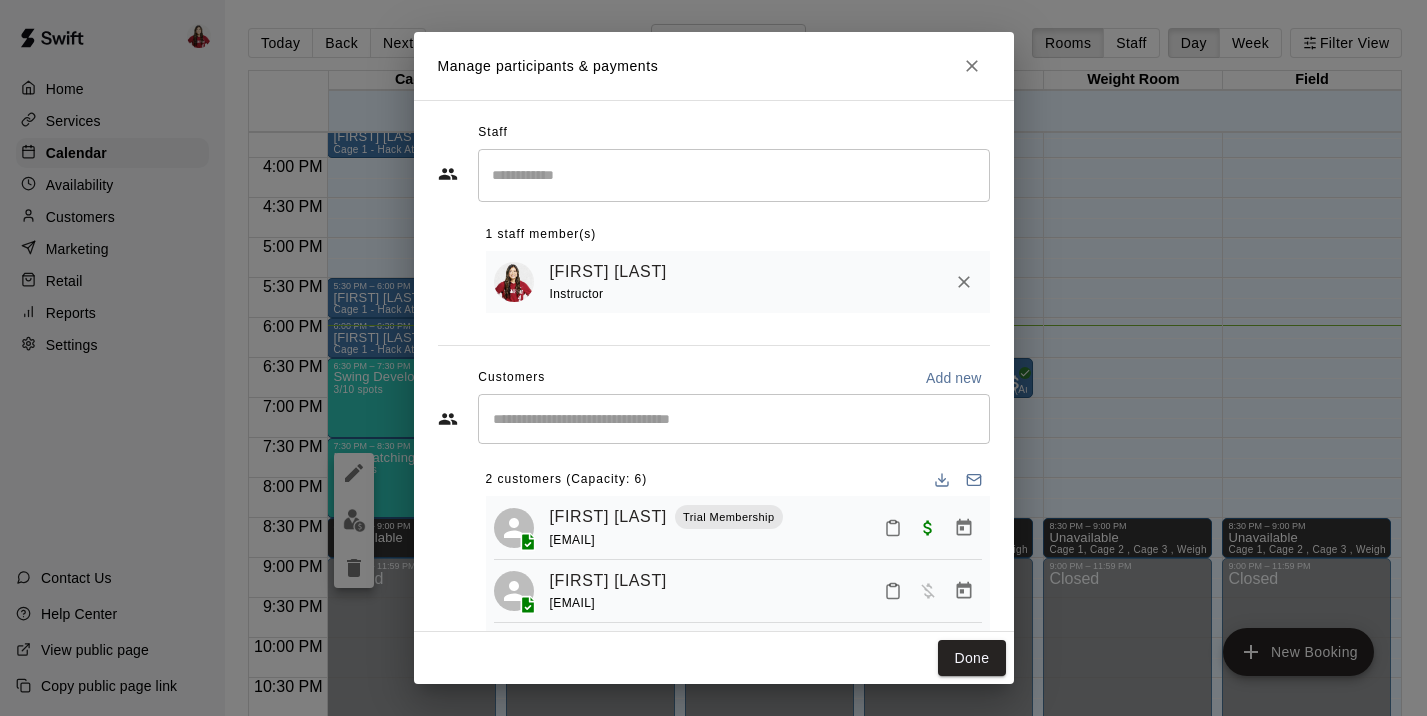 scroll, scrollTop: 36, scrollLeft: 0, axis: vertical 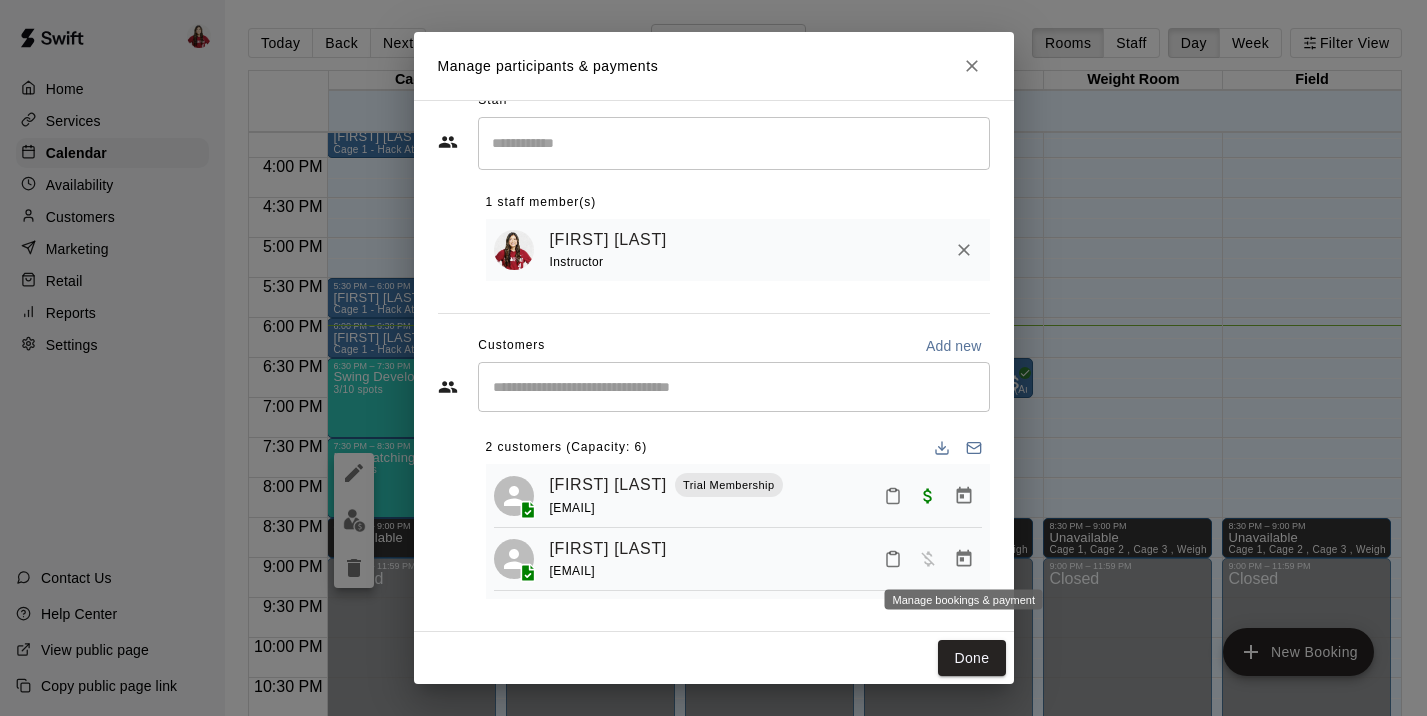 click 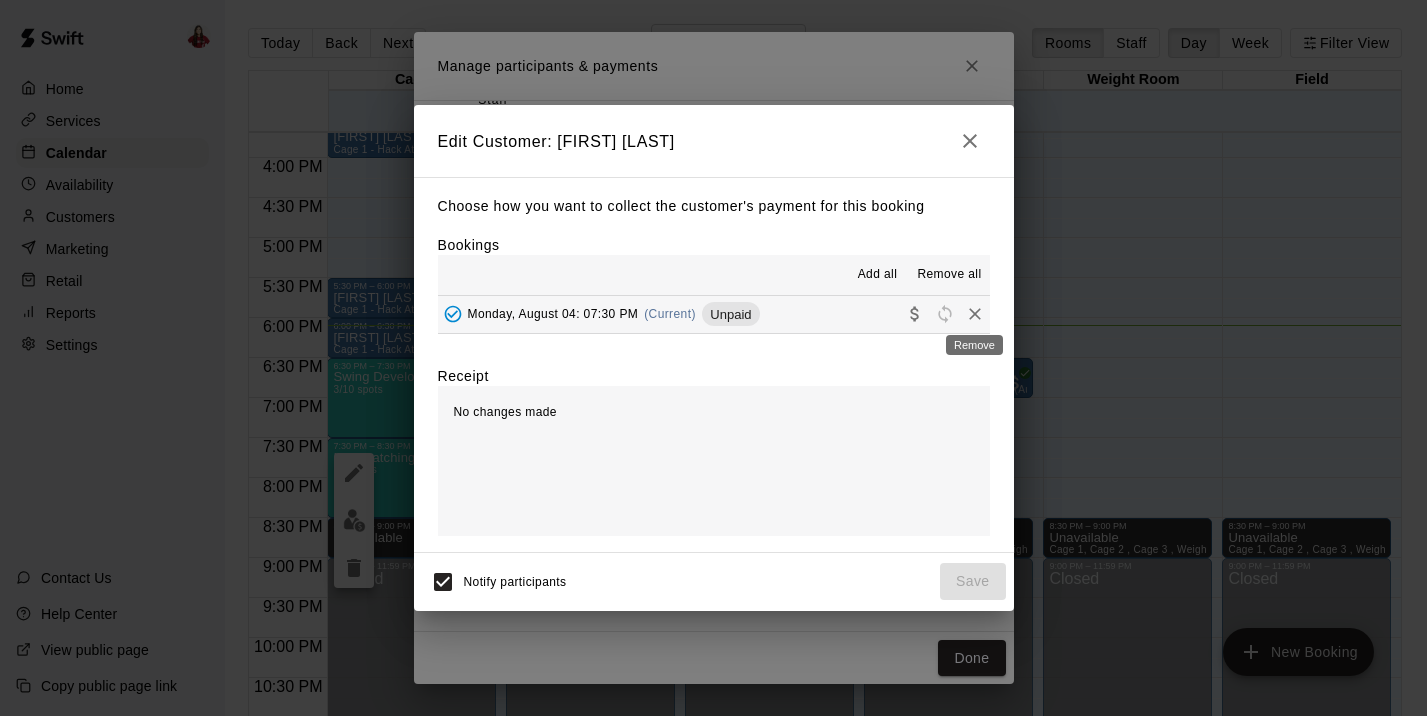 click 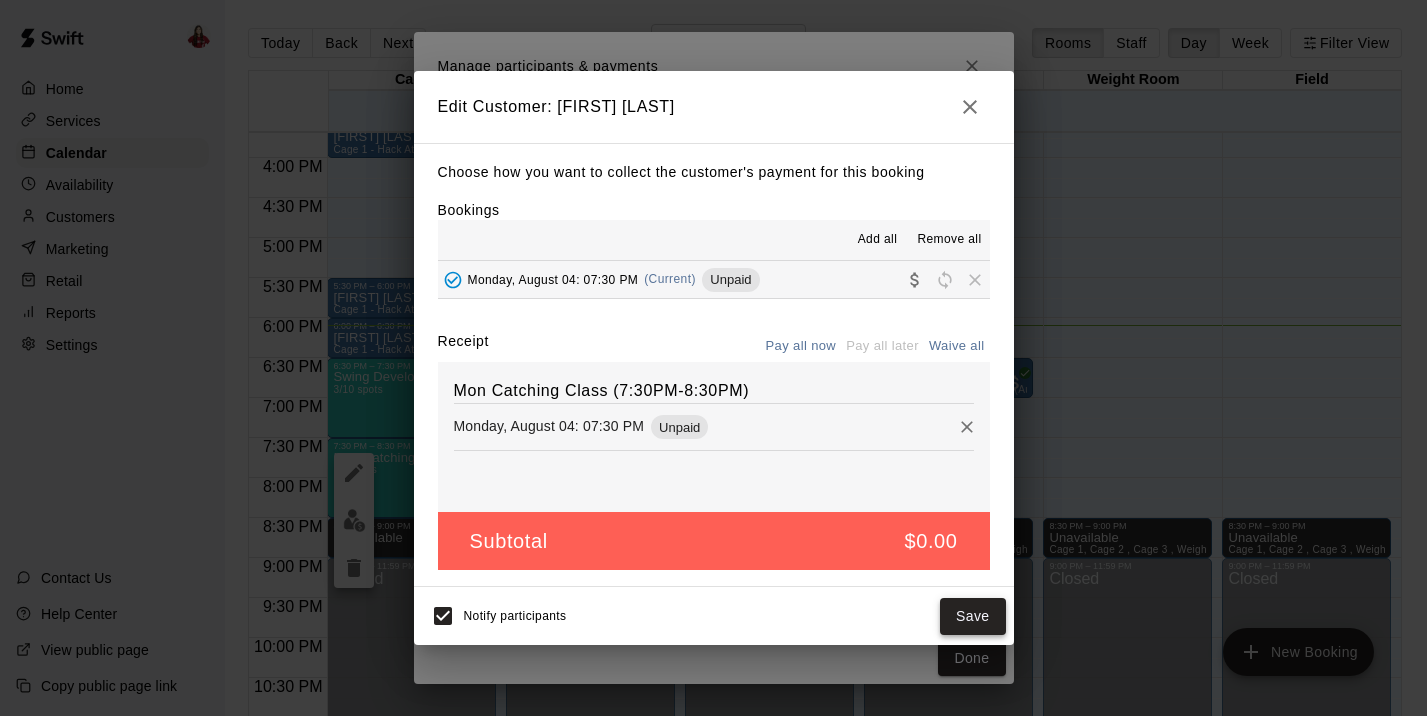 click on "Save" at bounding box center [973, 616] 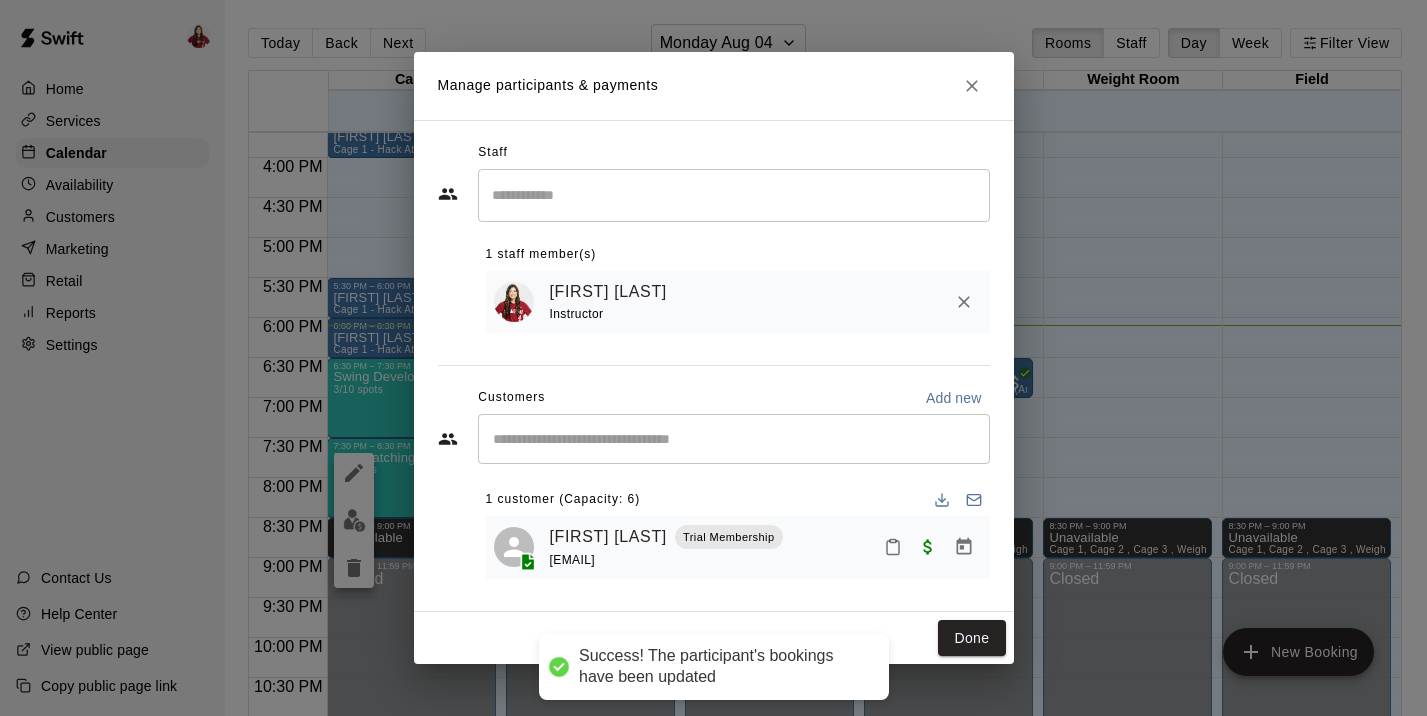 scroll, scrollTop: 0, scrollLeft: 0, axis: both 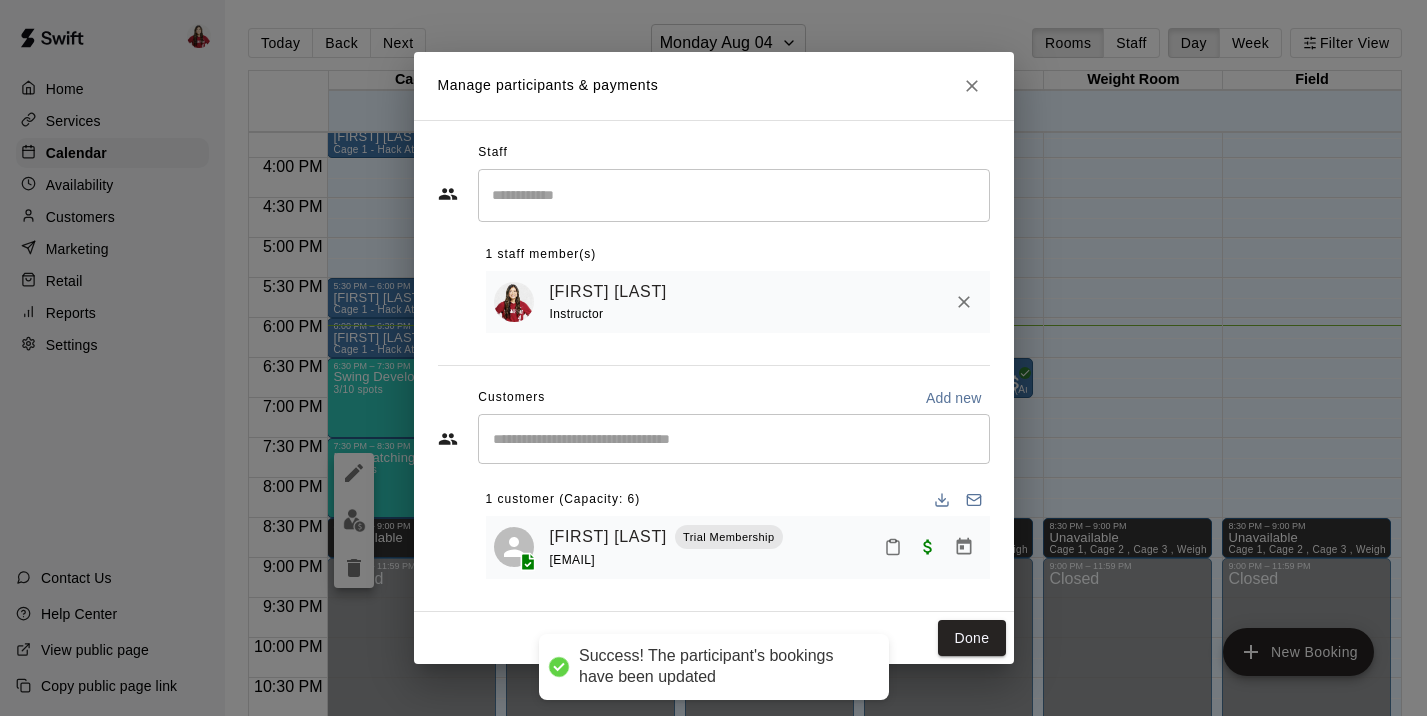 click 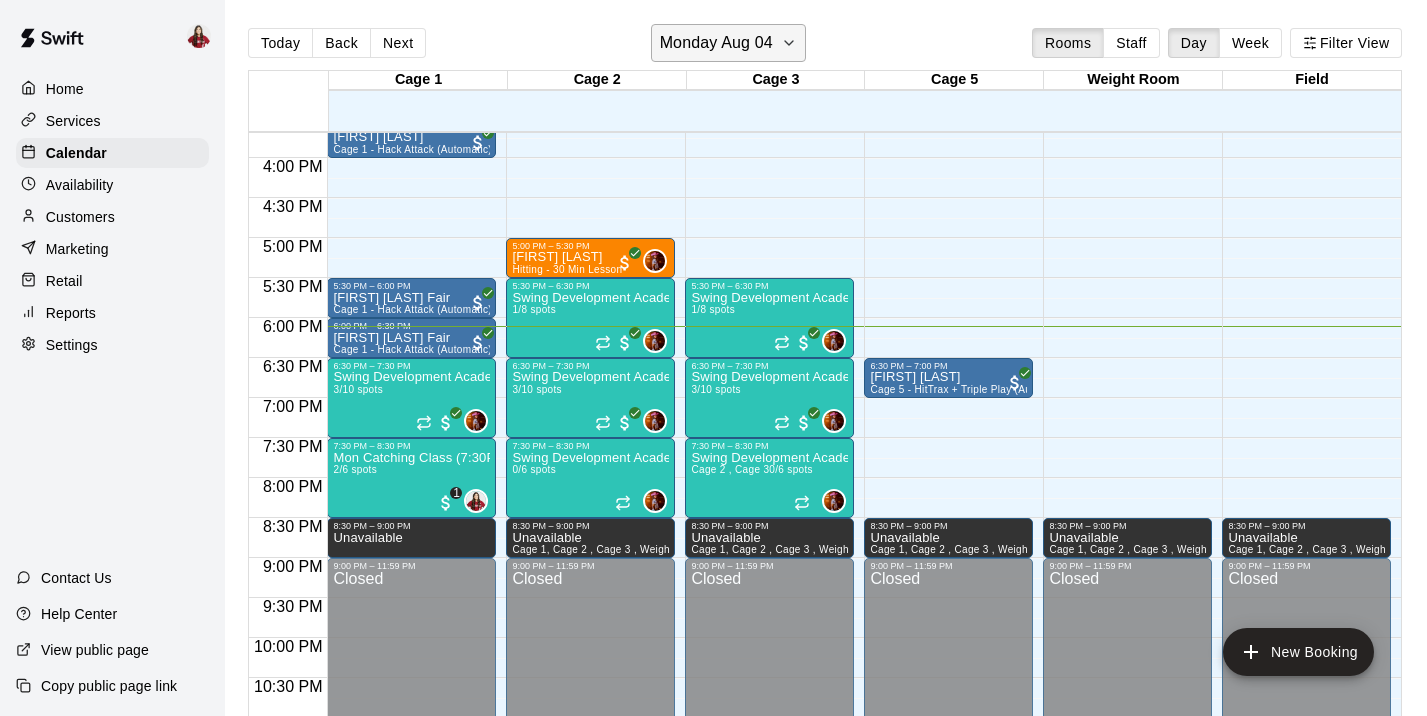 click on "Monday Aug 04" at bounding box center [716, 43] 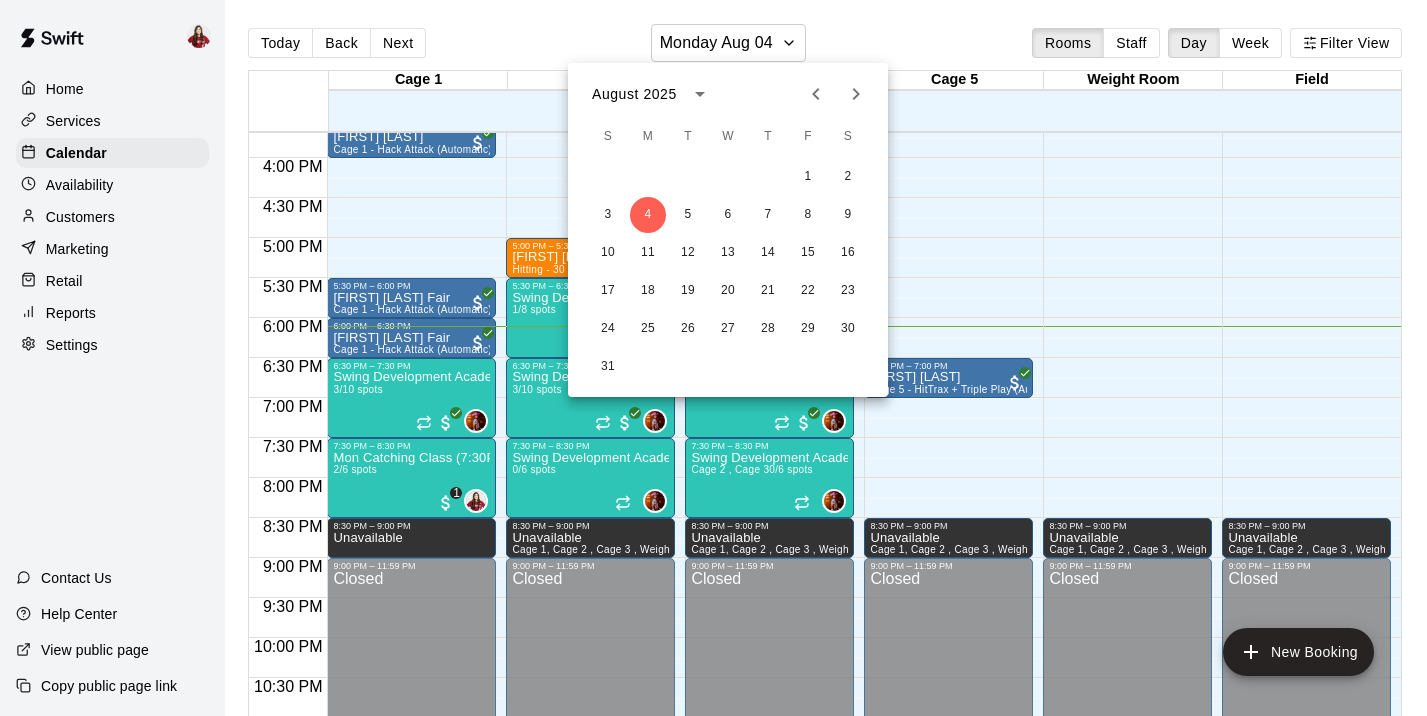 click at bounding box center [713, 358] 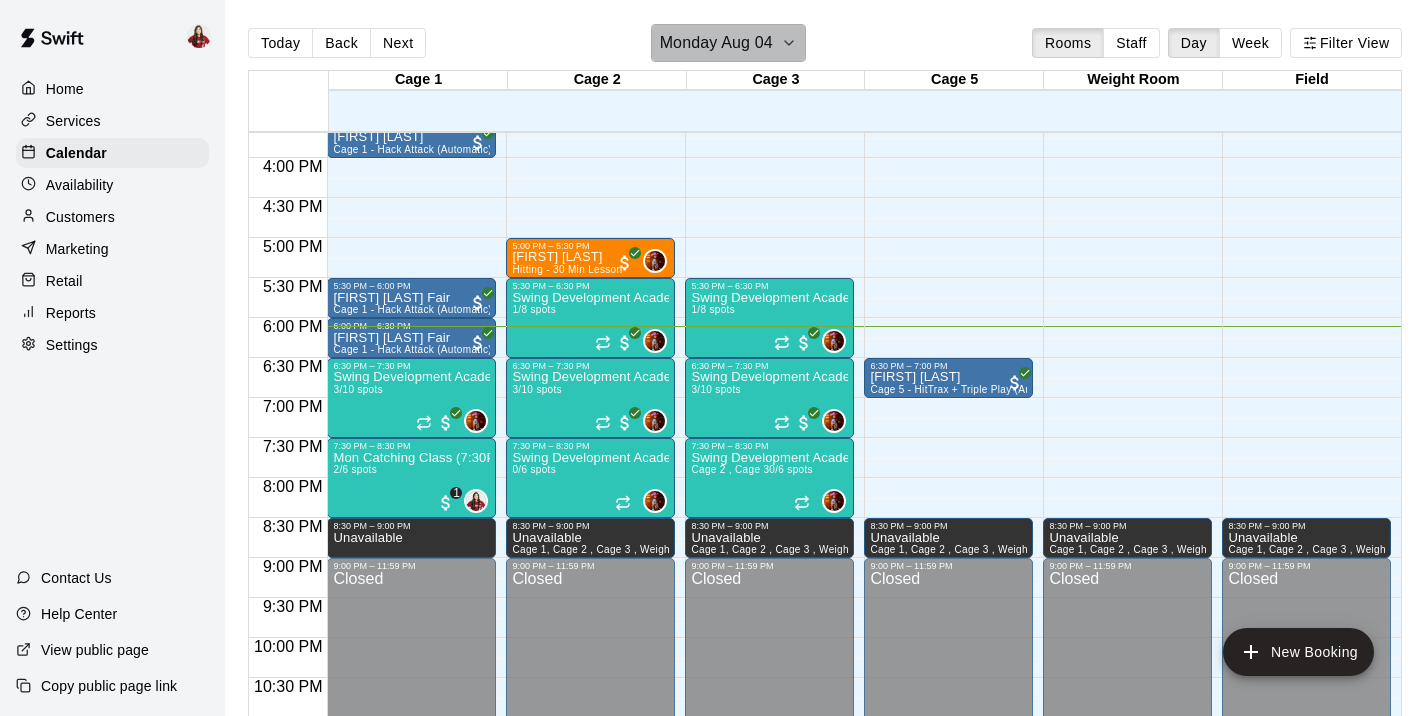 click on "Monday Aug 04" at bounding box center (716, 43) 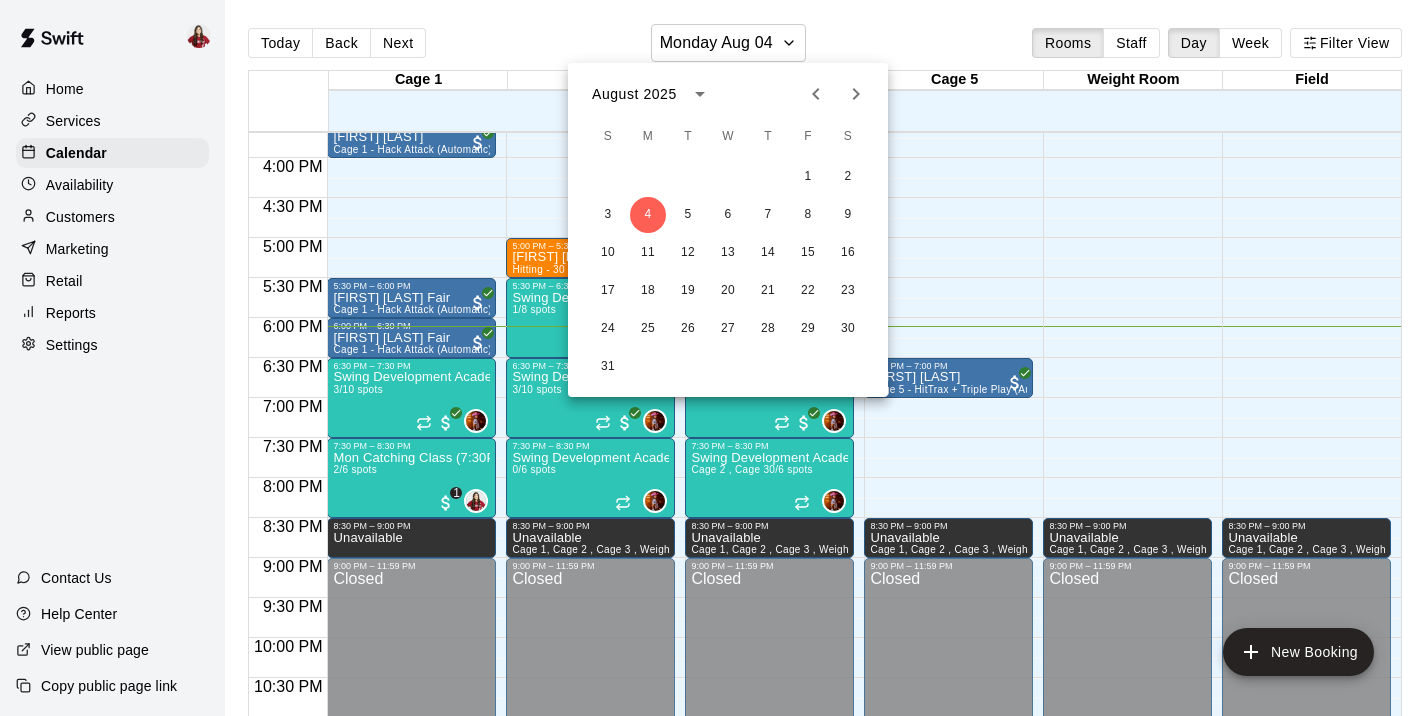 click at bounding box center [713, 358] 